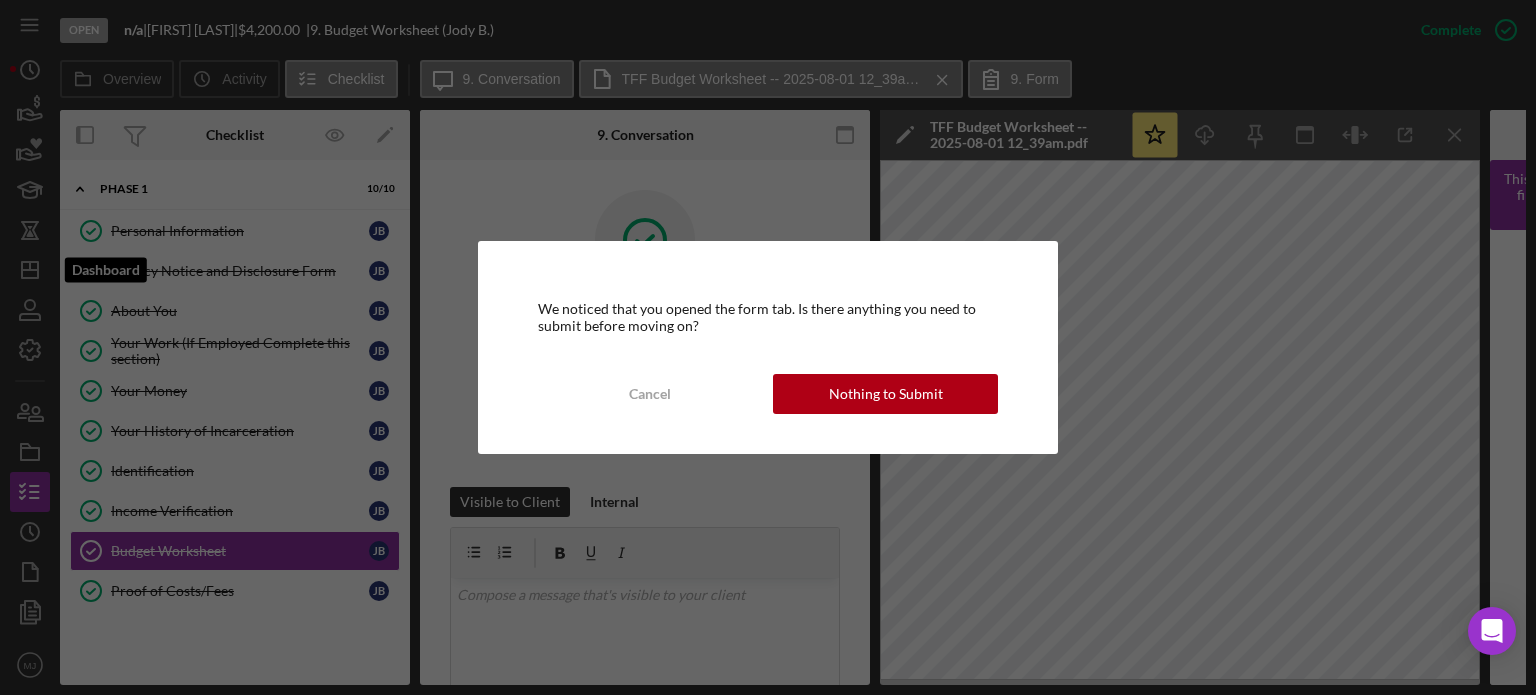 scroll, scrollTop: 0, scrollLeft: 0, axis: both 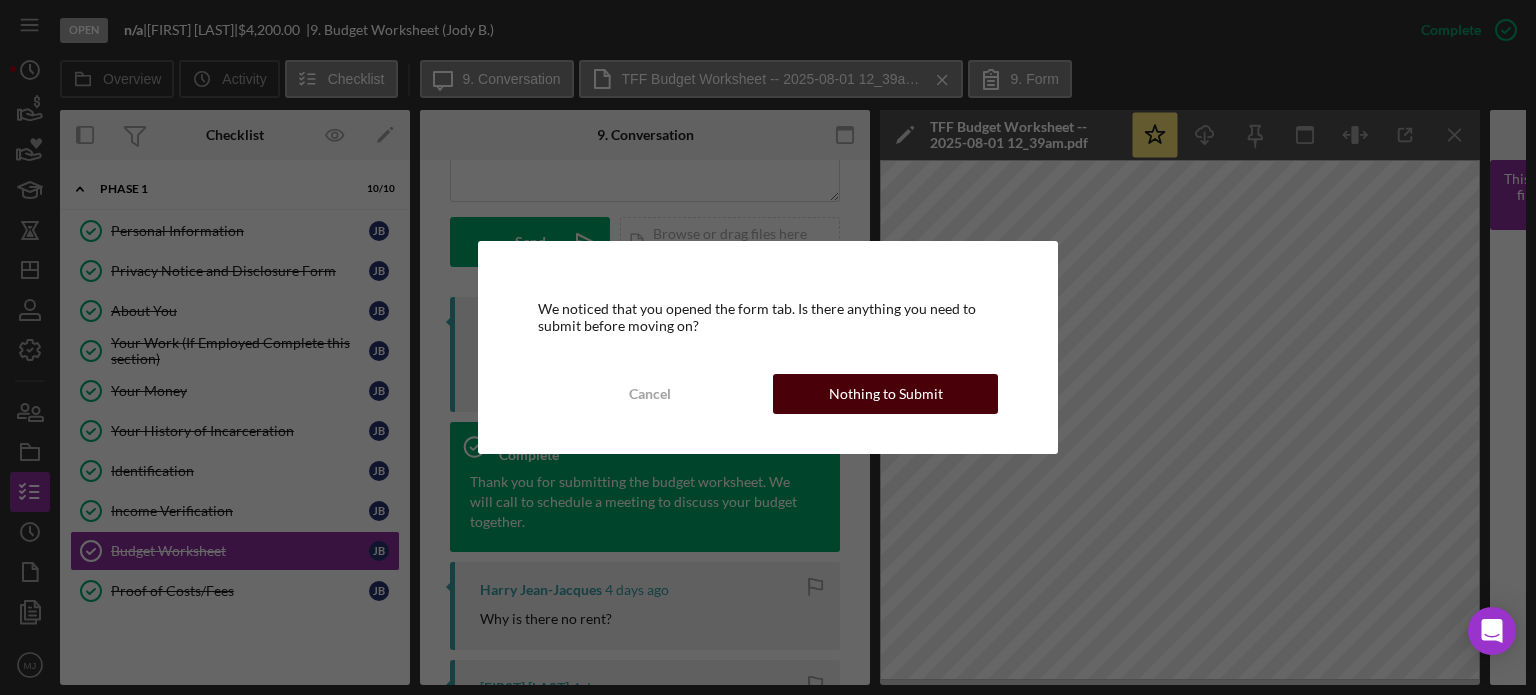 click on "Nothing to Submit" at bounding box center [886, 394] 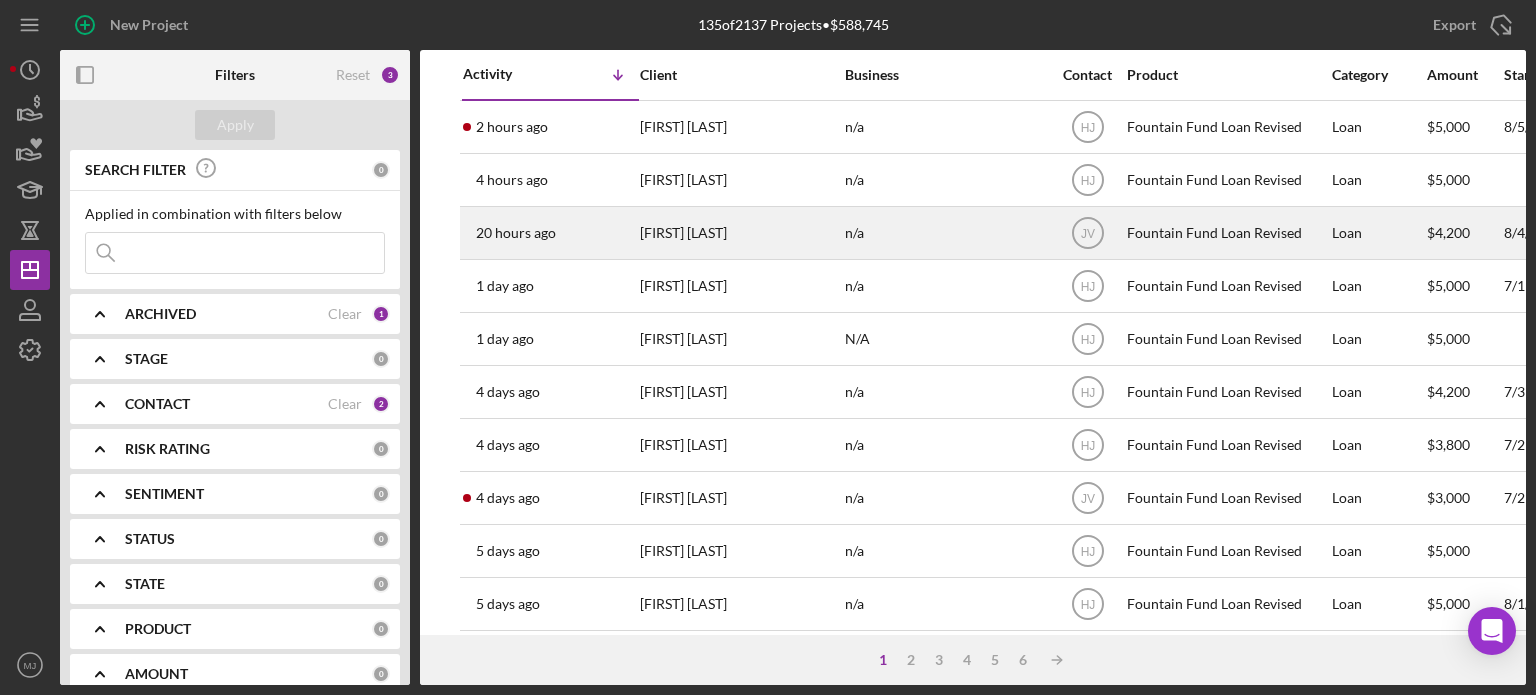 drag, startPoint x: 712, startPoint y: 171, endPoint x: 652, endPoint y: 235, distance: 87.72685 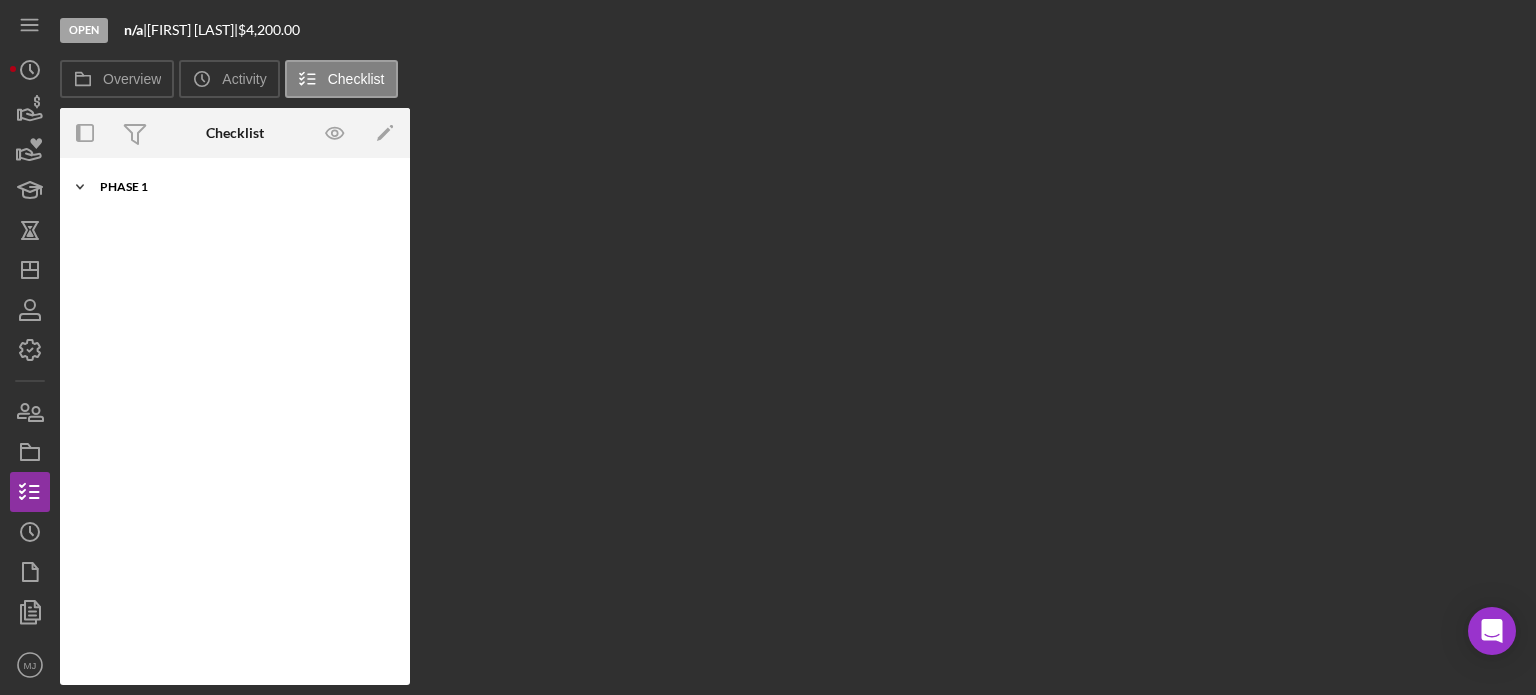 click on "Icon/Expander Phase 1 10 / 10" at bounding box center (235, 187) 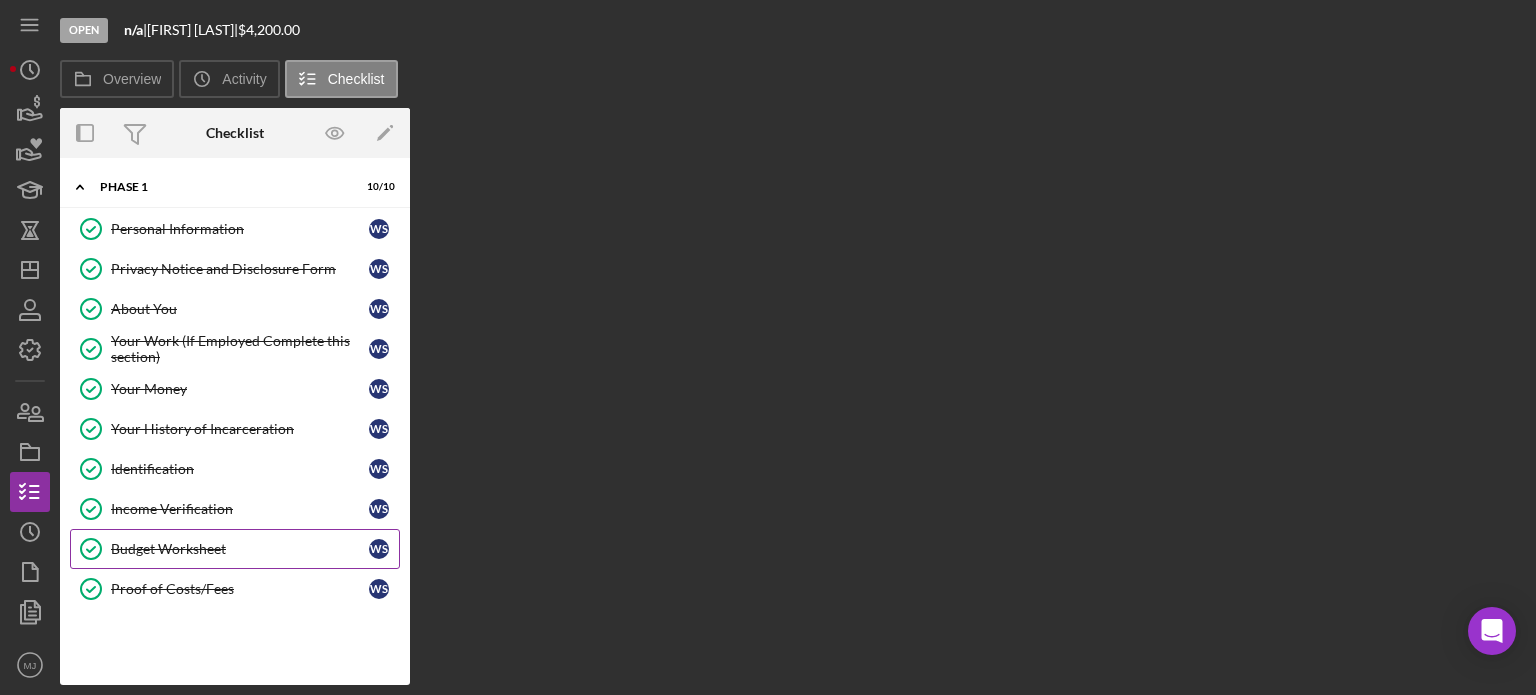 click on "Budget Worksheet Budget Worksheet W S" at bounding box center [235, 549] 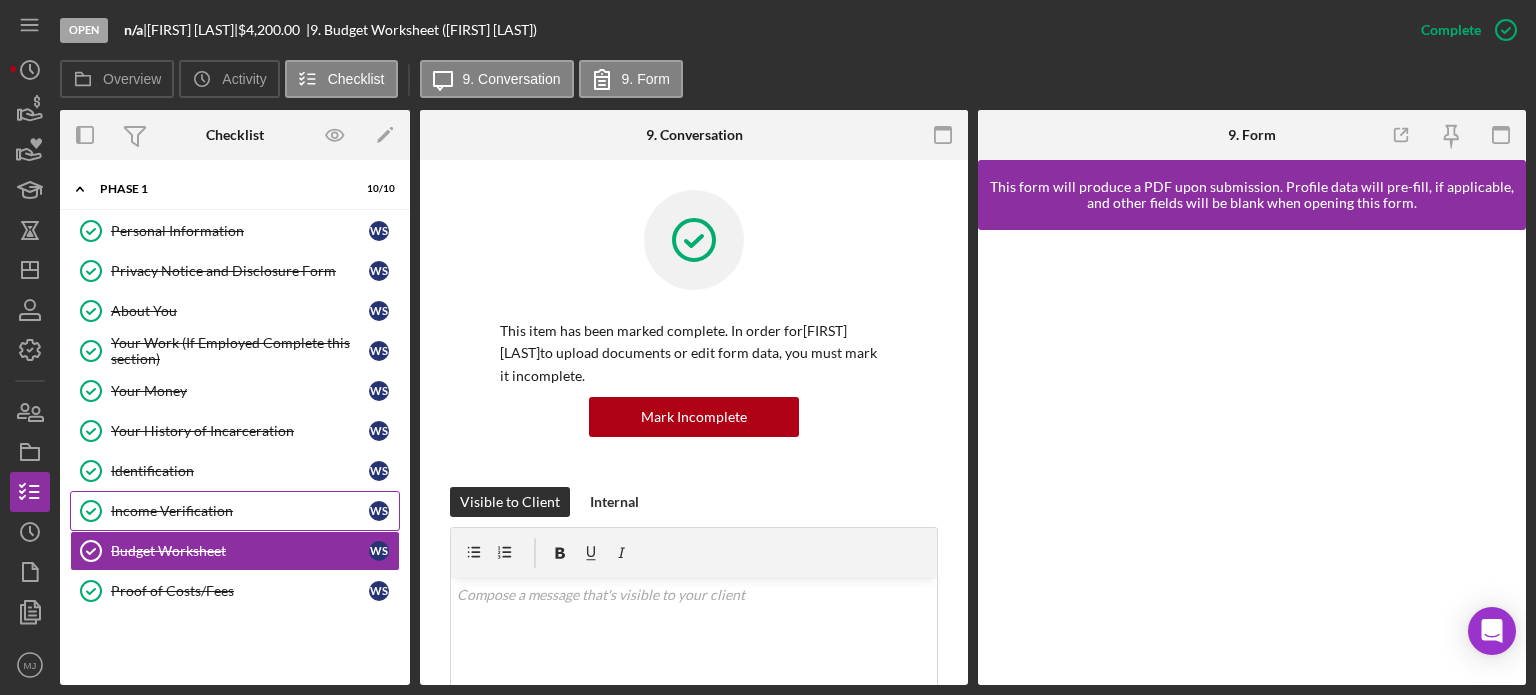 click on "Income Verification" at bounding box center [240, 511] 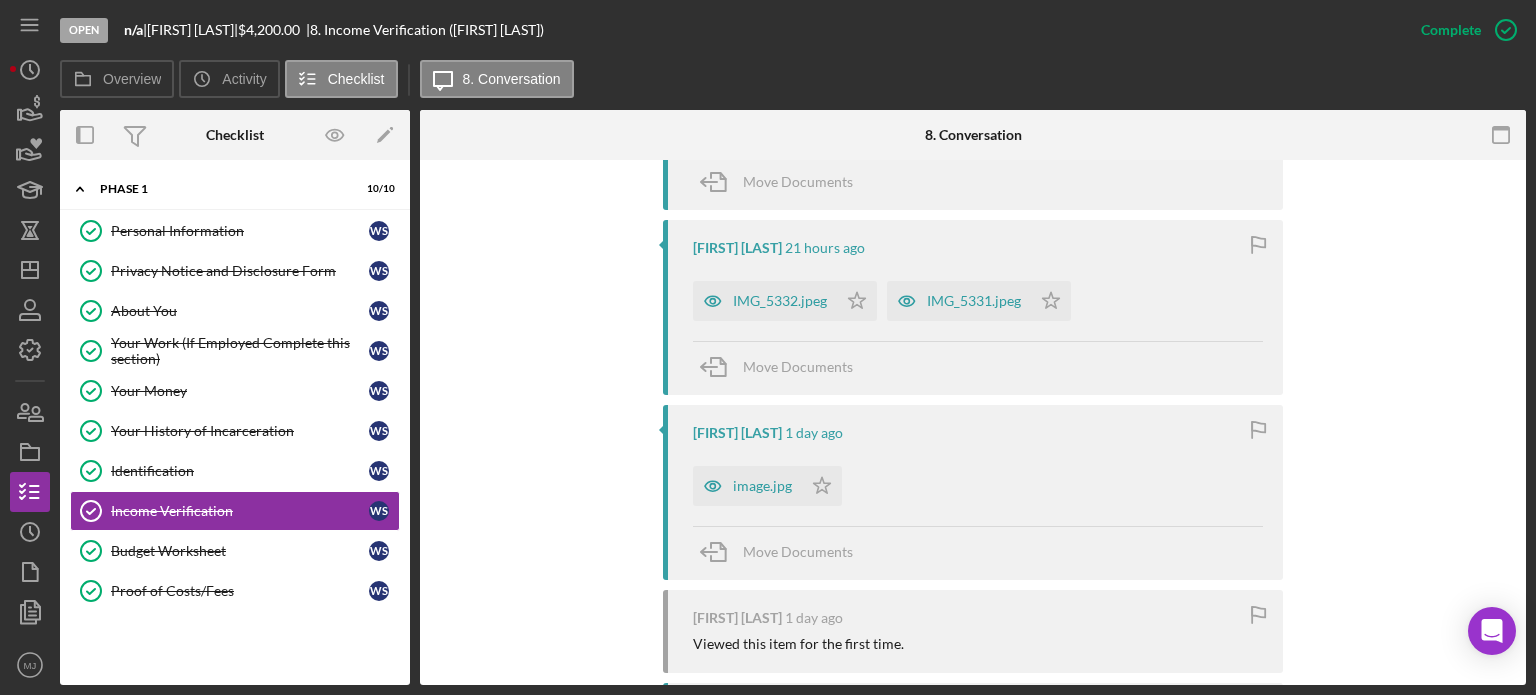 scroll, scrollTop: 1000, scrollLeft: 0, axis: vertical 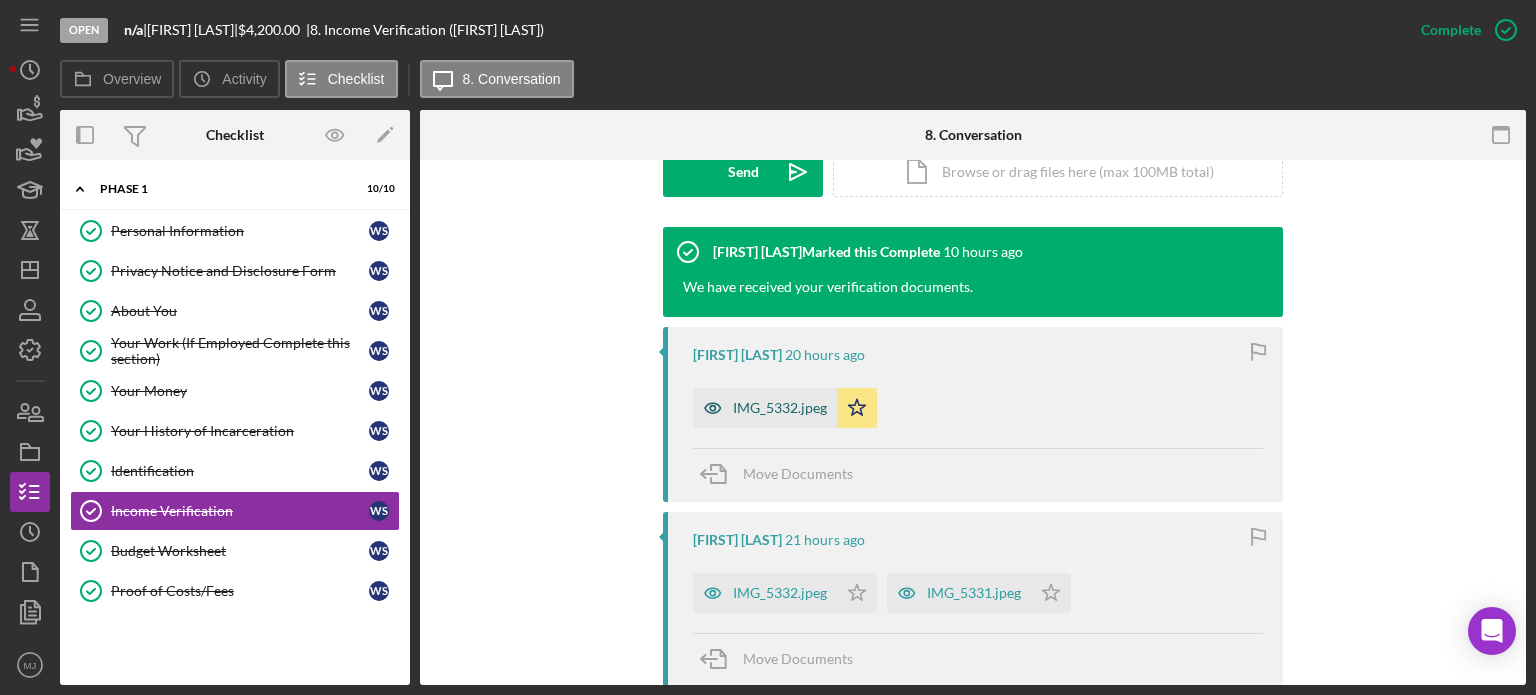 click on "IMG_5332.jpeg" at bounding box center [780, 408] 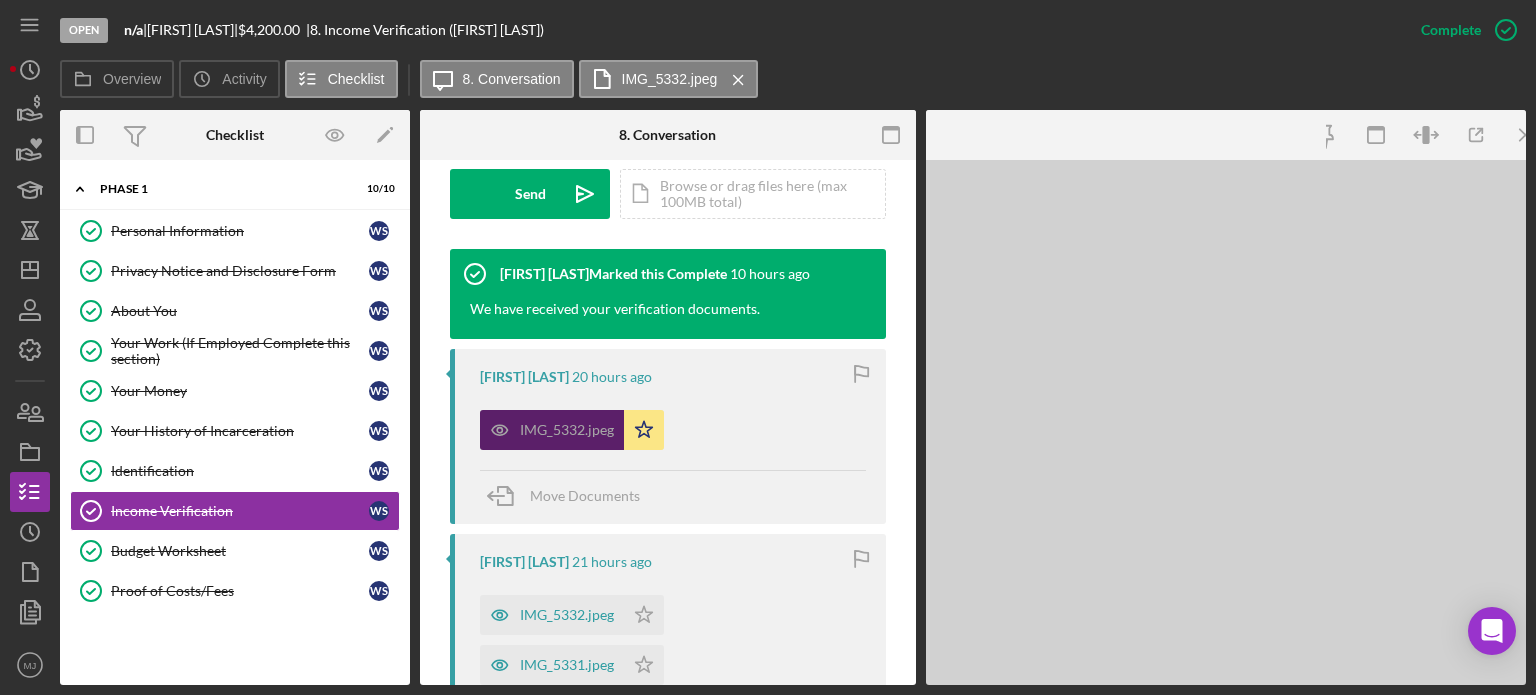 scroll, scrollTop: 622, scrollLeft: 0, axis: vertical 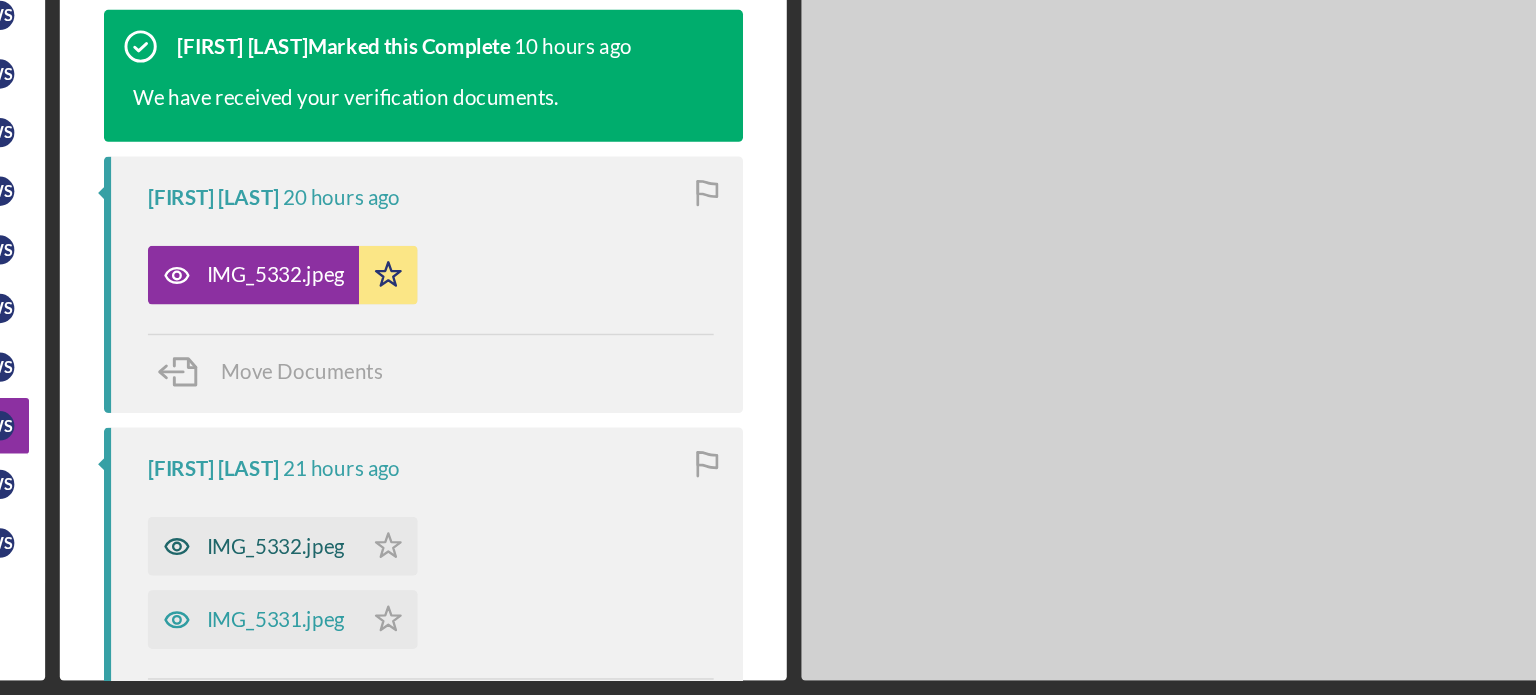 click on "IMG_5332.jpeg" at bounding box center [567, 593] 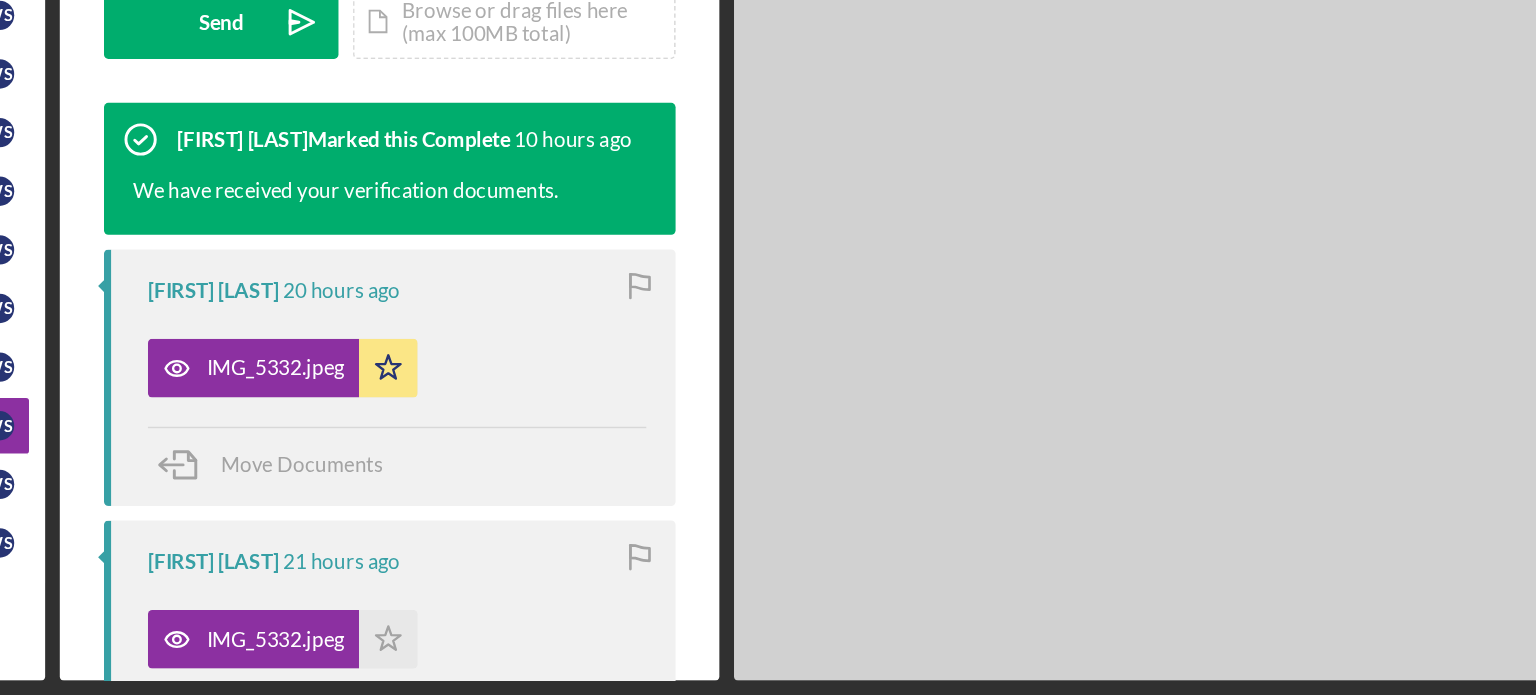 scroll, scrollTop: 565, scrollLeft: 0, axis: vertical 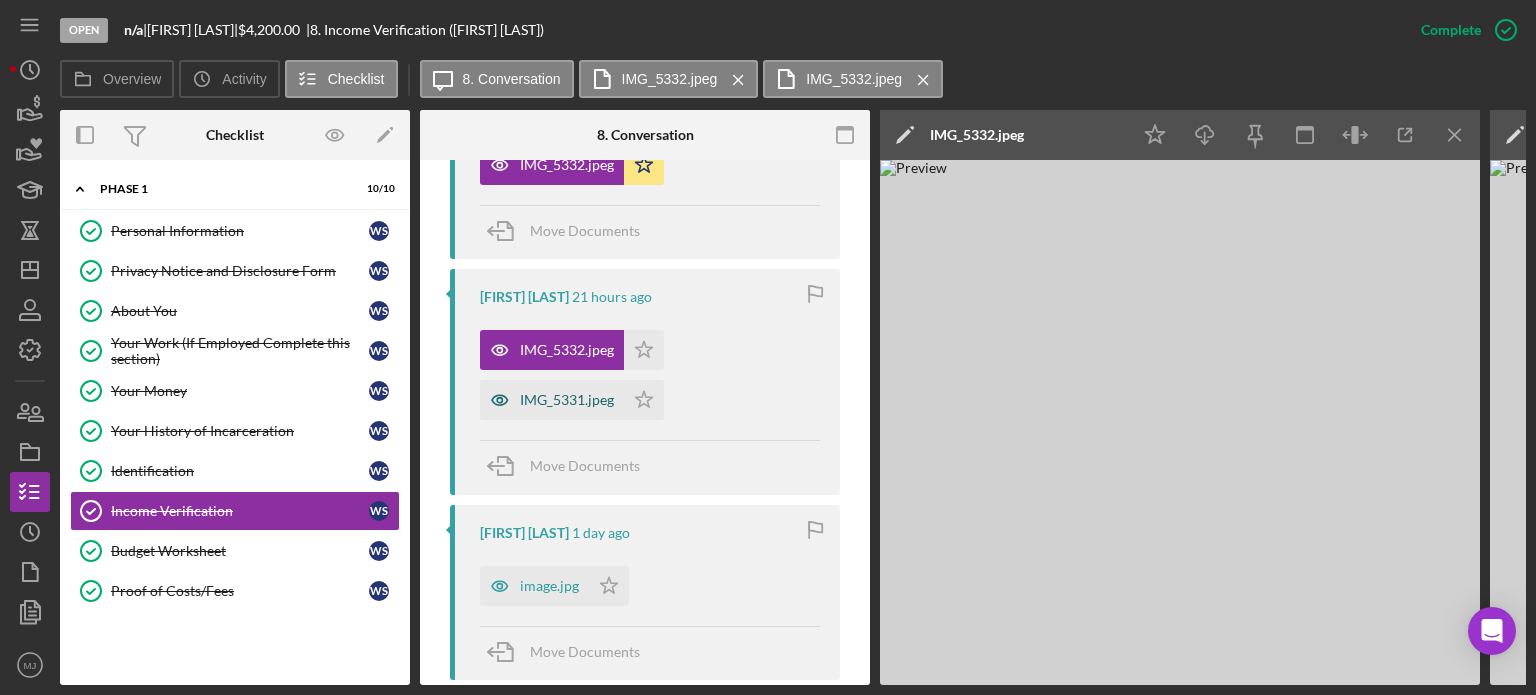 click on "IMG_5331.jpeg" at bounding box center (567, 400) 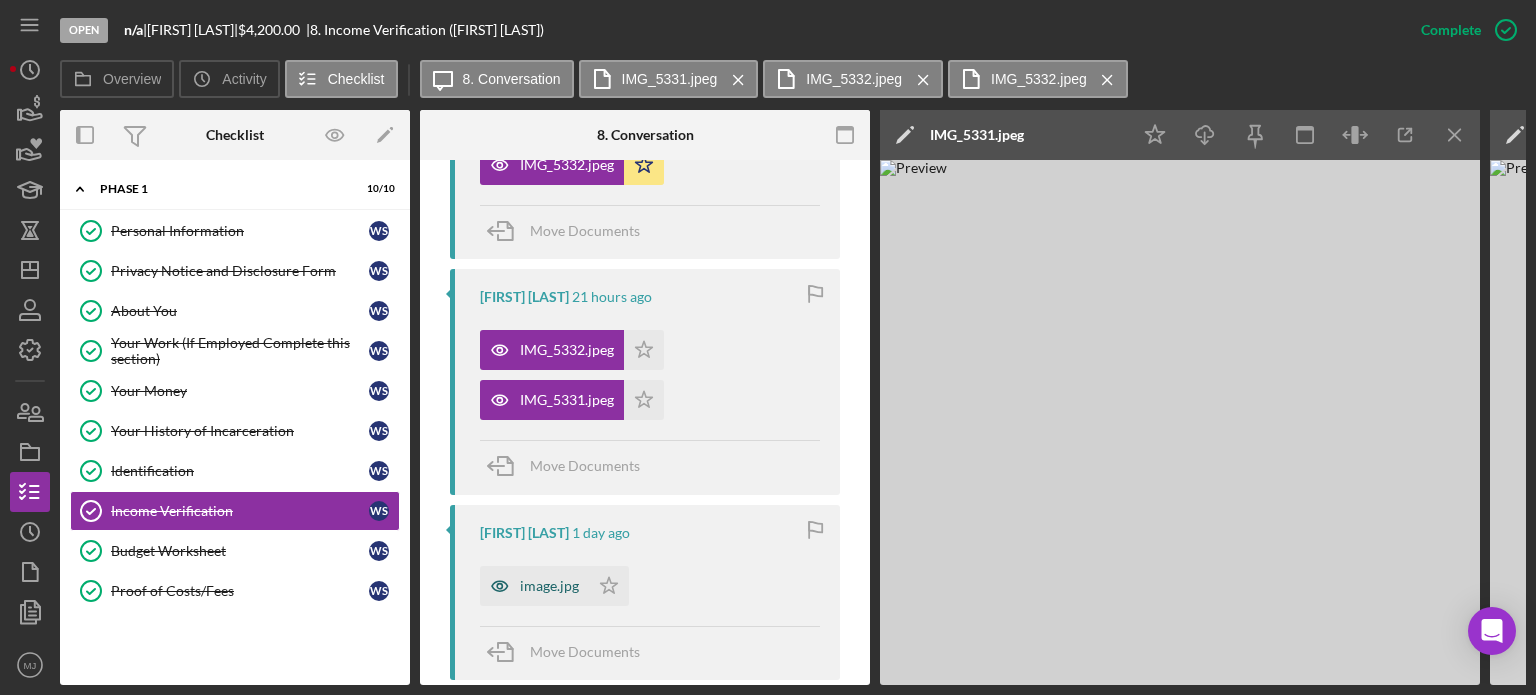 click on "image.jpg" at bounding box center (549, 586) 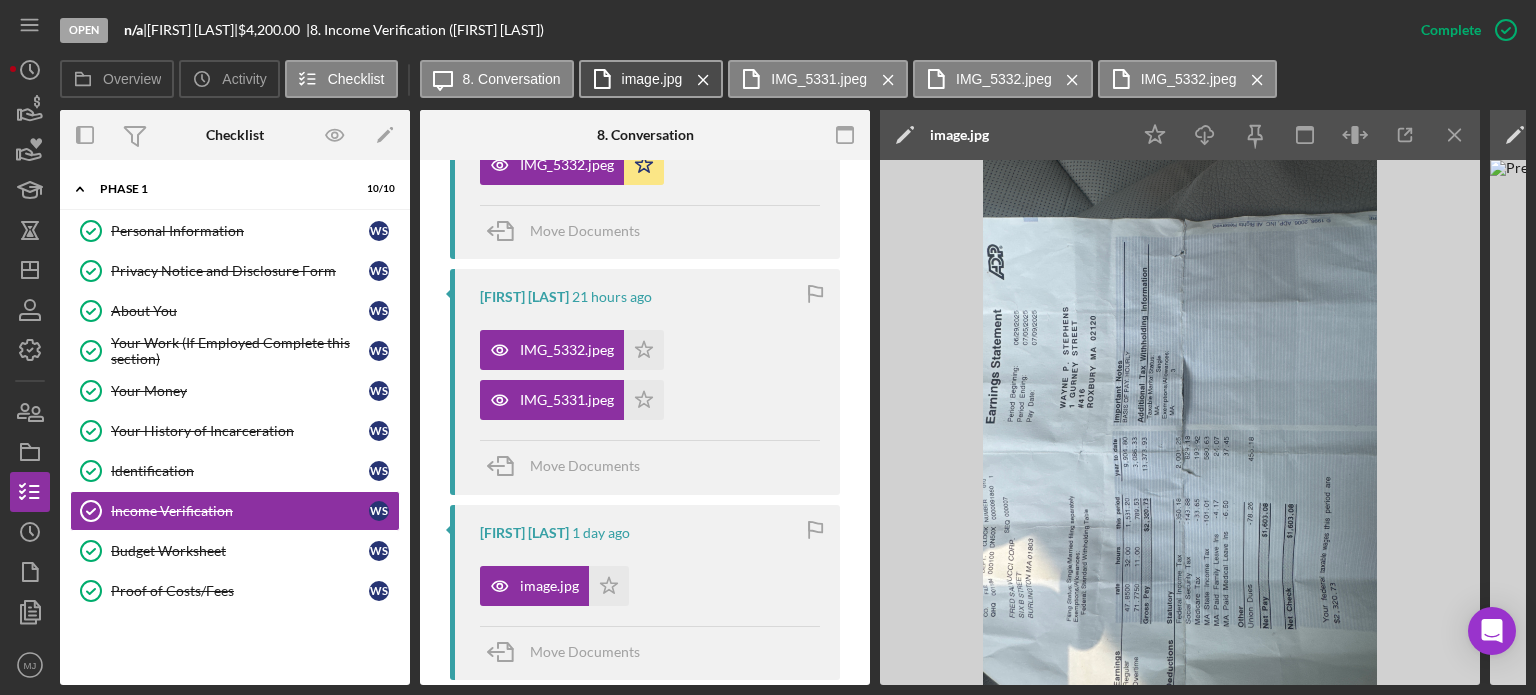 click on "image.jpg Icon/Menu Close" at bounding box center [651, 79] 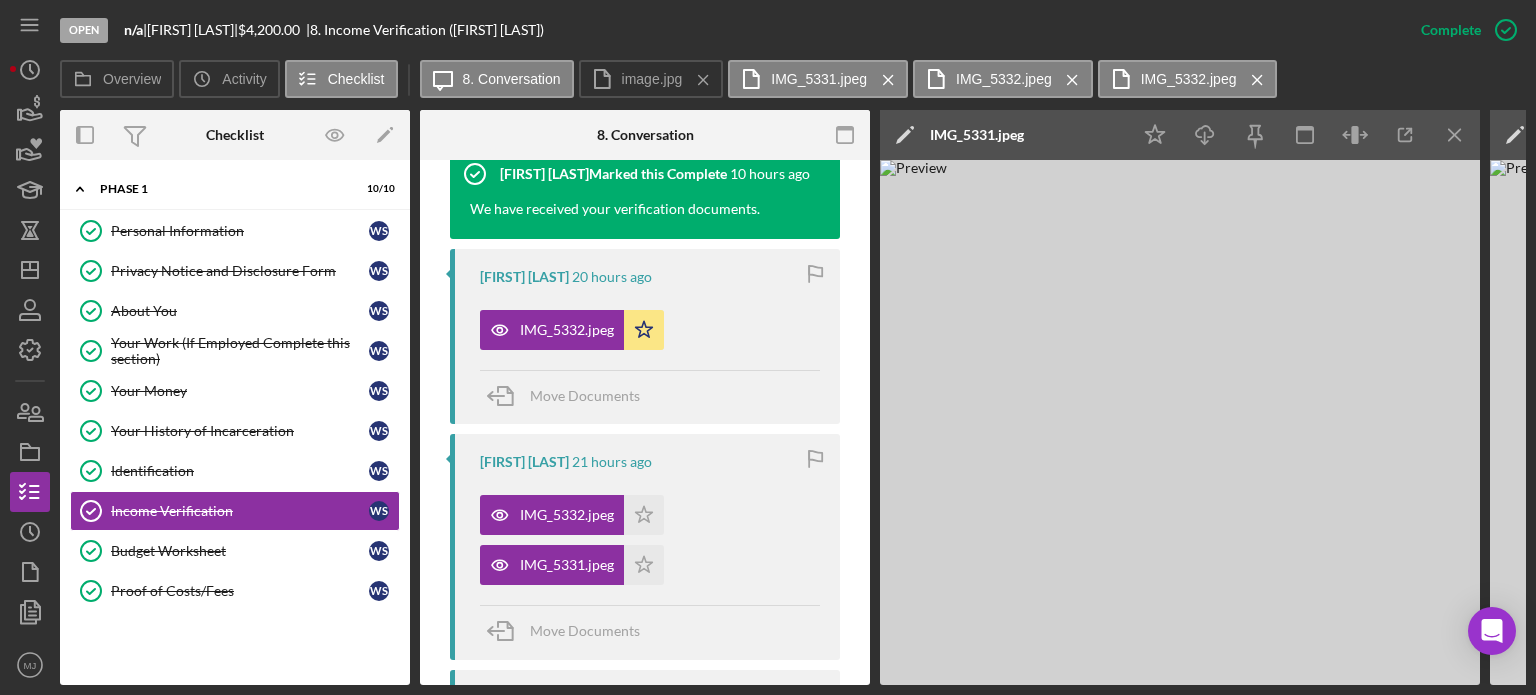 scroll, scrollTop: 465, scrollLeft: 0, axis: vertical 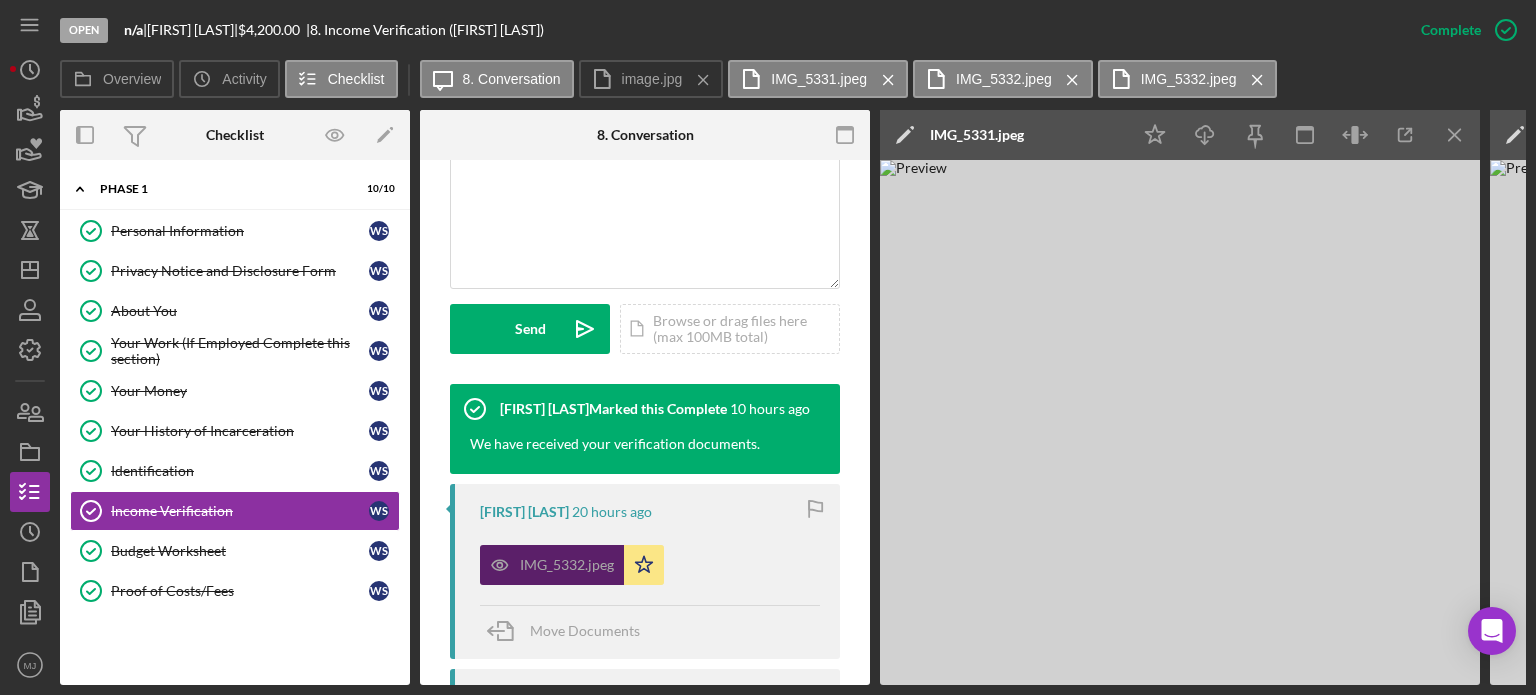 click on "IMG_5332.jpeg" at bounding box center [552, 565] 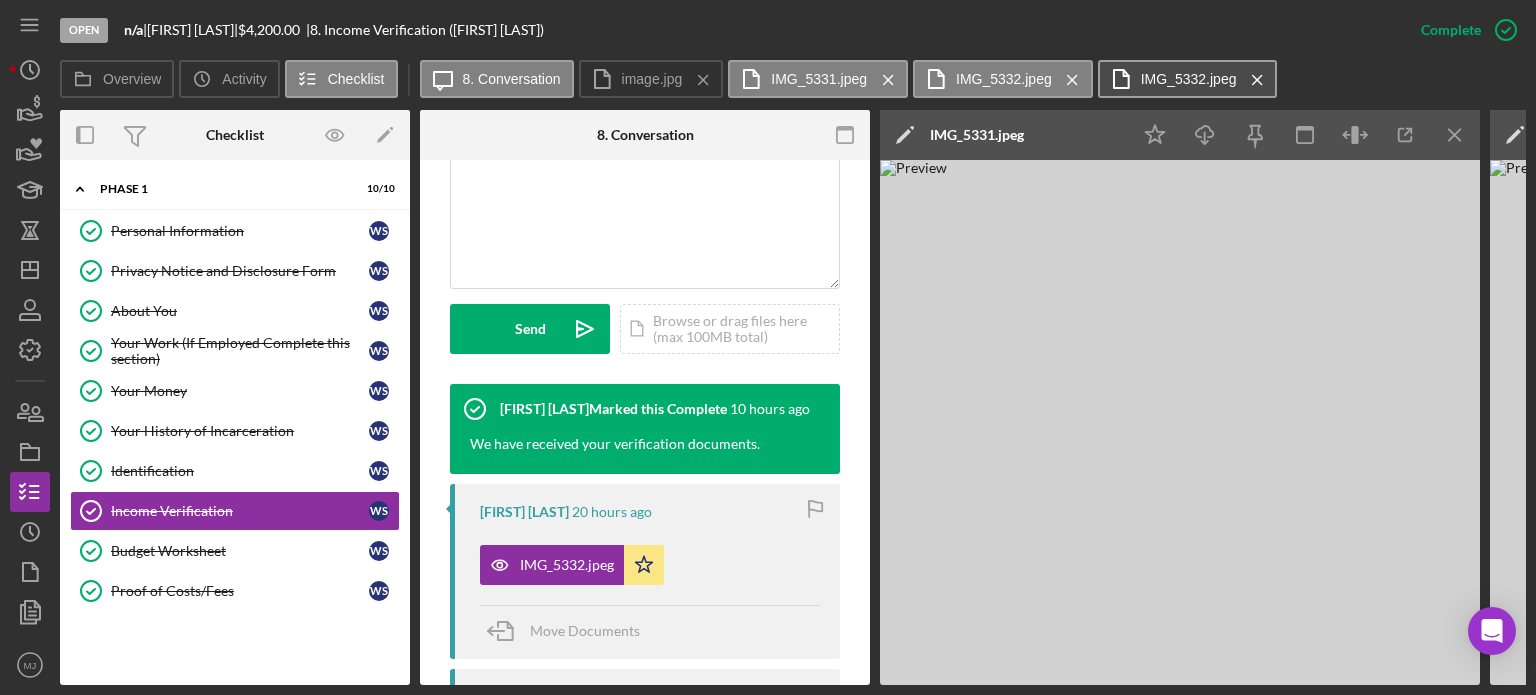 click on "IMG_5332.jpeg" at bounding box center [1189, 79] 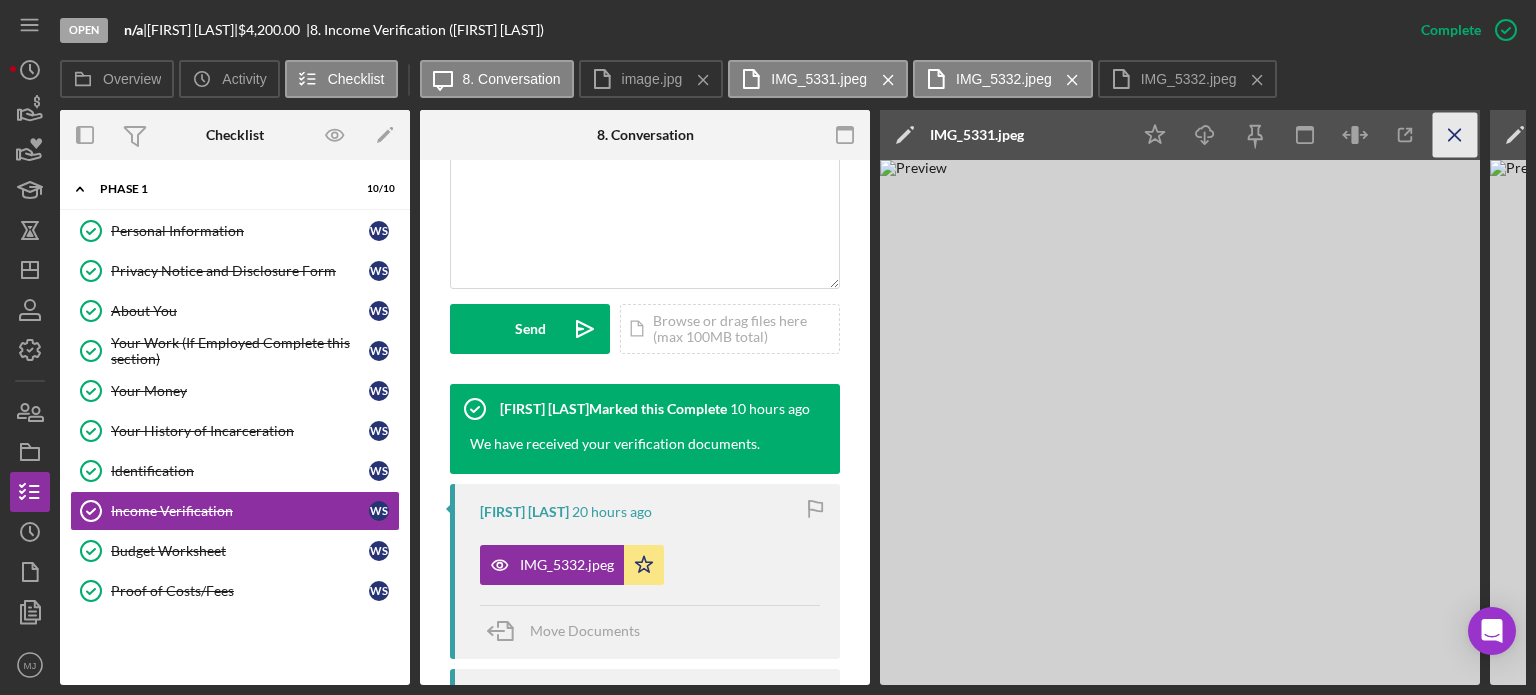 click on "Icon/Menu Close" 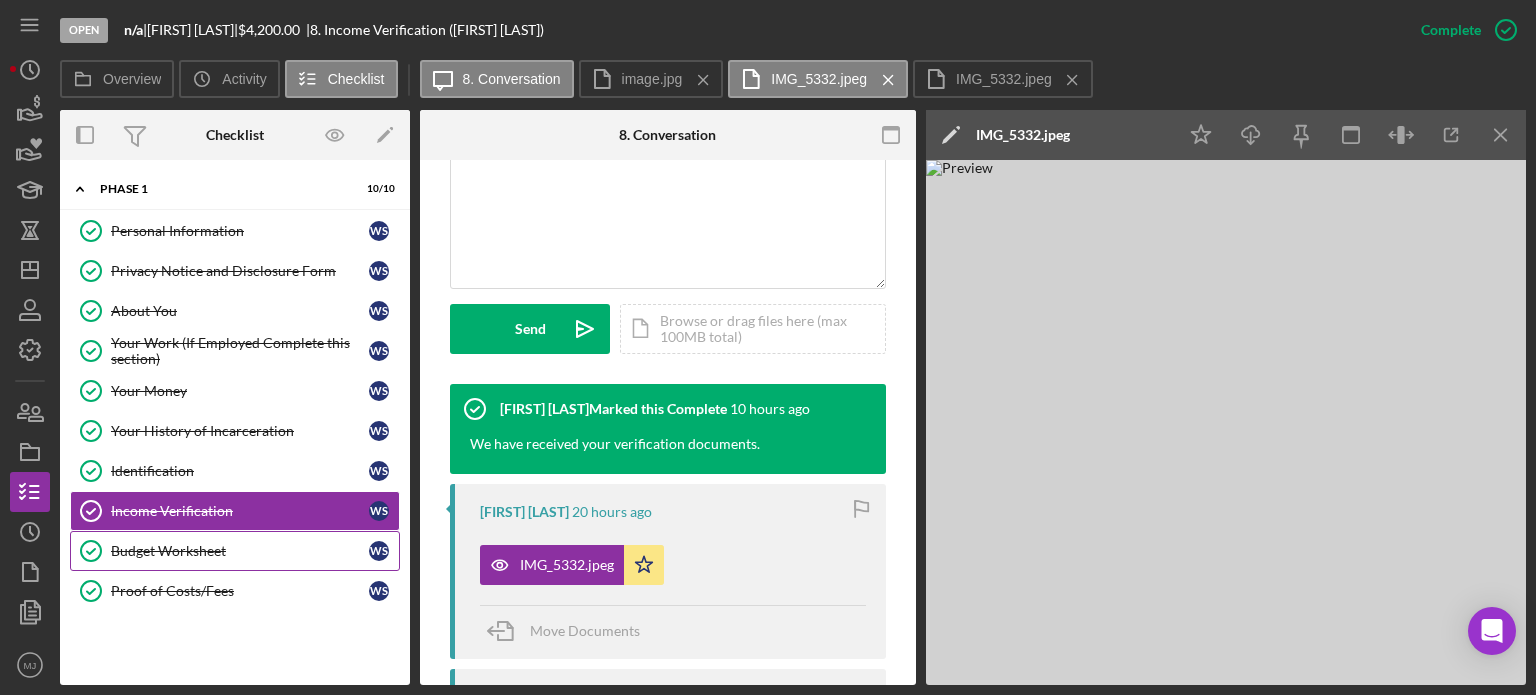 click on "Budget Worksheet Budget Worksheet W S" at bounding box center [235, 551] 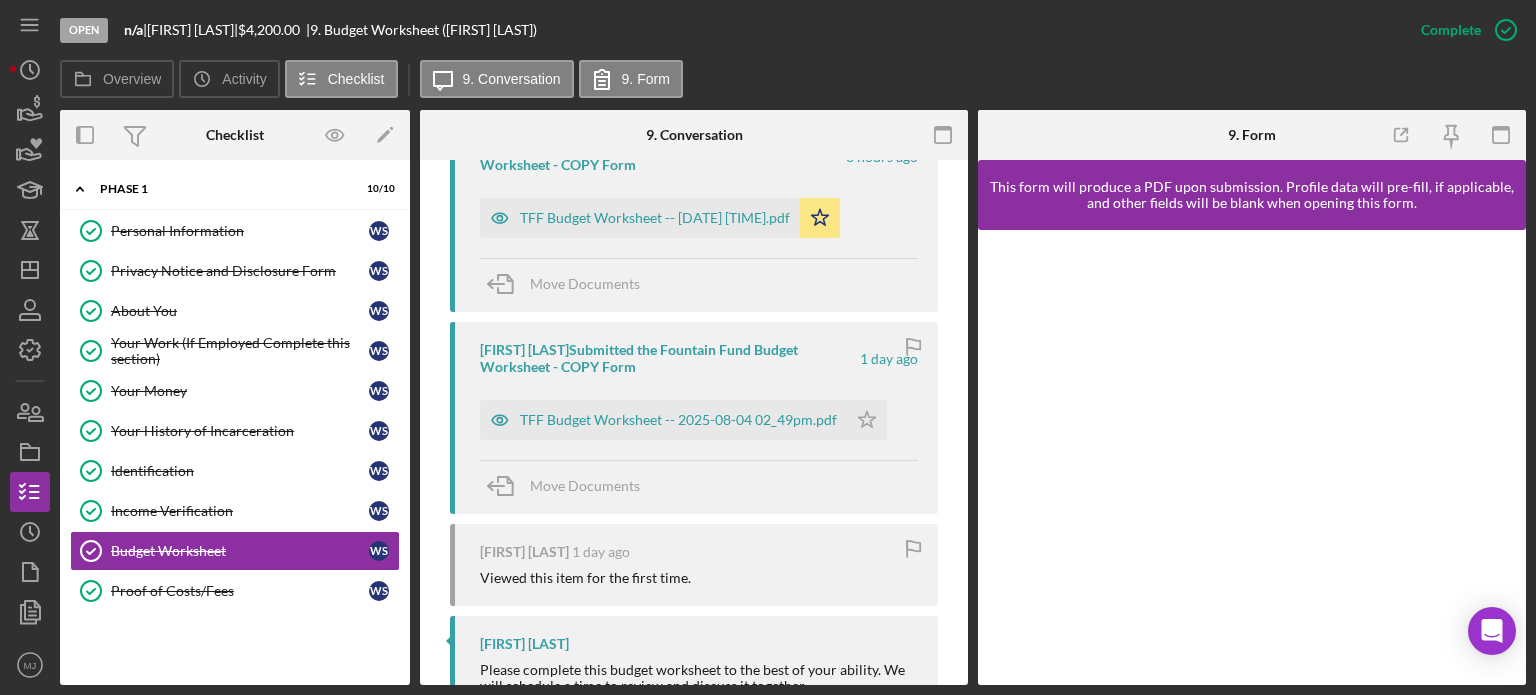 scroll, scrollTop: 800, scrollLeft: 0, axis: vertical 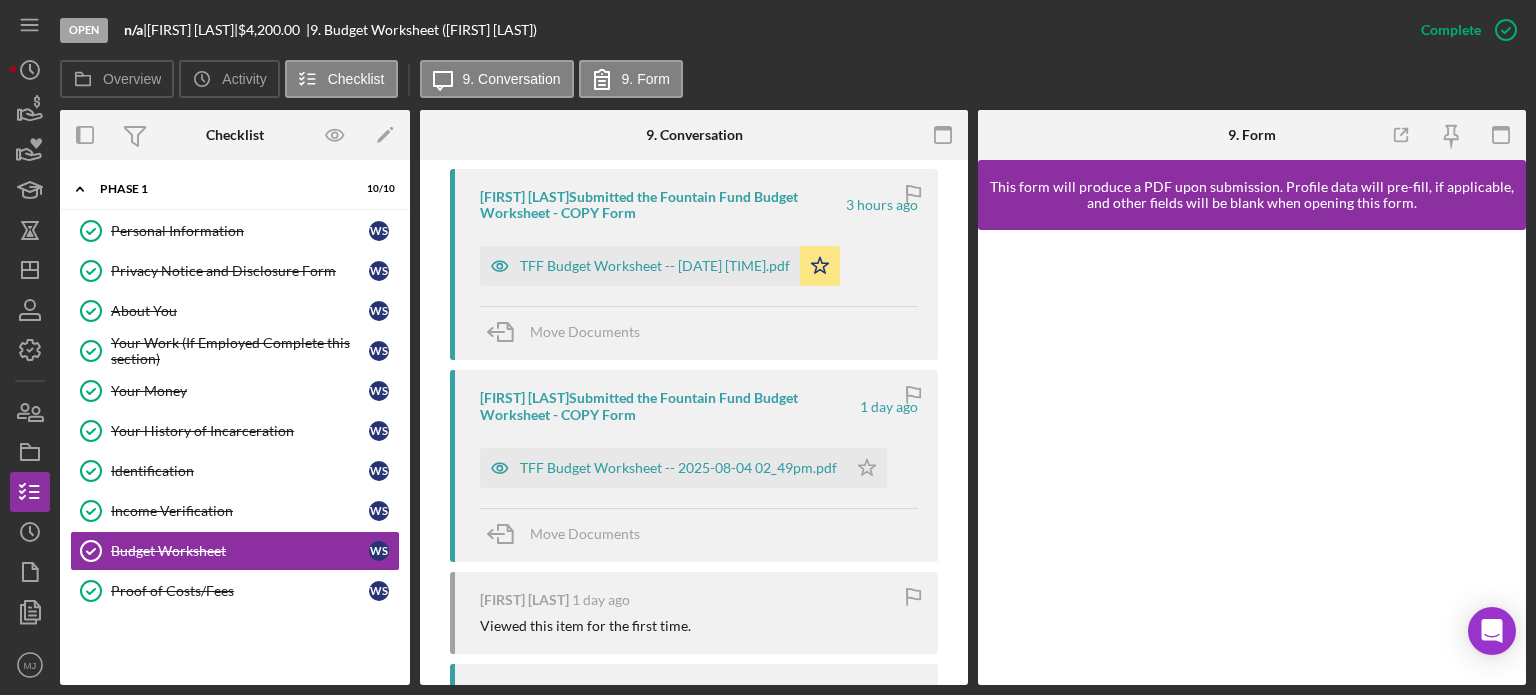 drag, startPoint x: 764, startPoint y: 495, endPoint x: 754, endPoint y: 487, distance: 12.806249 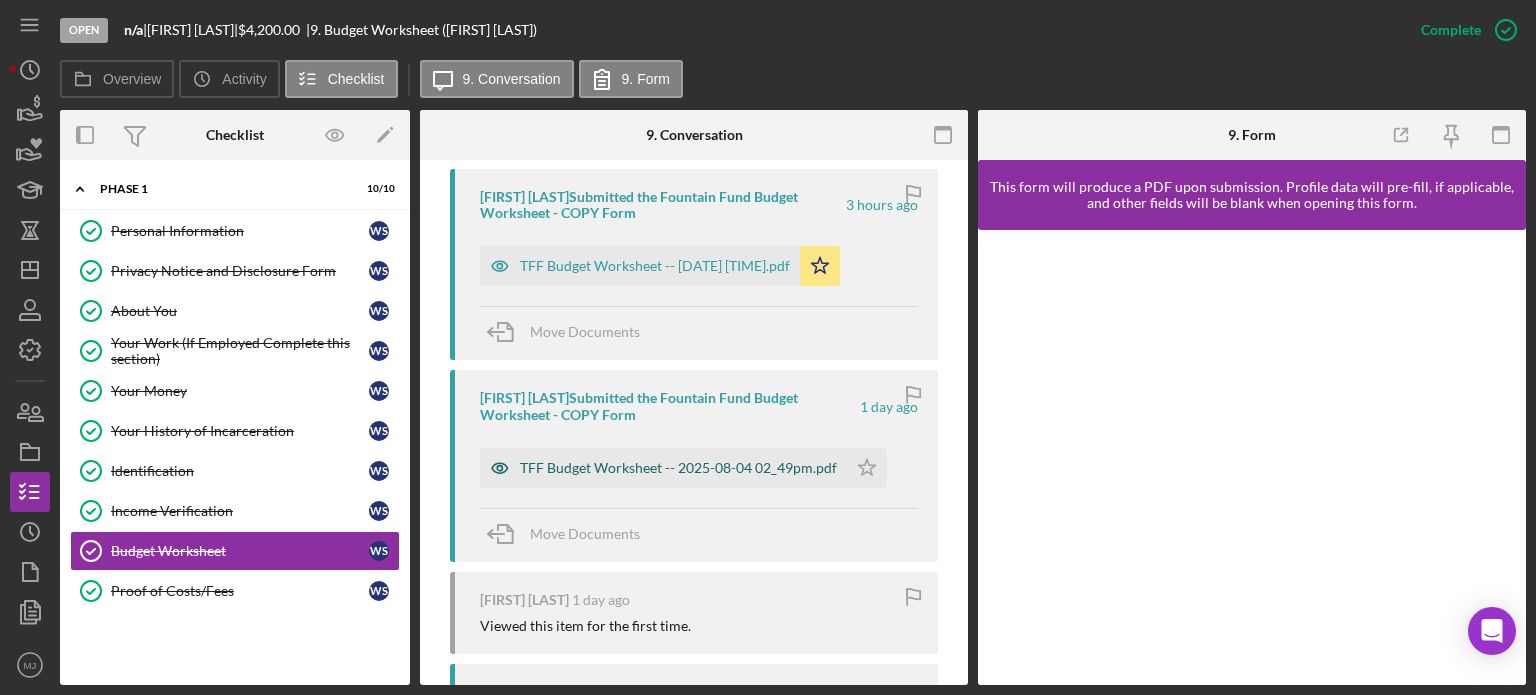 click on "TFF Budget Worksheet -- 2025-08-04 02_49pm.pdf" at bounding box center (678, 468) 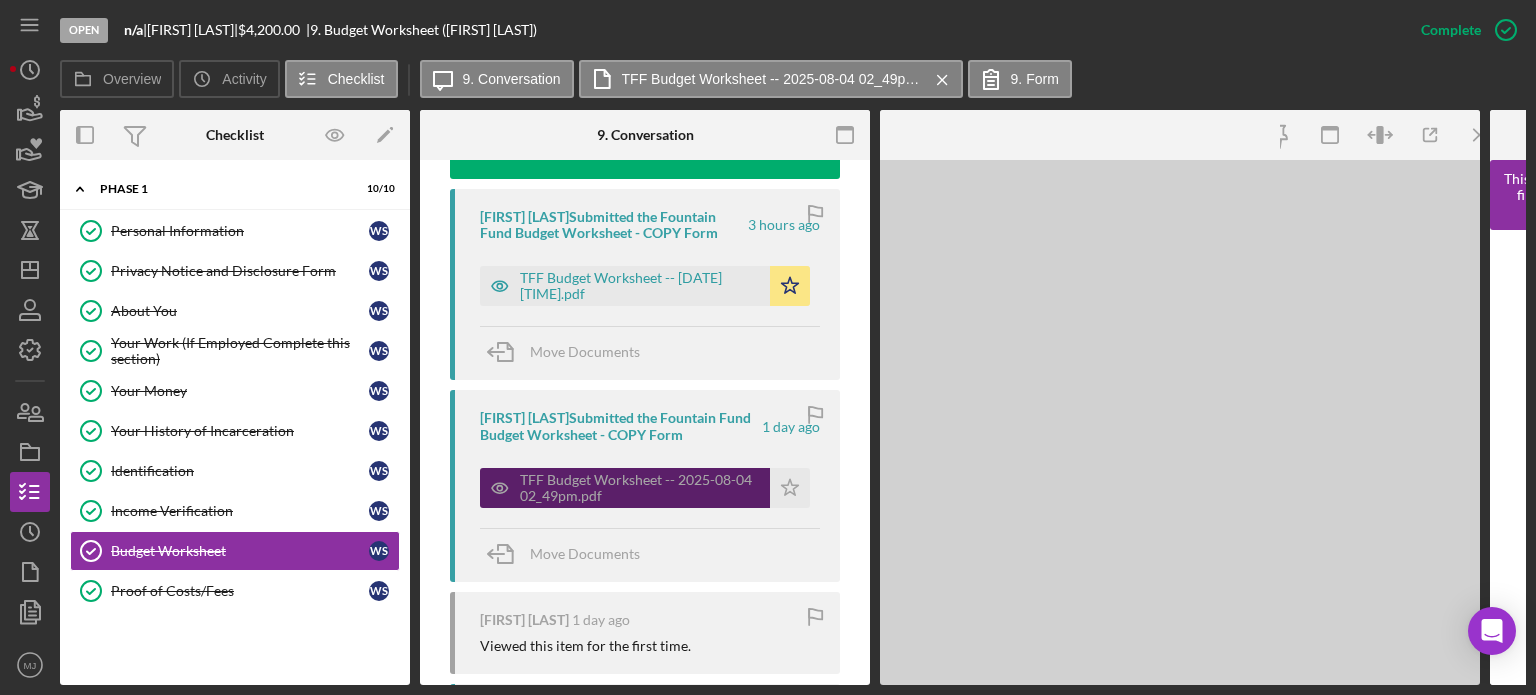 scroll, scrollTop: 820, scrollLeft: 0, axis: vertical 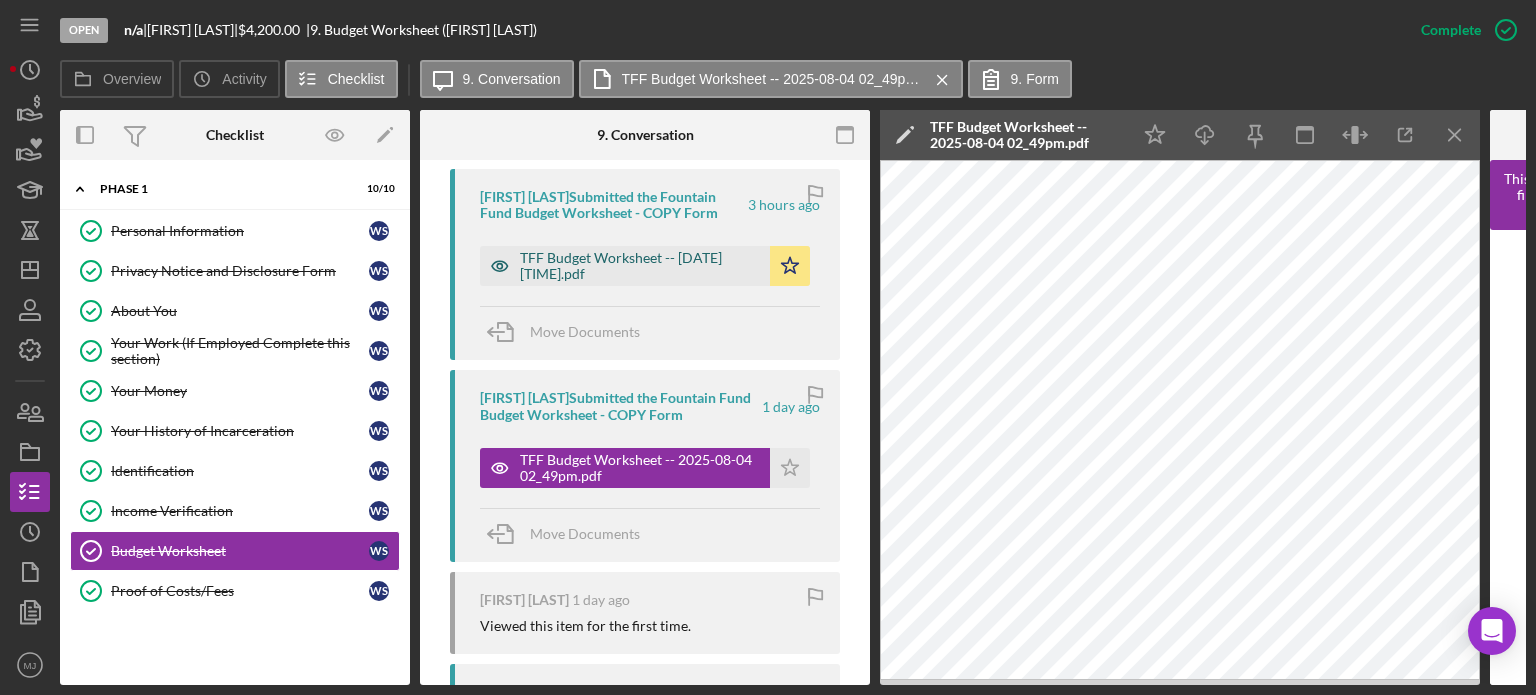 click on "TFF Budget Worksheet -- [DATE] [TIME].pdf" at bounding box center (640, 266) 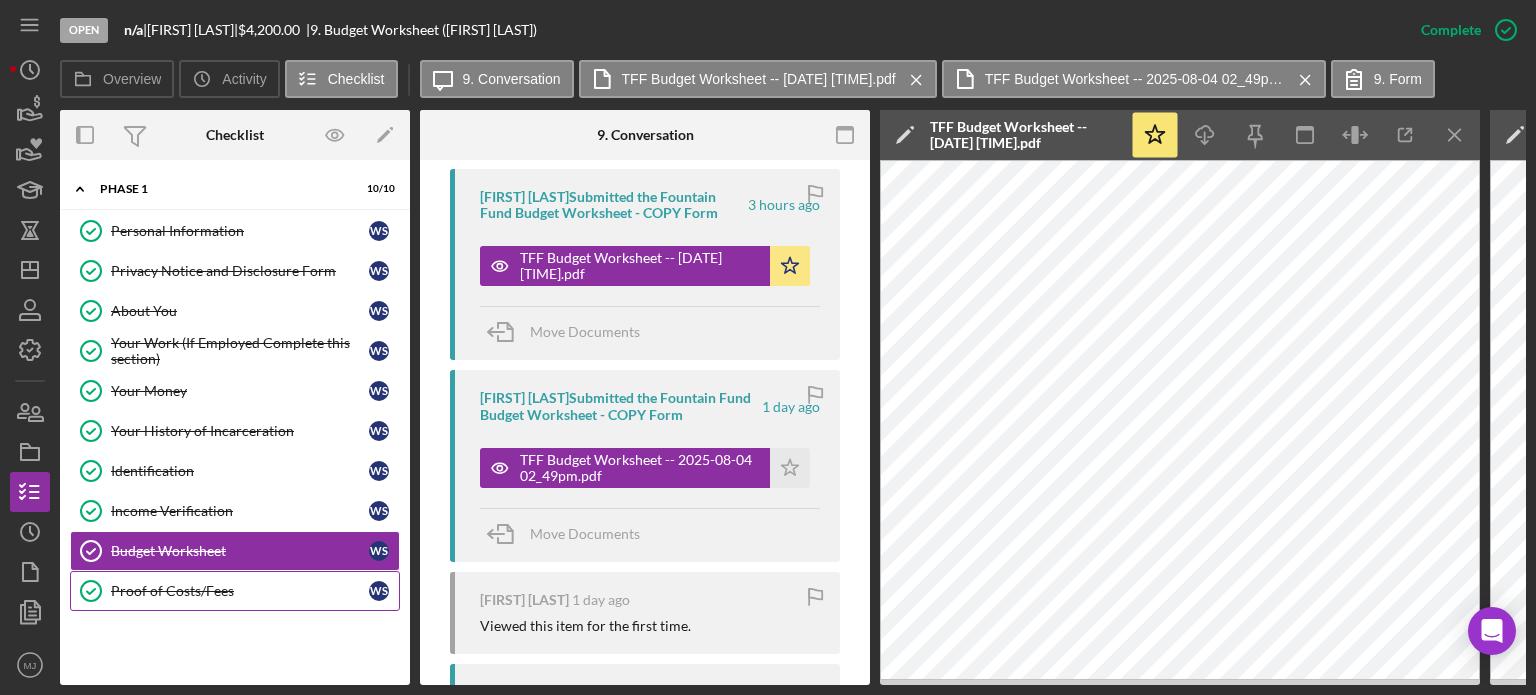 click on "Proof of Costs/Fees" at bounding box center (240, 591) 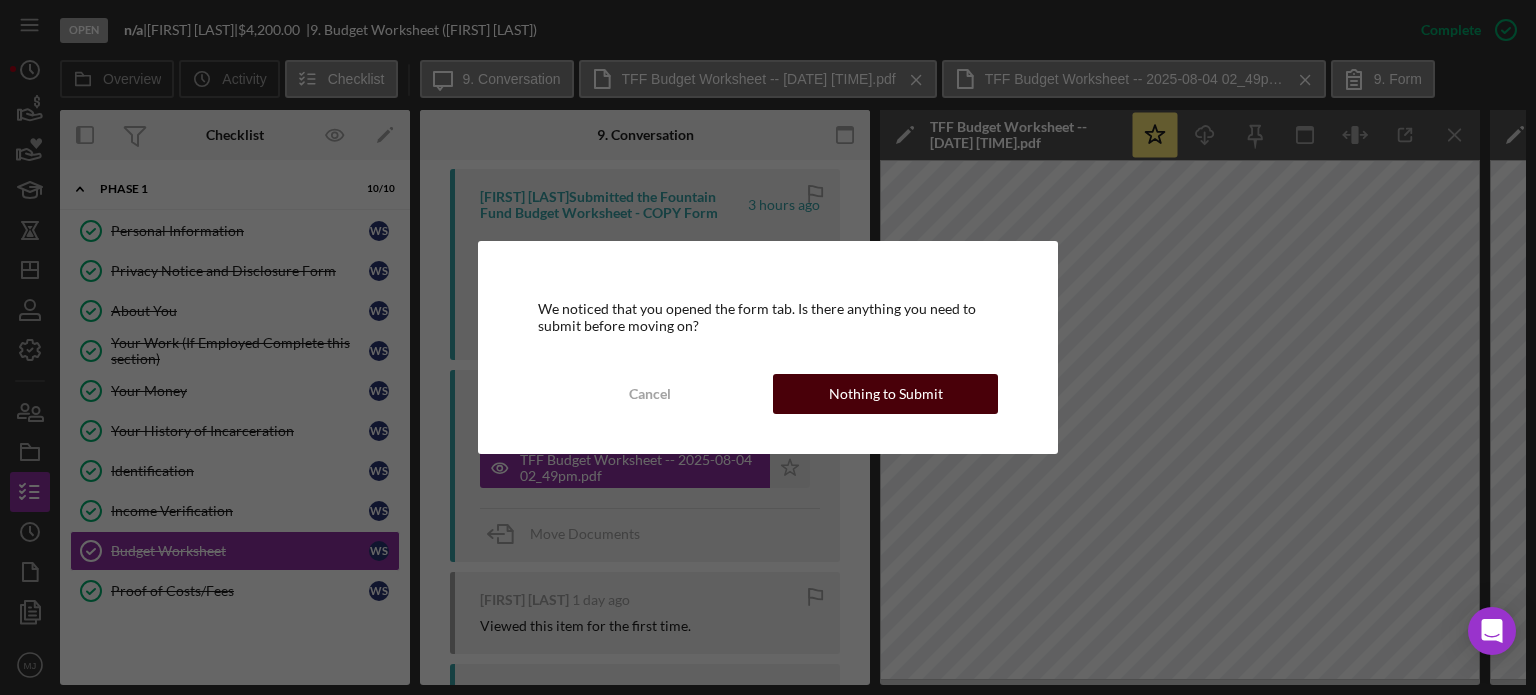 click on "Nothing to Submit" at bounding box center (886, 394) 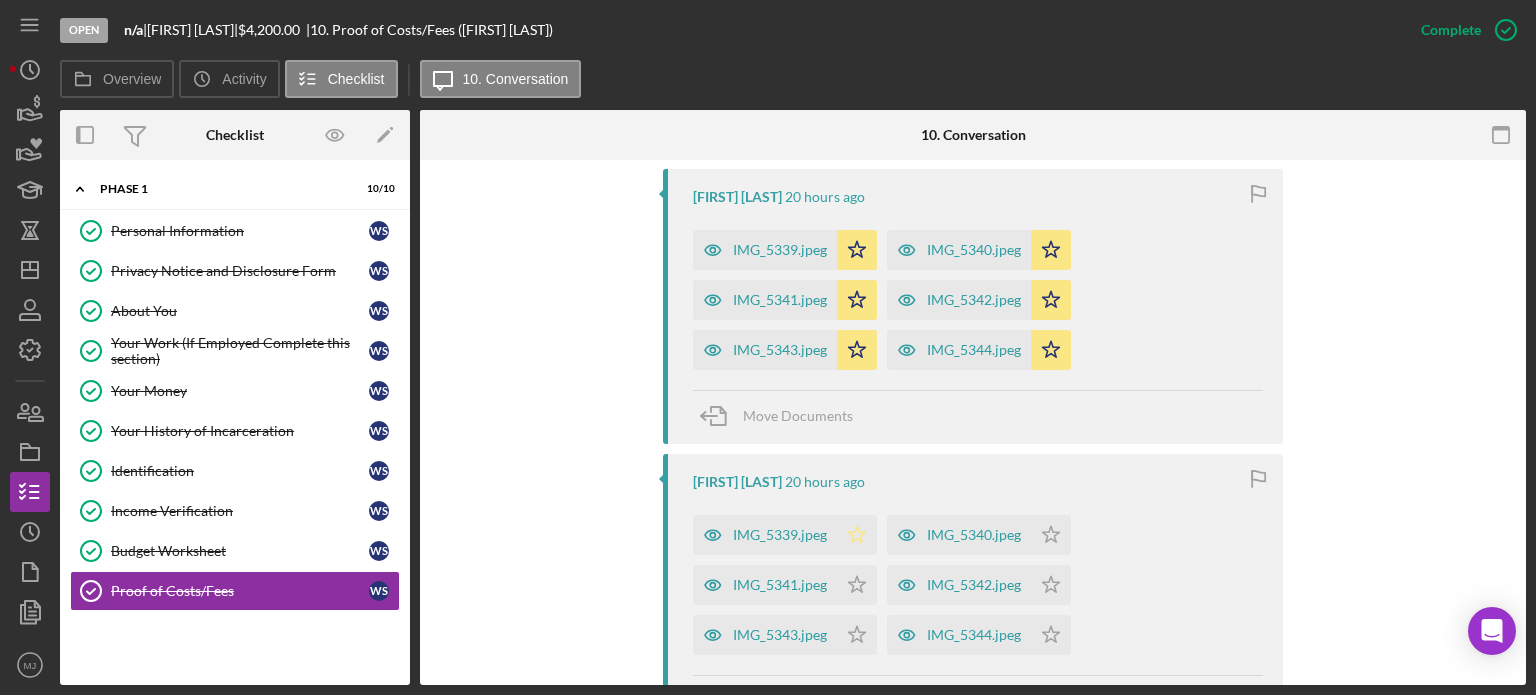 scroll, scrollTop: 800, scrollLeft: 0, axis: vertical 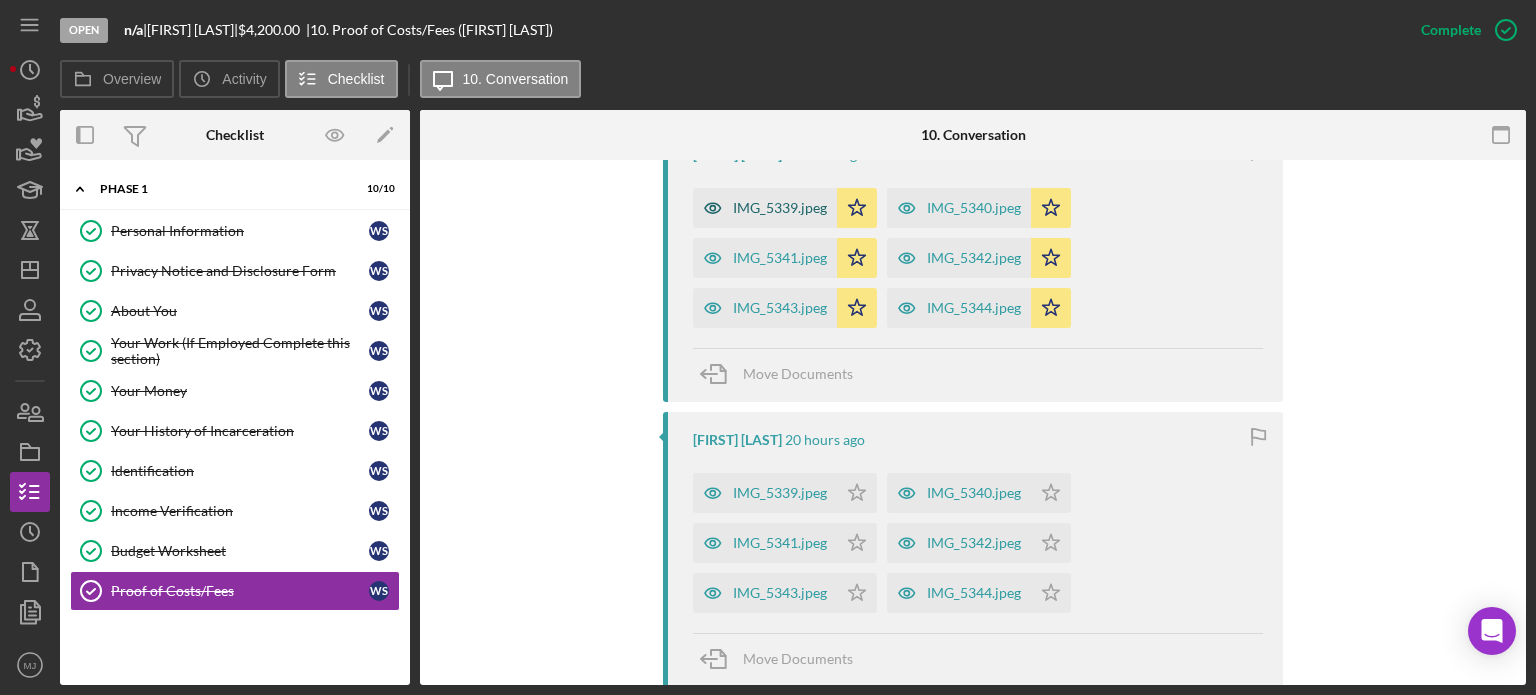 click on "IMG_5339.jpeg" at bounding box center (765, 208) 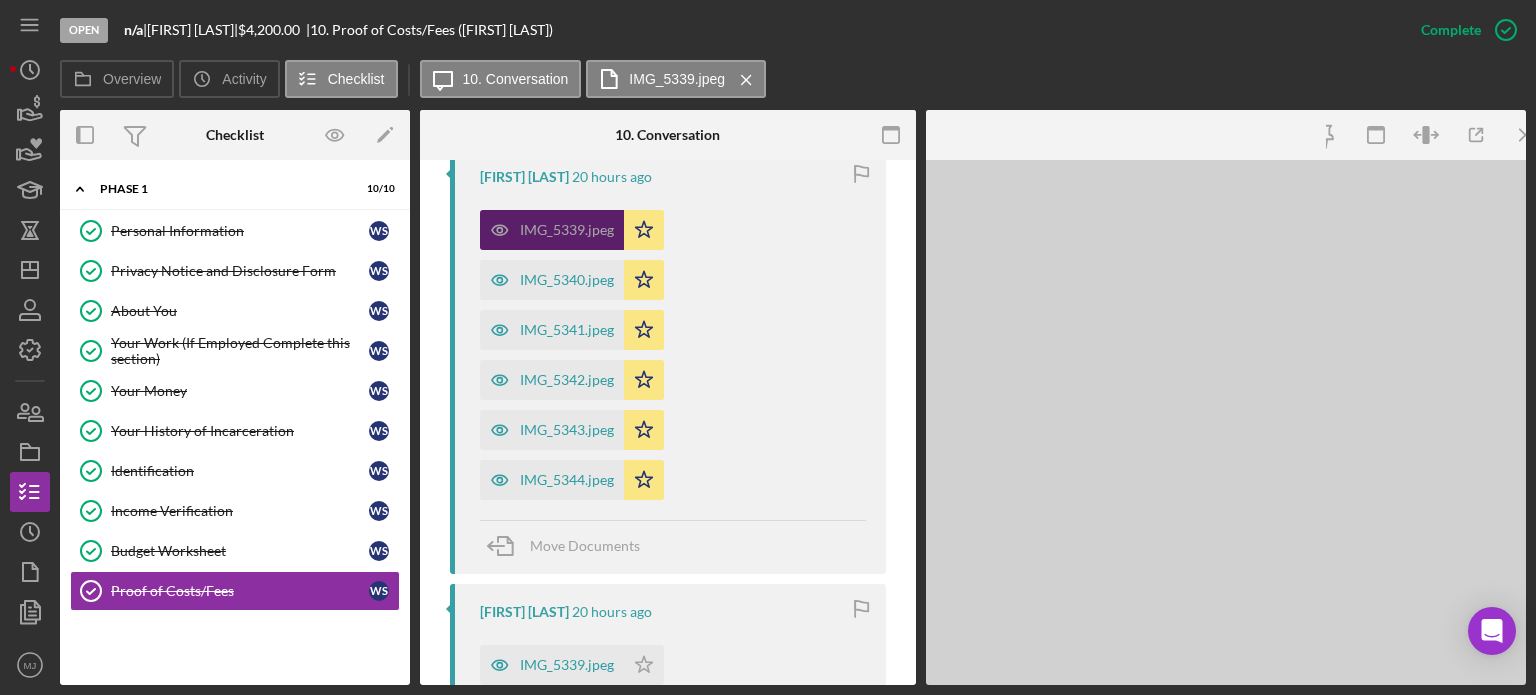 scroll, scrollTop: 822, scrollLeft: 0, axis: vertical 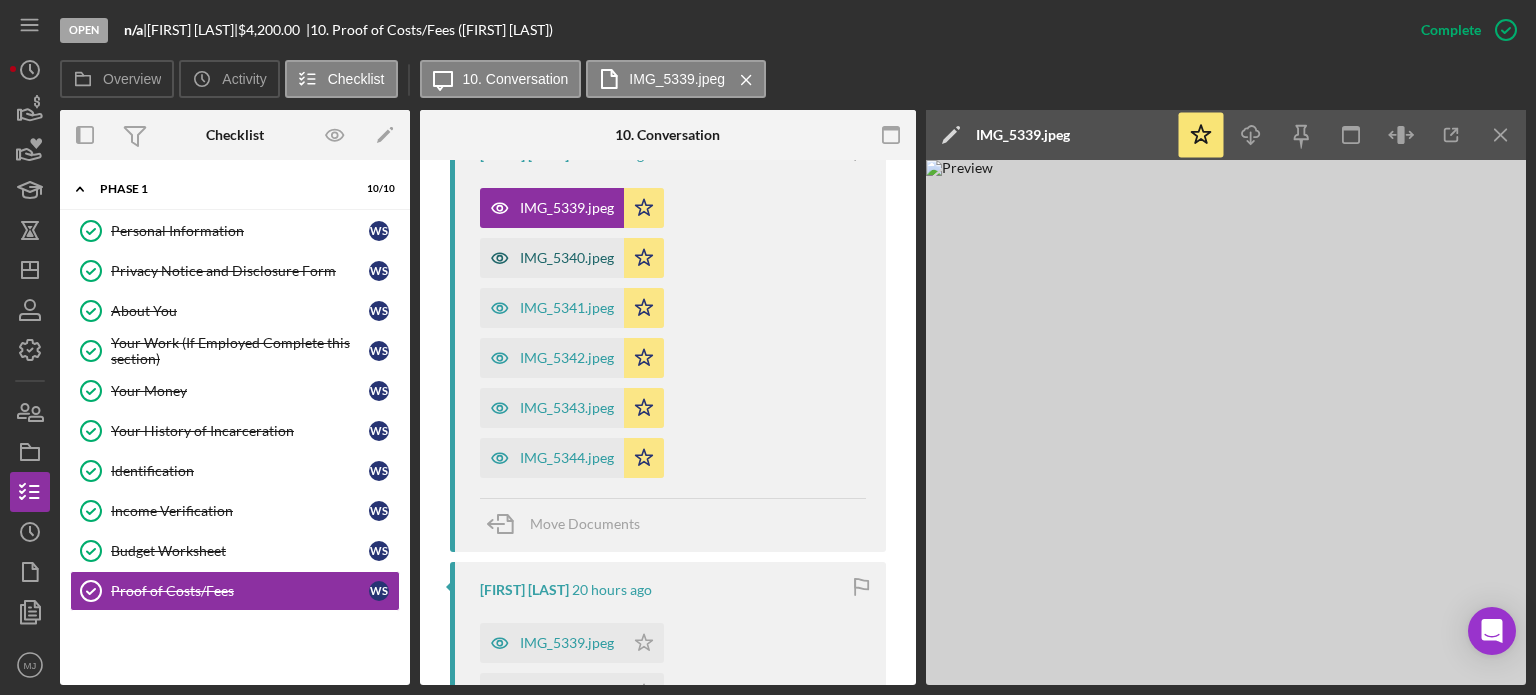 click on "IMG_5340.jpeg" at bounding box center [567, 258] 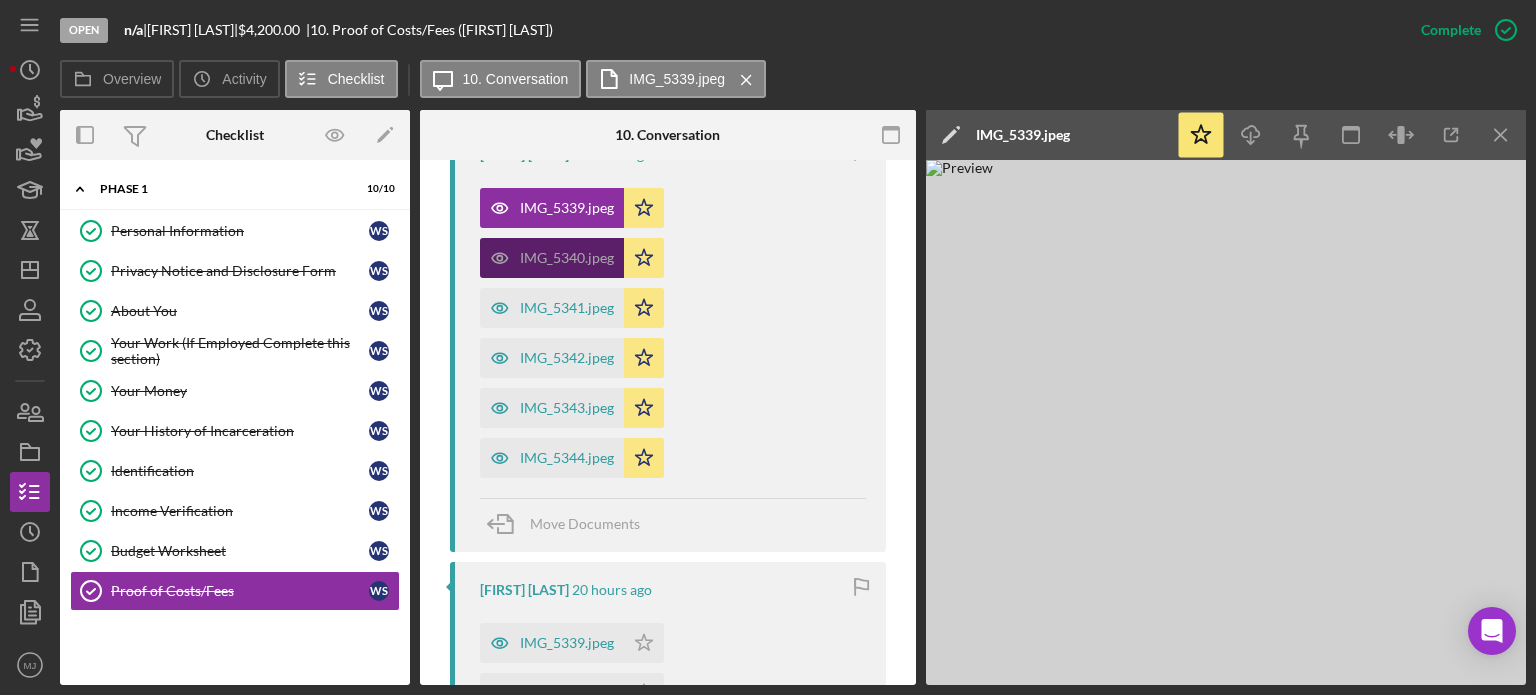 scroll, scrollTop: 842, scrollLeft: 0, axis: vertical 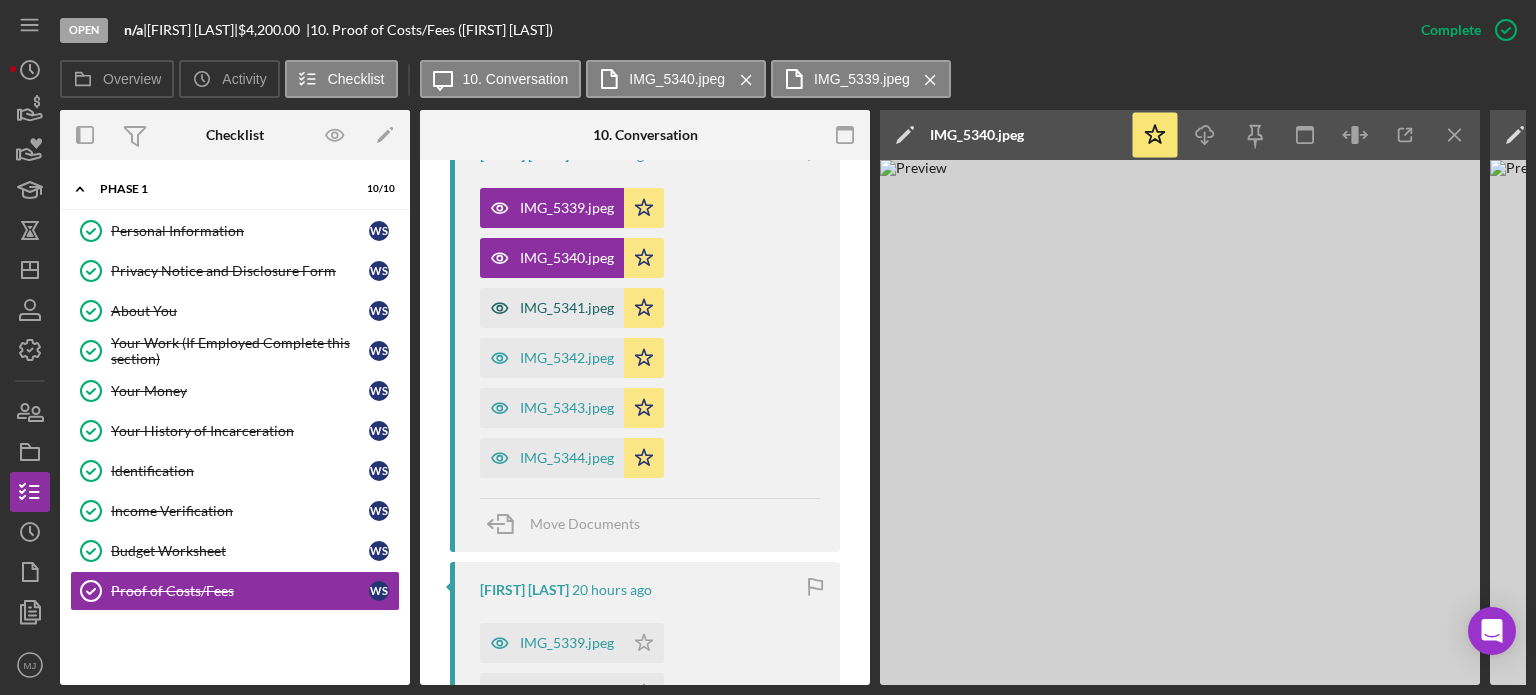 click on "IMG_5341.jpeg" at bounding box center (567, 308) 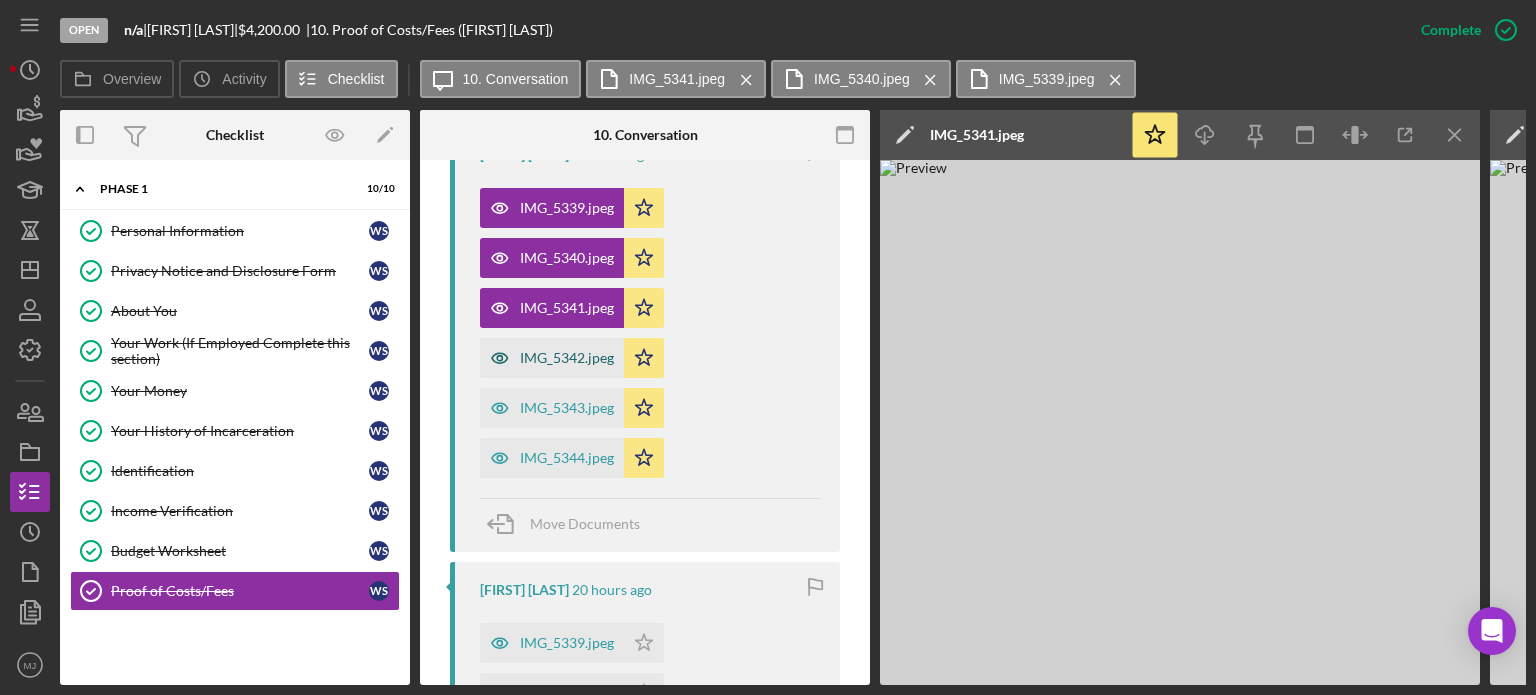 click on "IMG_5342.jpeg" at bounding box center (567, 358) 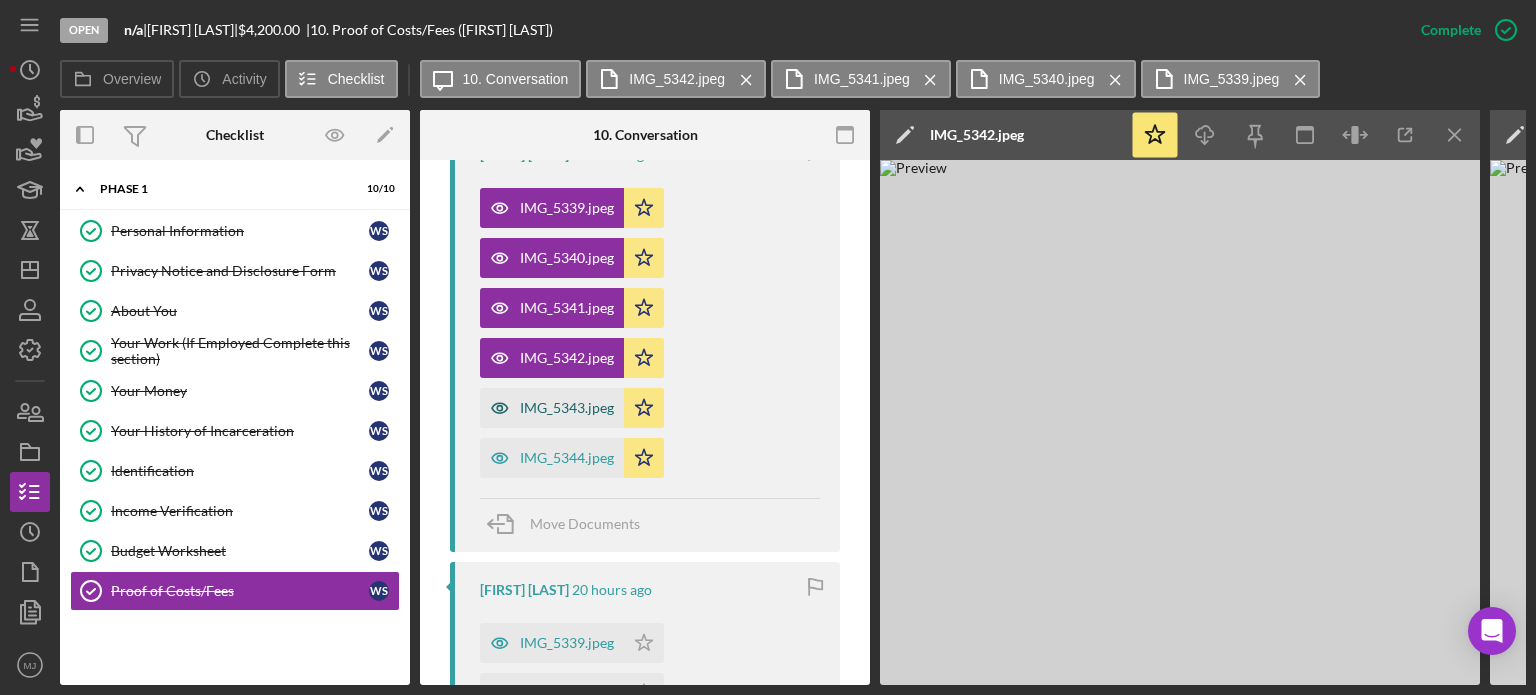 click on "IMG_5343.jpeg" at bounding box center (552, 408) 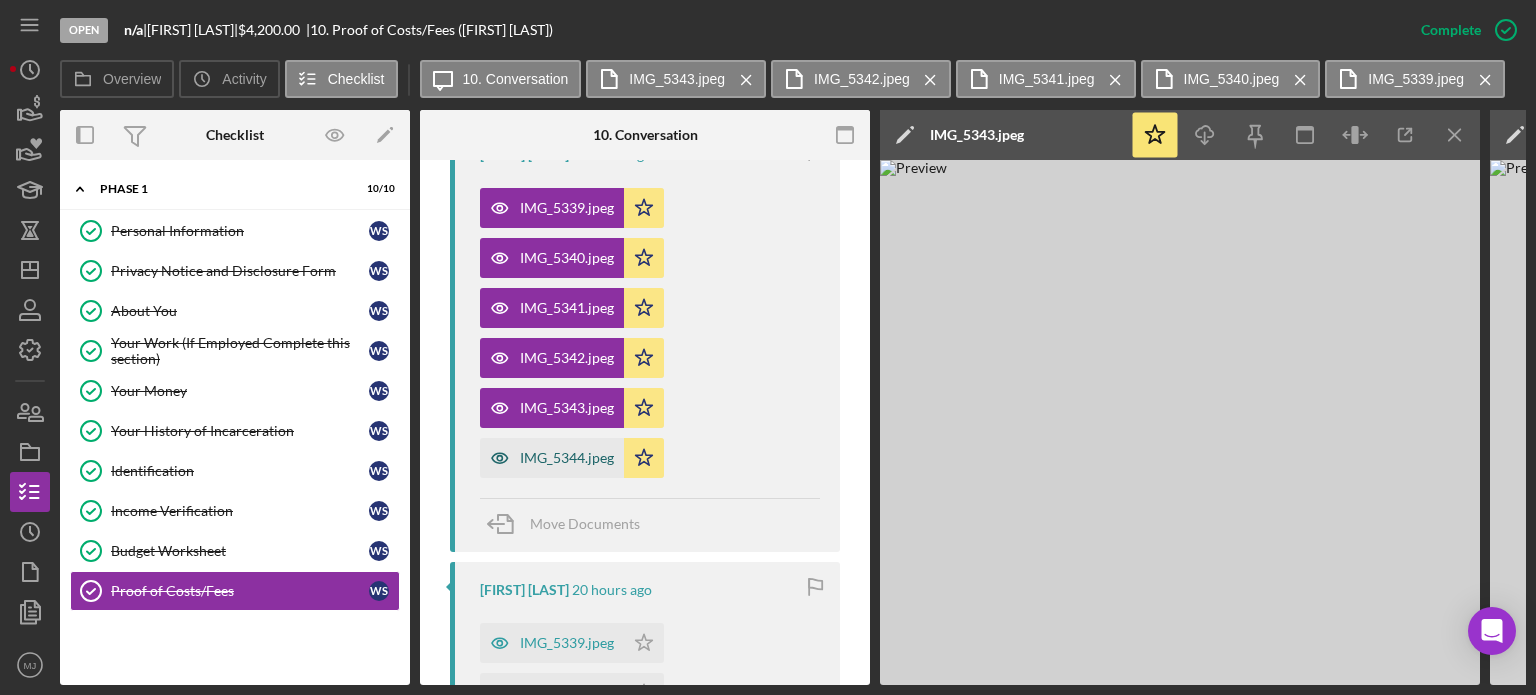 click on "IMG_5344.jpeg" at bounding box center (567, 458) 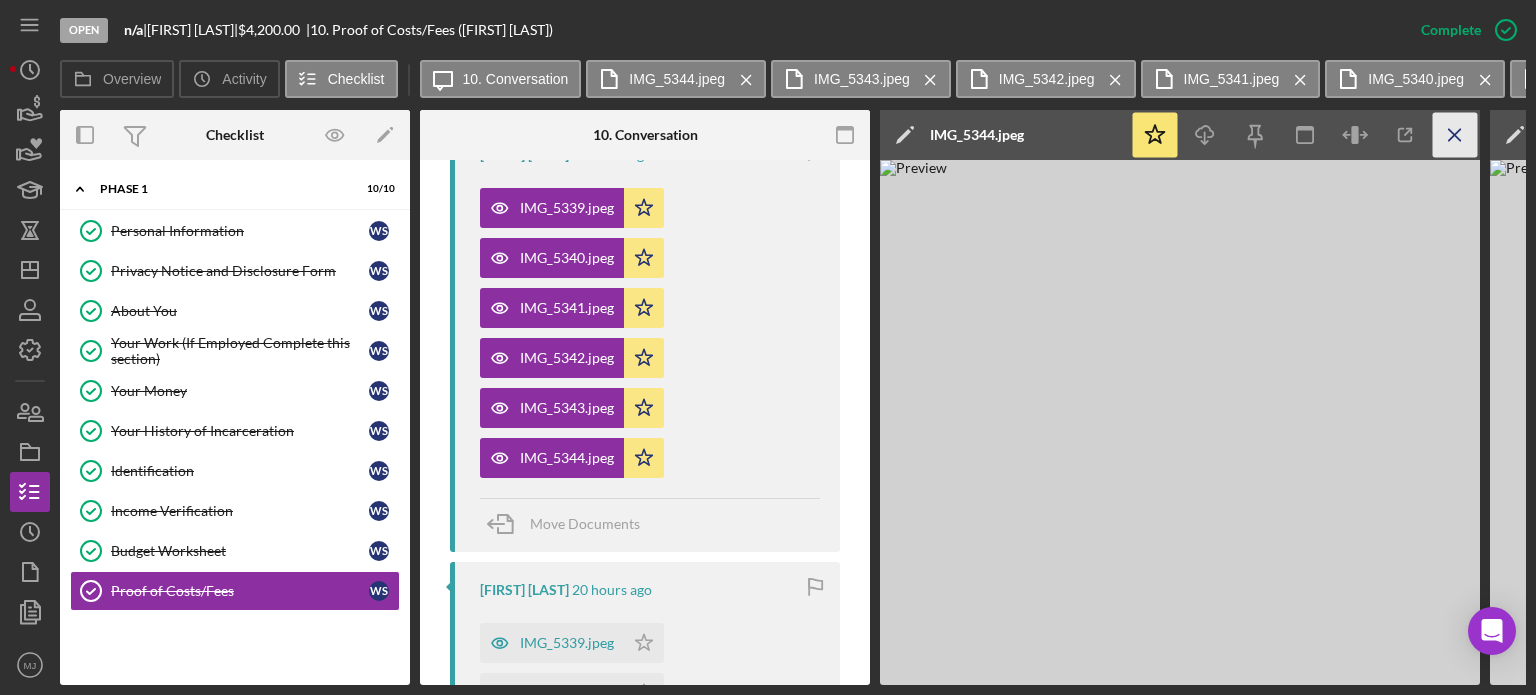 click on "Icon/Menu Close" 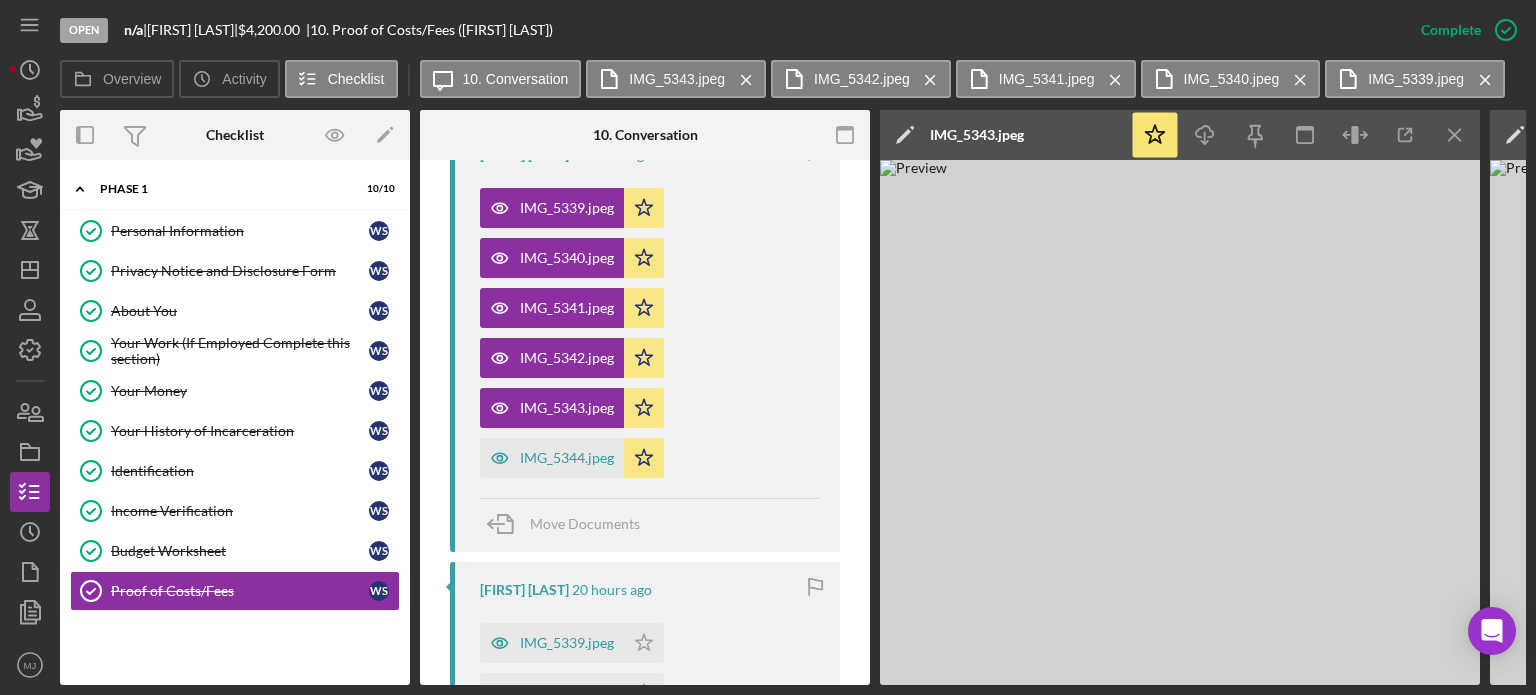 click on "Icon/Menu Close" 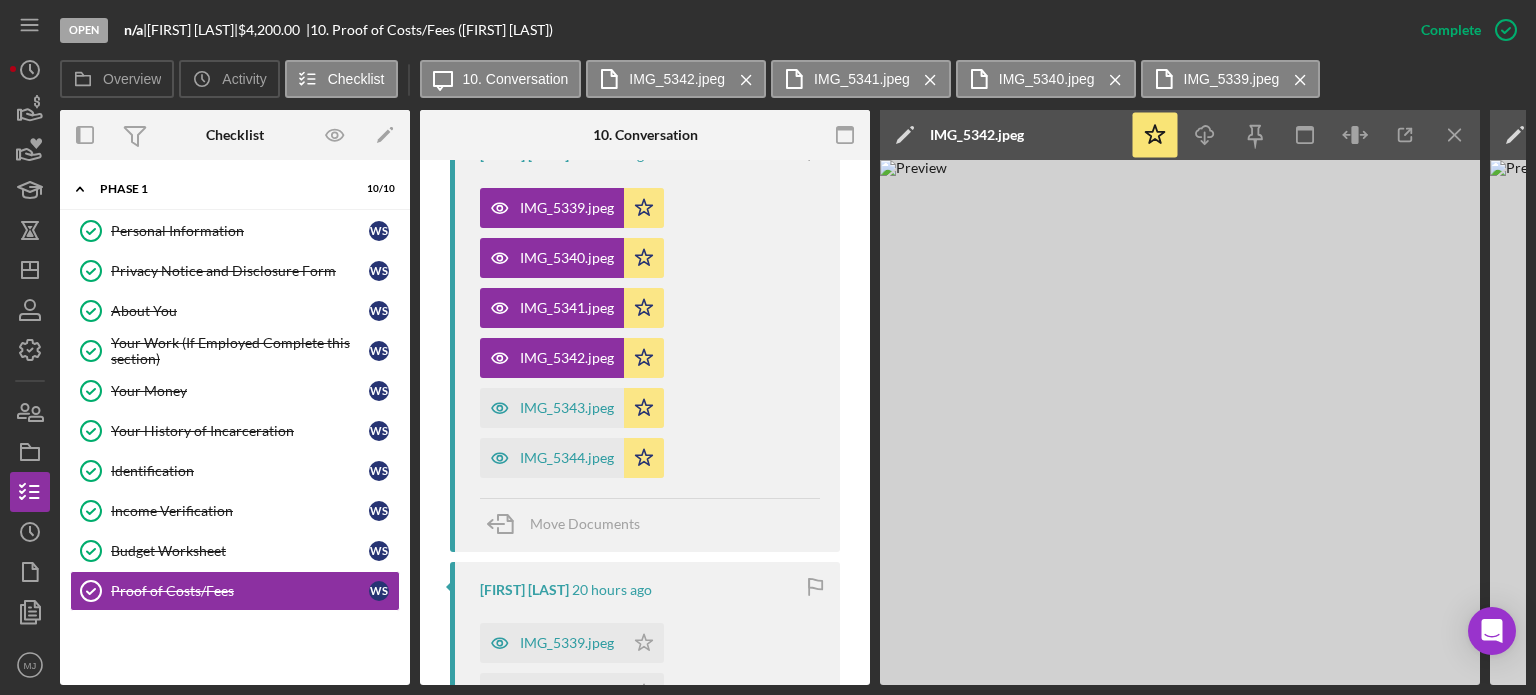 click on "Icon/Menu Close" 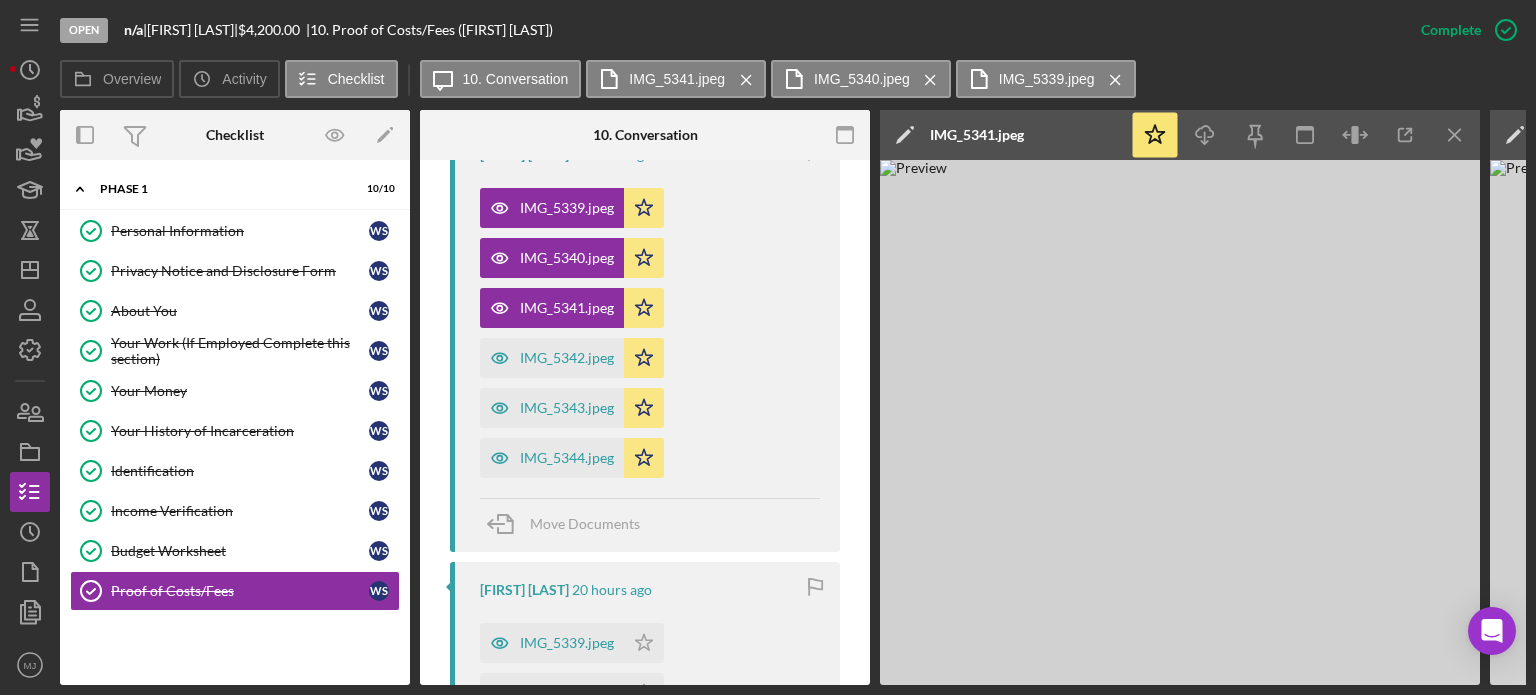 click on "Icon/Menu Close" 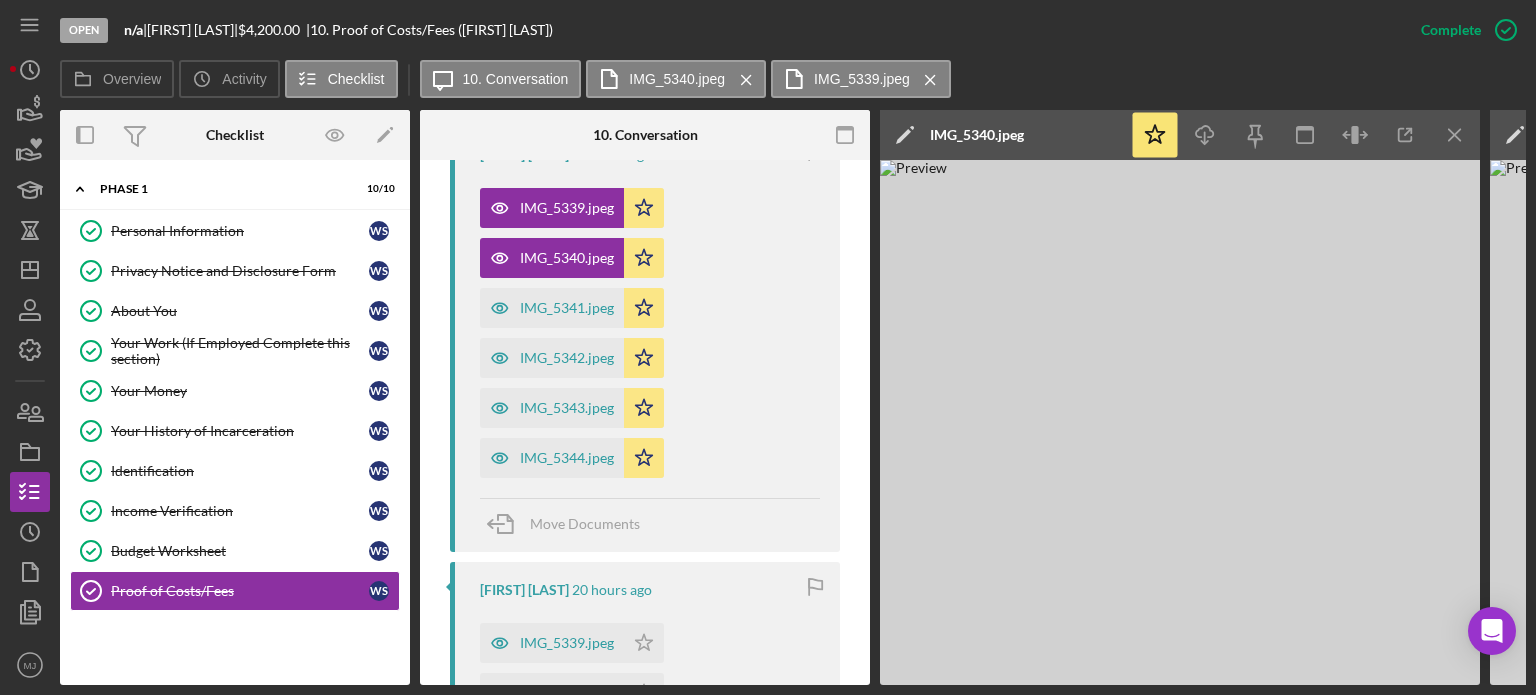 click on "Icon/Menu Close" 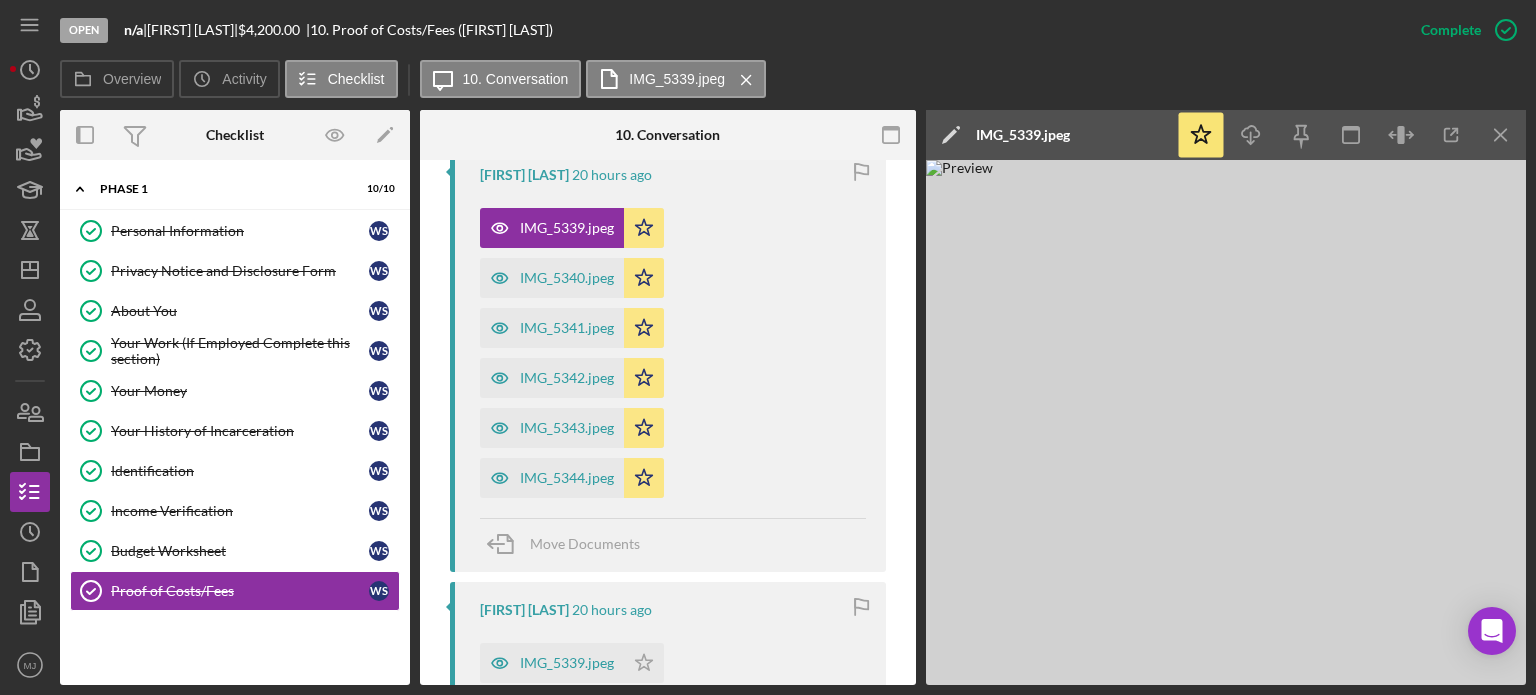 scroll, scrollTop: 722, scrollLeft: 0, axis: vertical 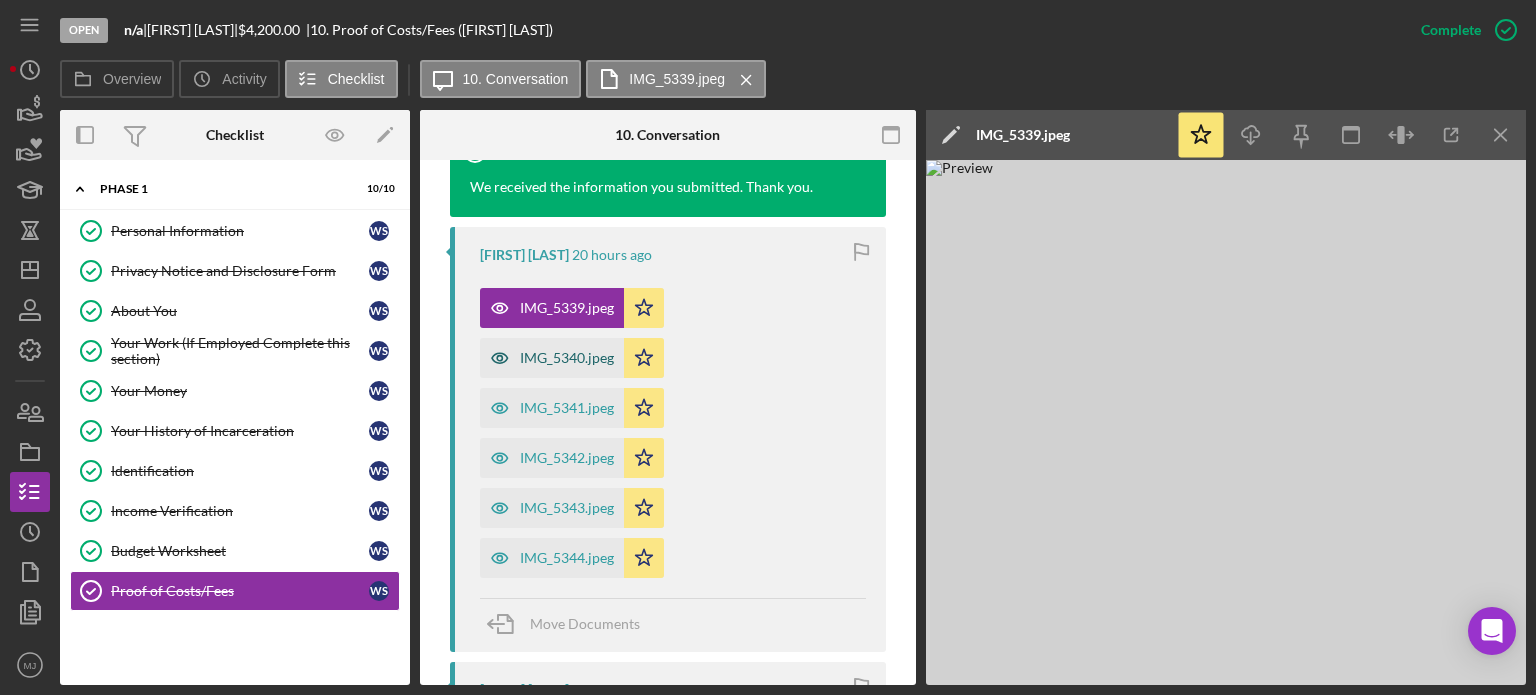 click on "IMG_5340.jpeg" at bounding box center [552, 358] 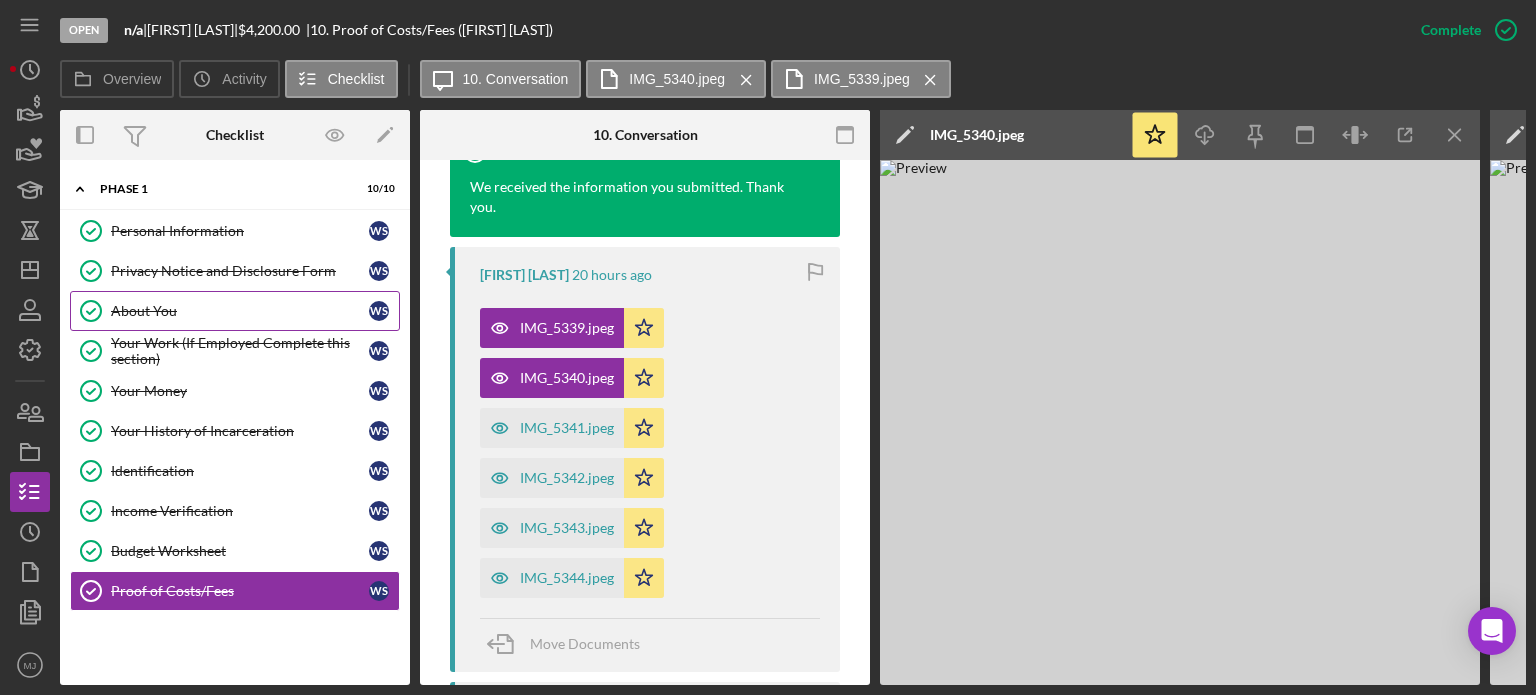 click on "About You" at bounding box center [240, 311] 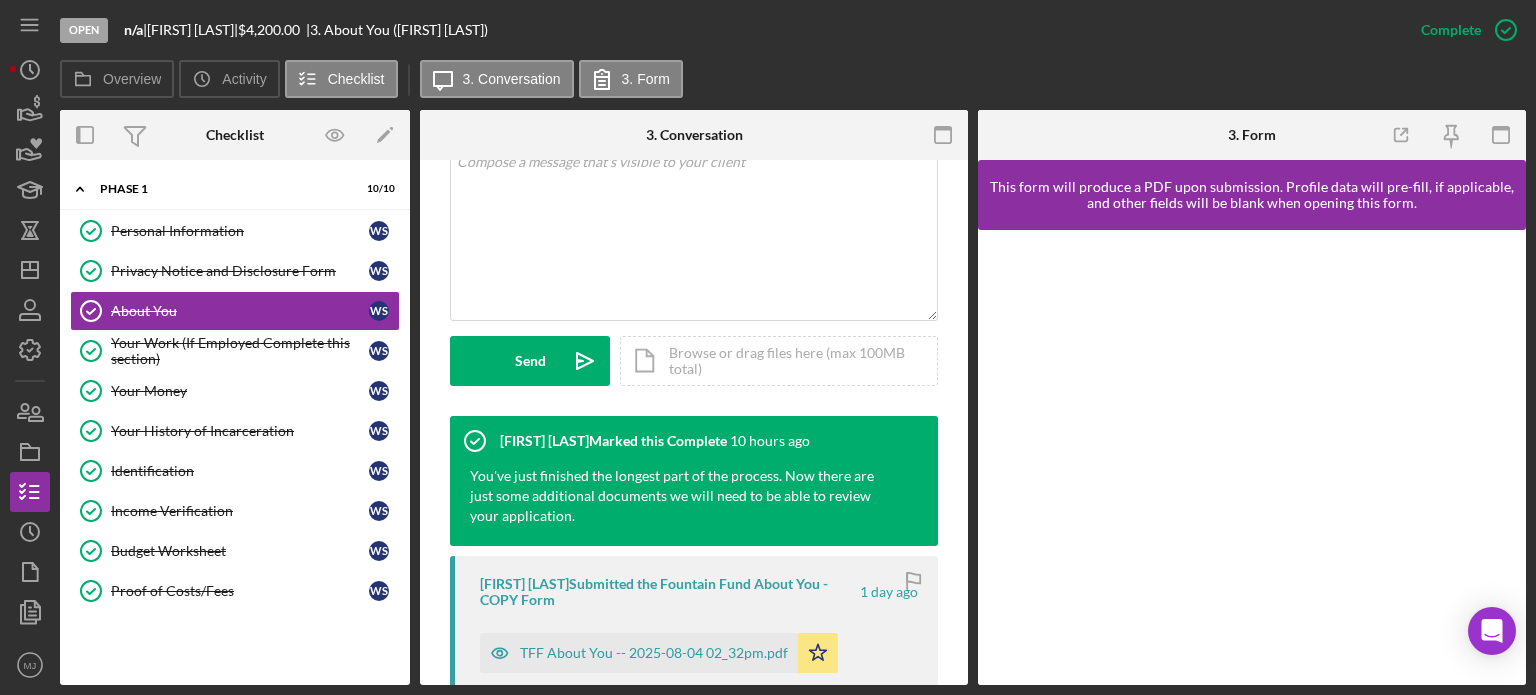 scroll, scrollTop: 600, scrollLeft: 0, axis: vertical 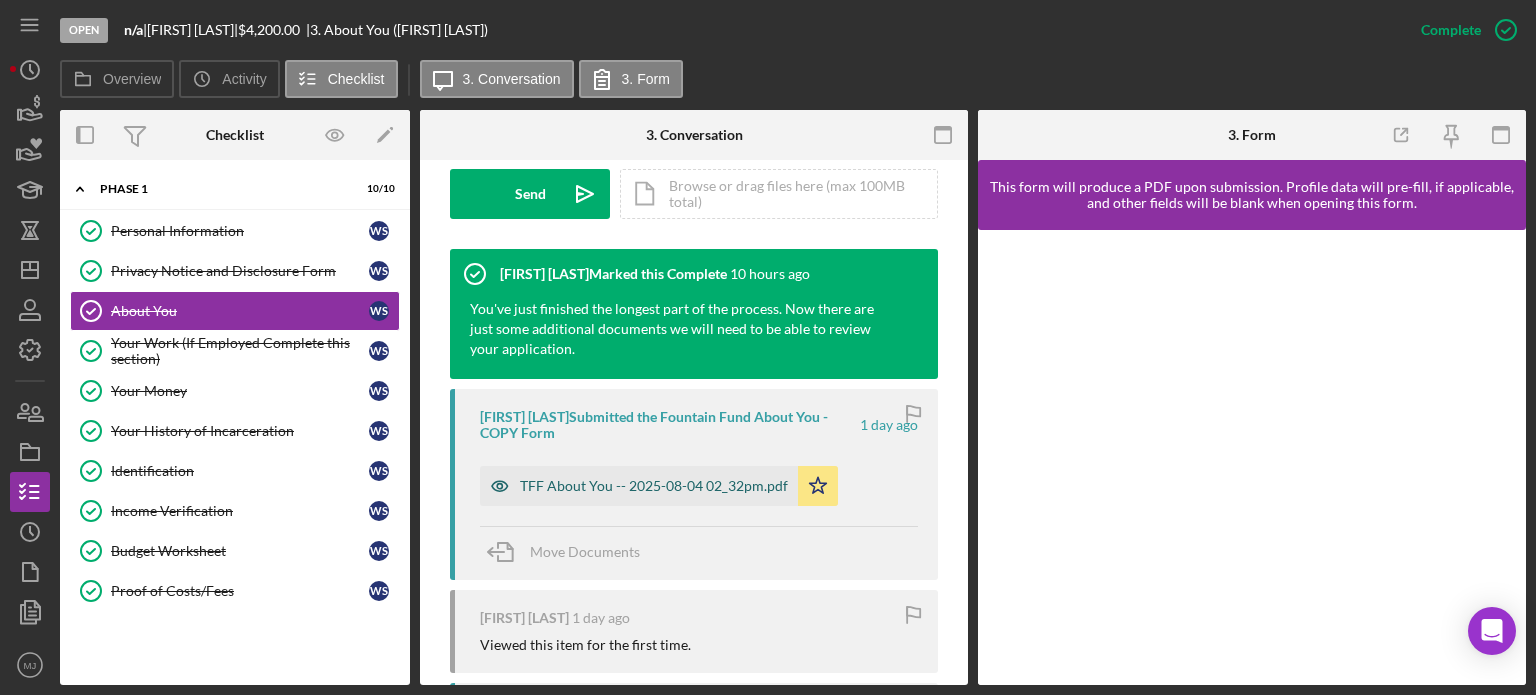 click on "TFF About You -- 2025-08-04 02_32pm.pdf" at bounding box center (639, 486) 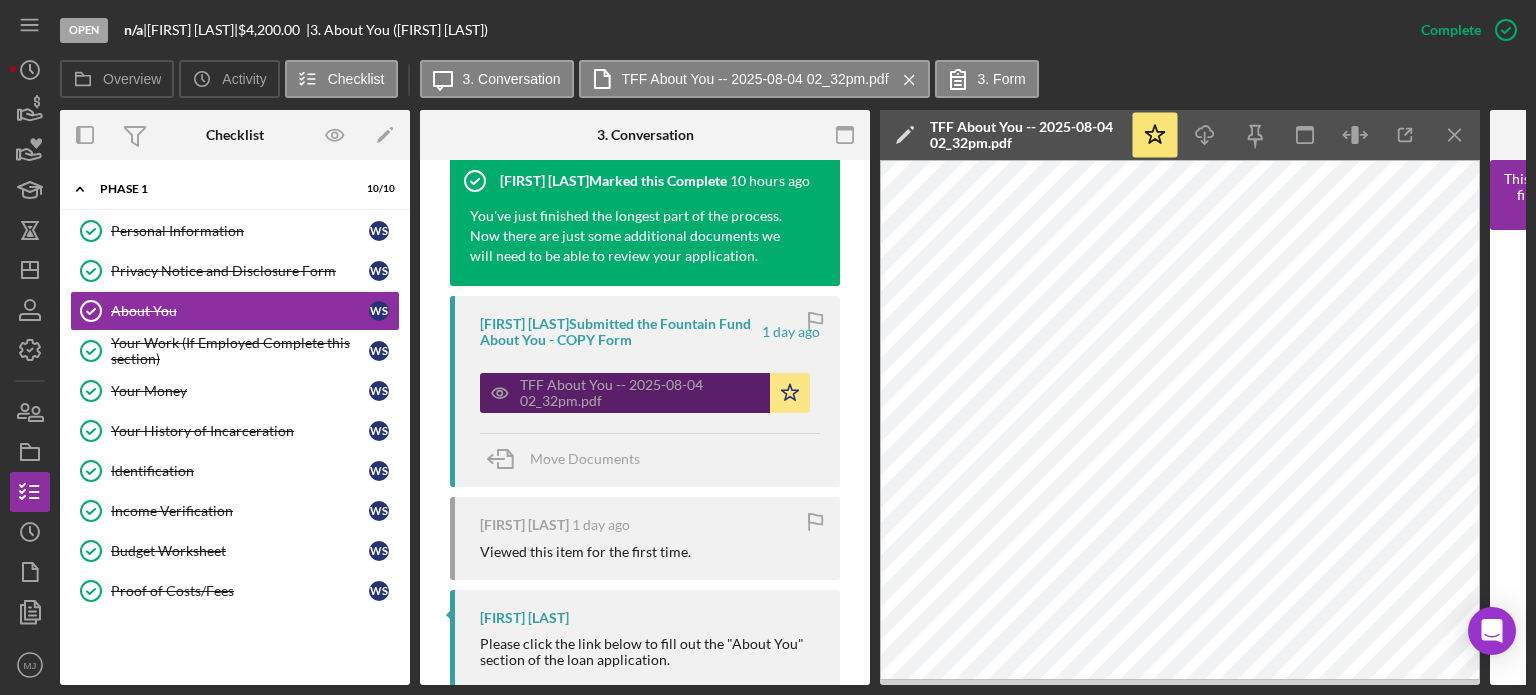 scroll, scrollTop: 640, scrollLeft: 0, axis: vertical 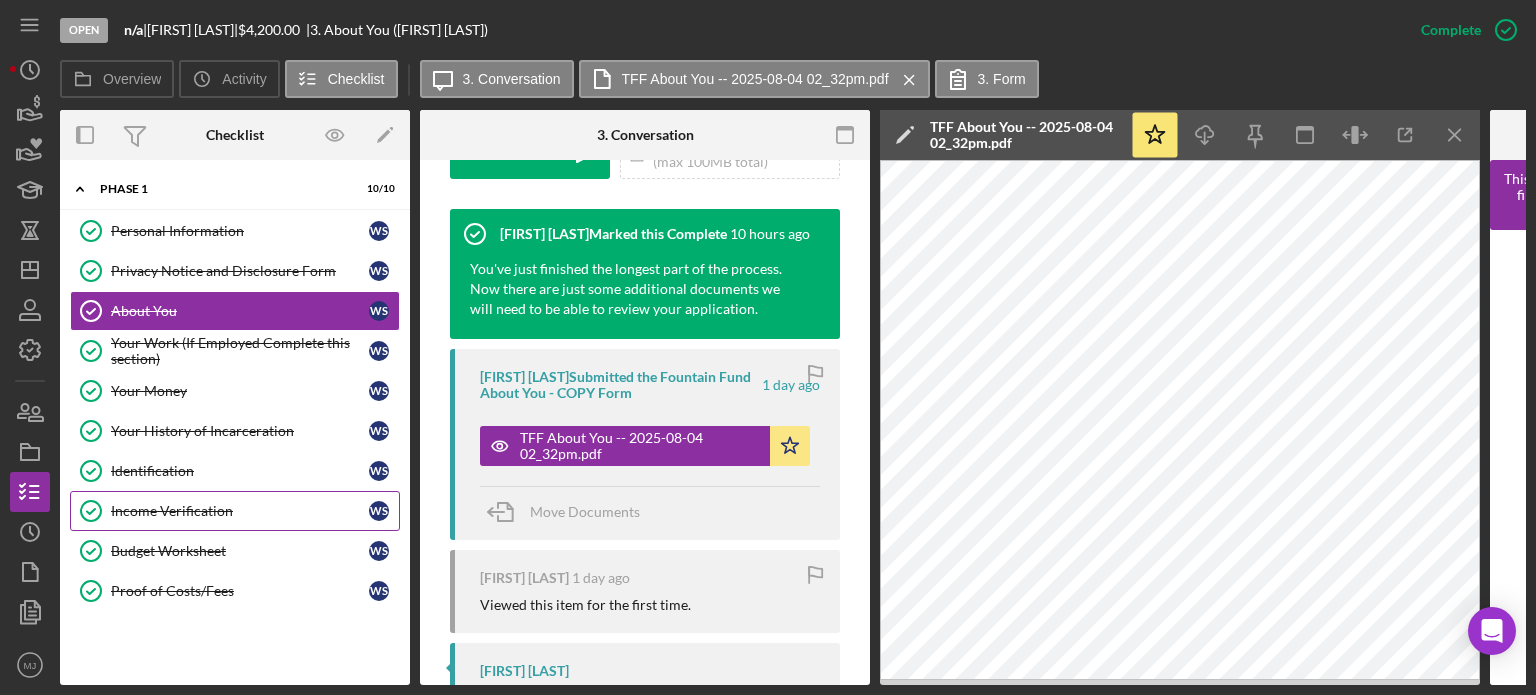 click on "Income Verification" at bounding box center (240, 511) 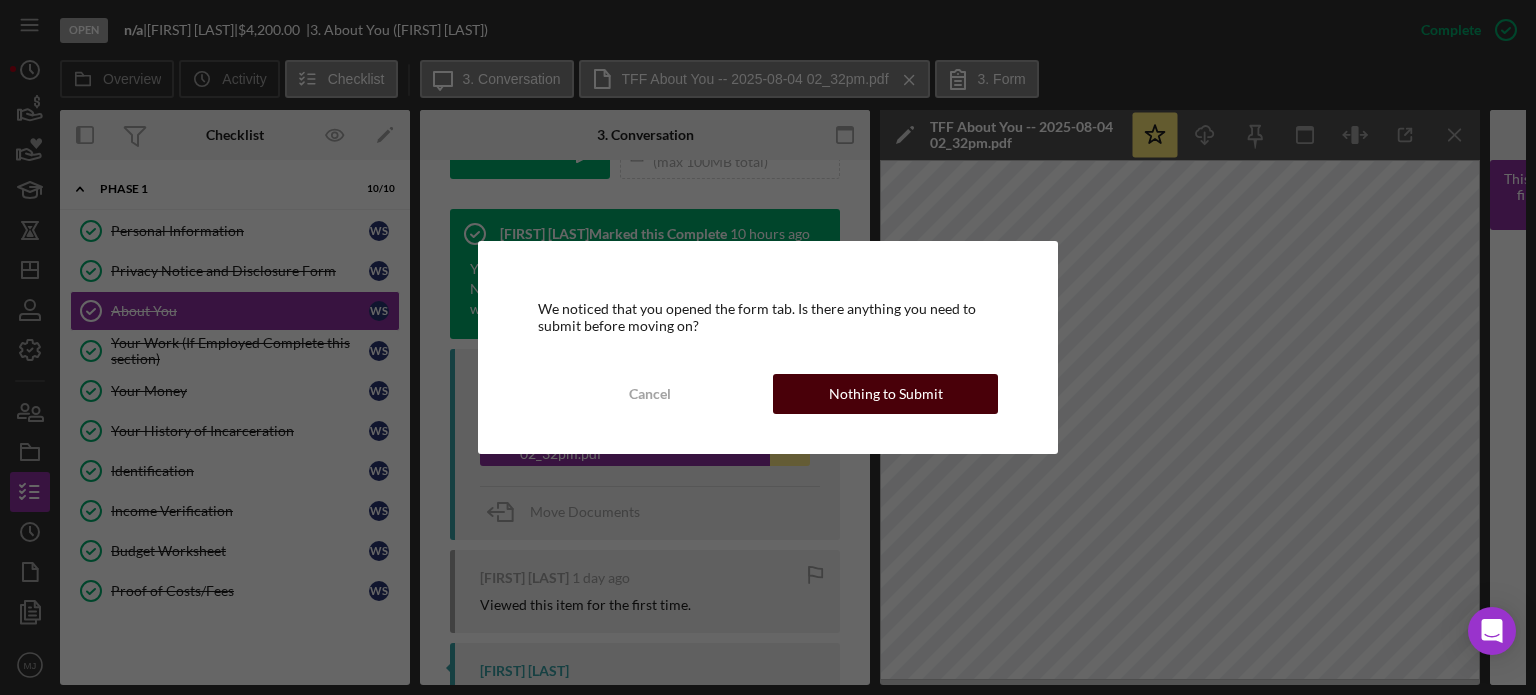 drag, startPoint x: 817, startPoint y: 365, endPoint x: 828, endPoint y: 375, distance: 14.866069 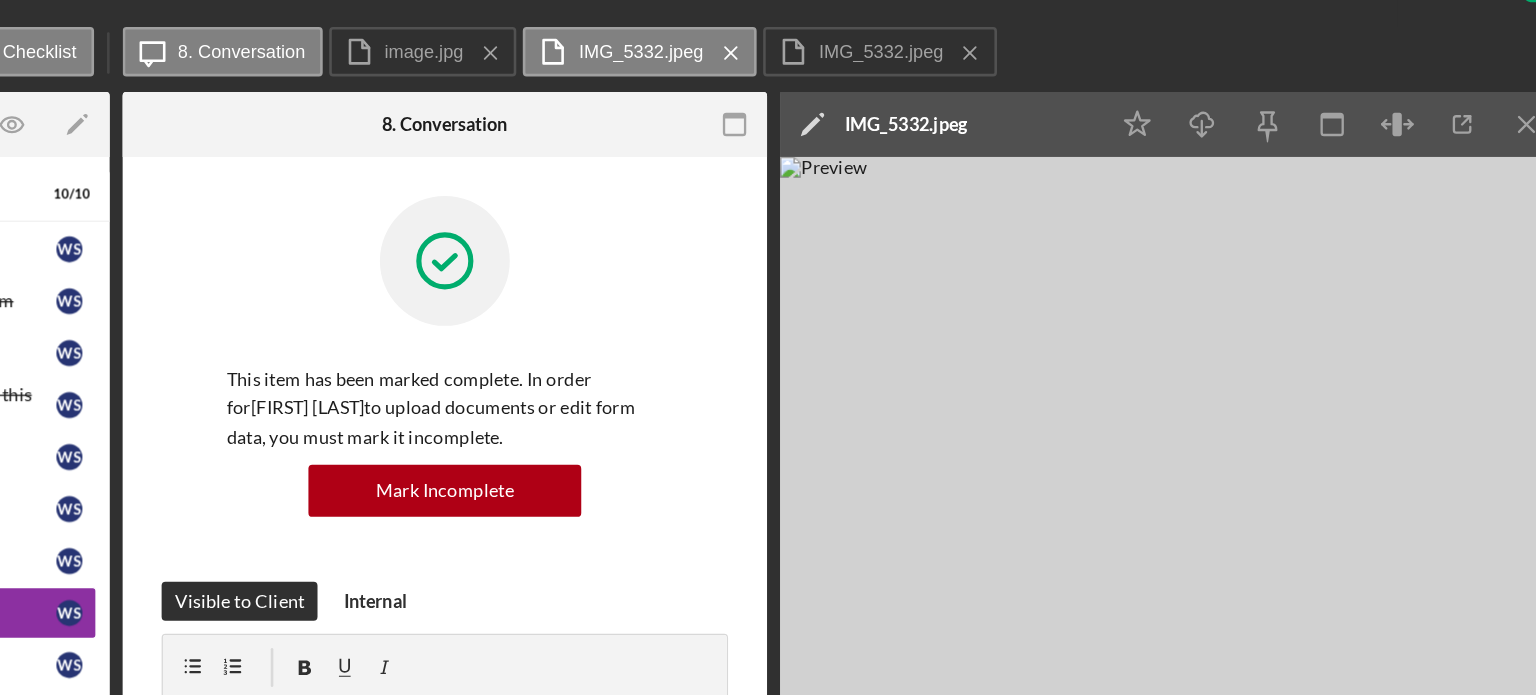 click at bounding box center [1226, 422] 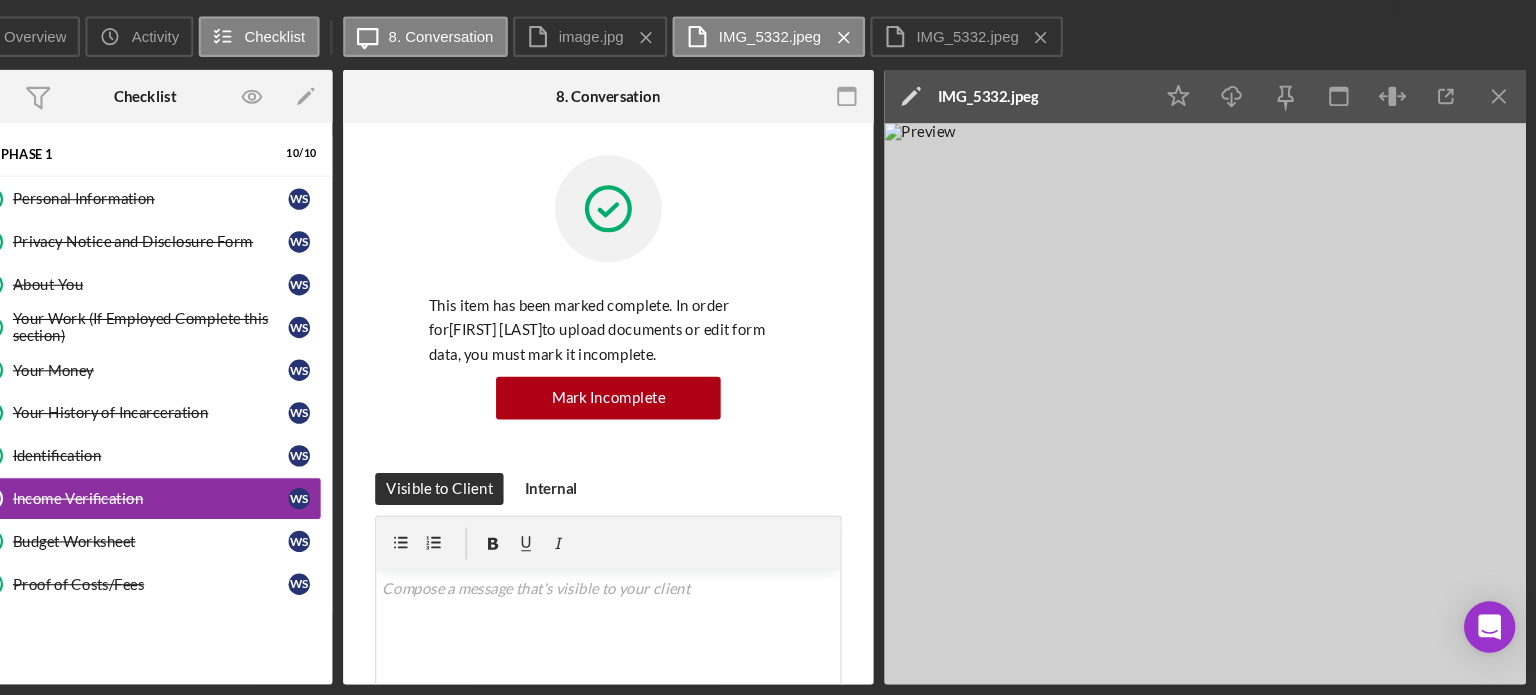 click at bounding box center [1226, 422] 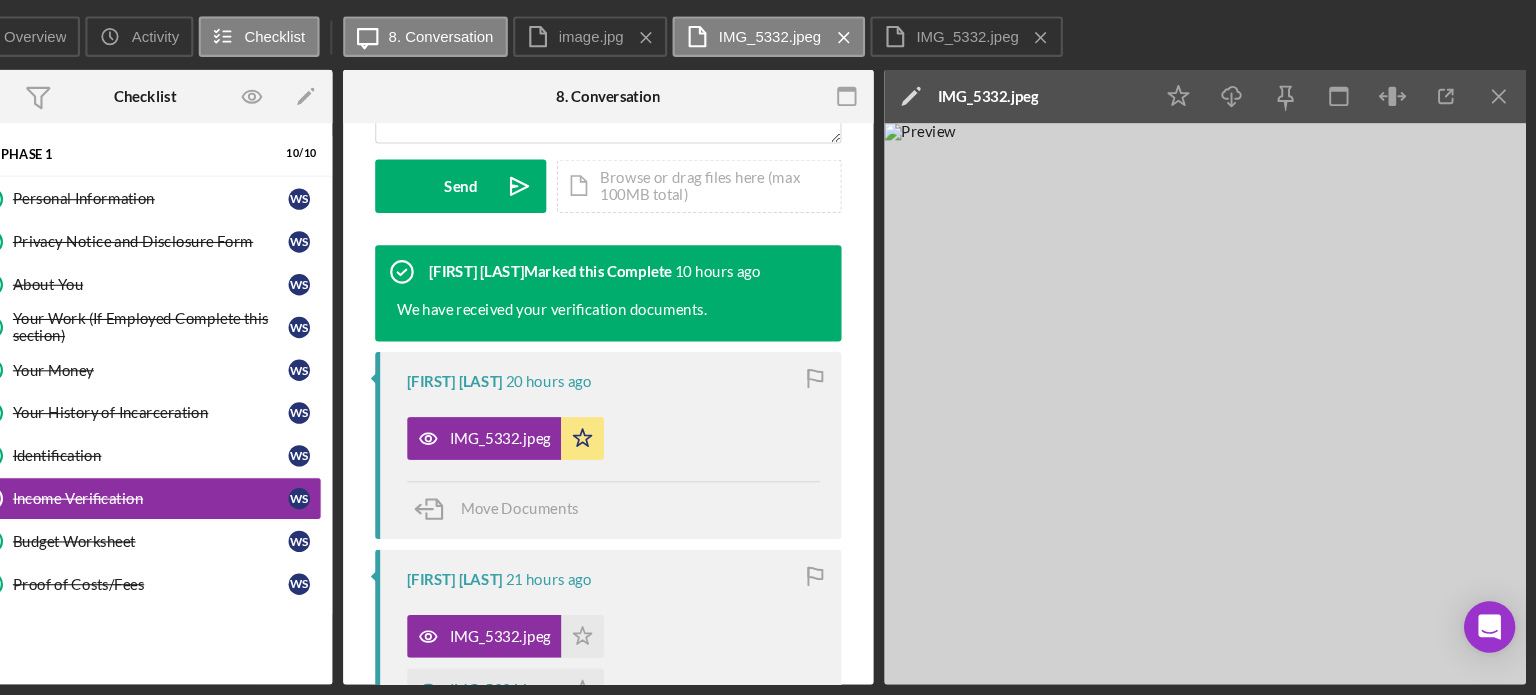 scroll, scrollTop: 654, scrollLeft: 0, axis: vertical 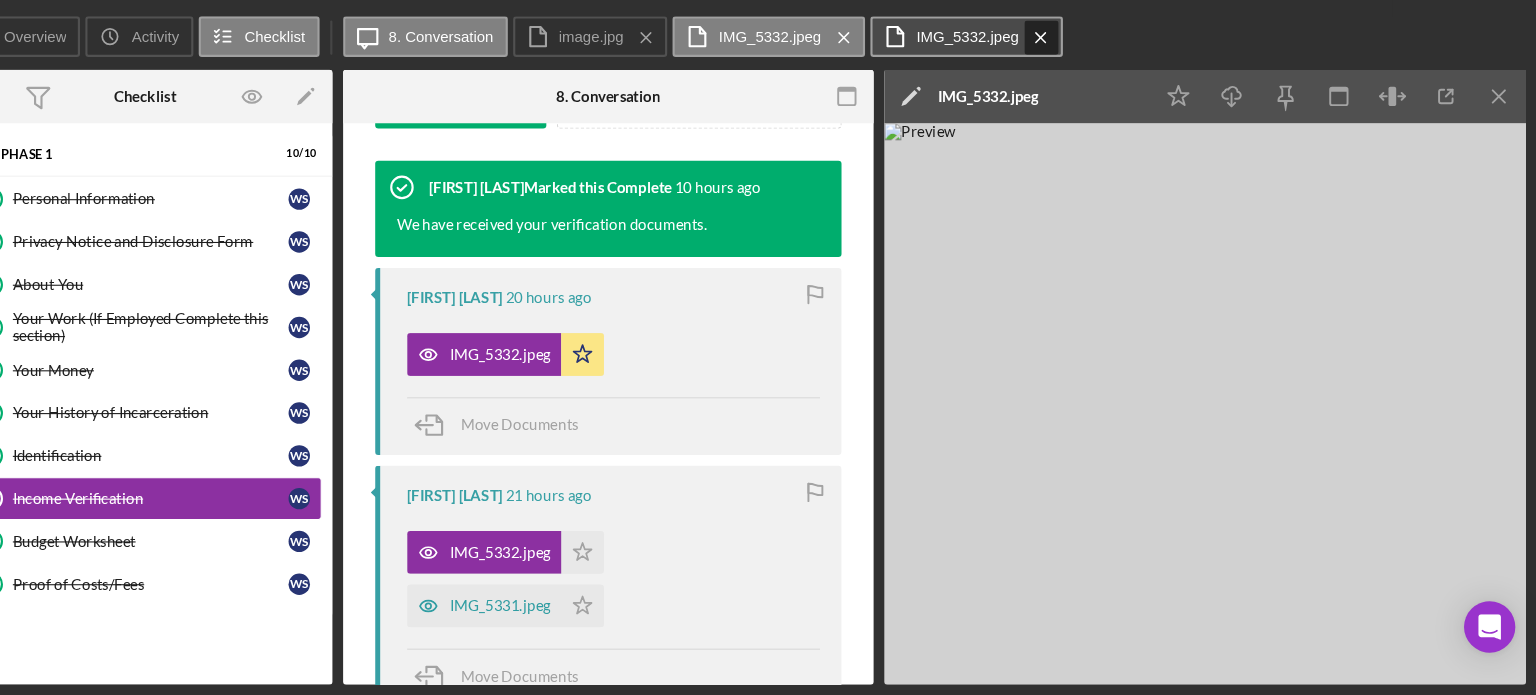 click on "Icon/Message 8. Conversation image.jpg Icon/Menu Close IMG_5332.jpeg Icon/Menu Close IMG_5332.jpeg Icon/Menu Close" at bounding box center [759, 80] 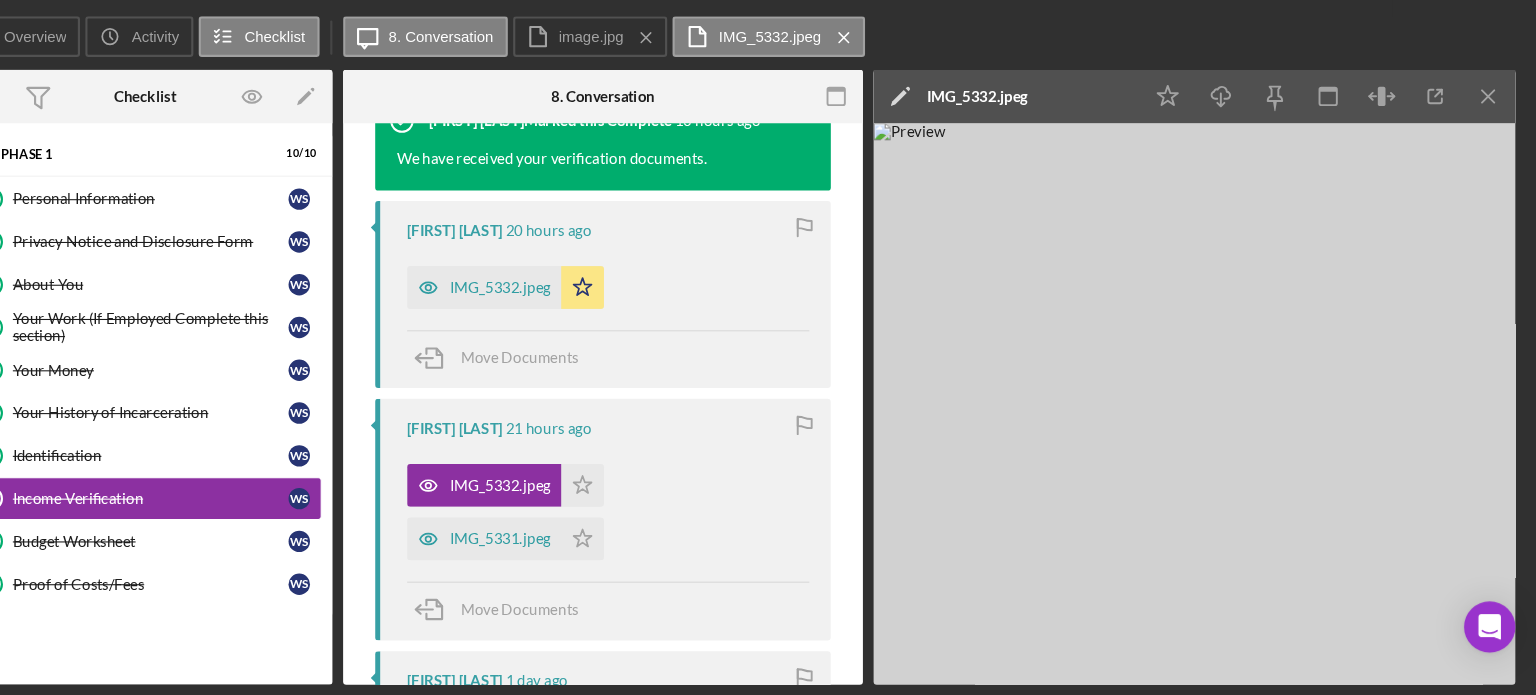 scroll, scrollTop: 748, scrollLeft: 0, axis: vertical 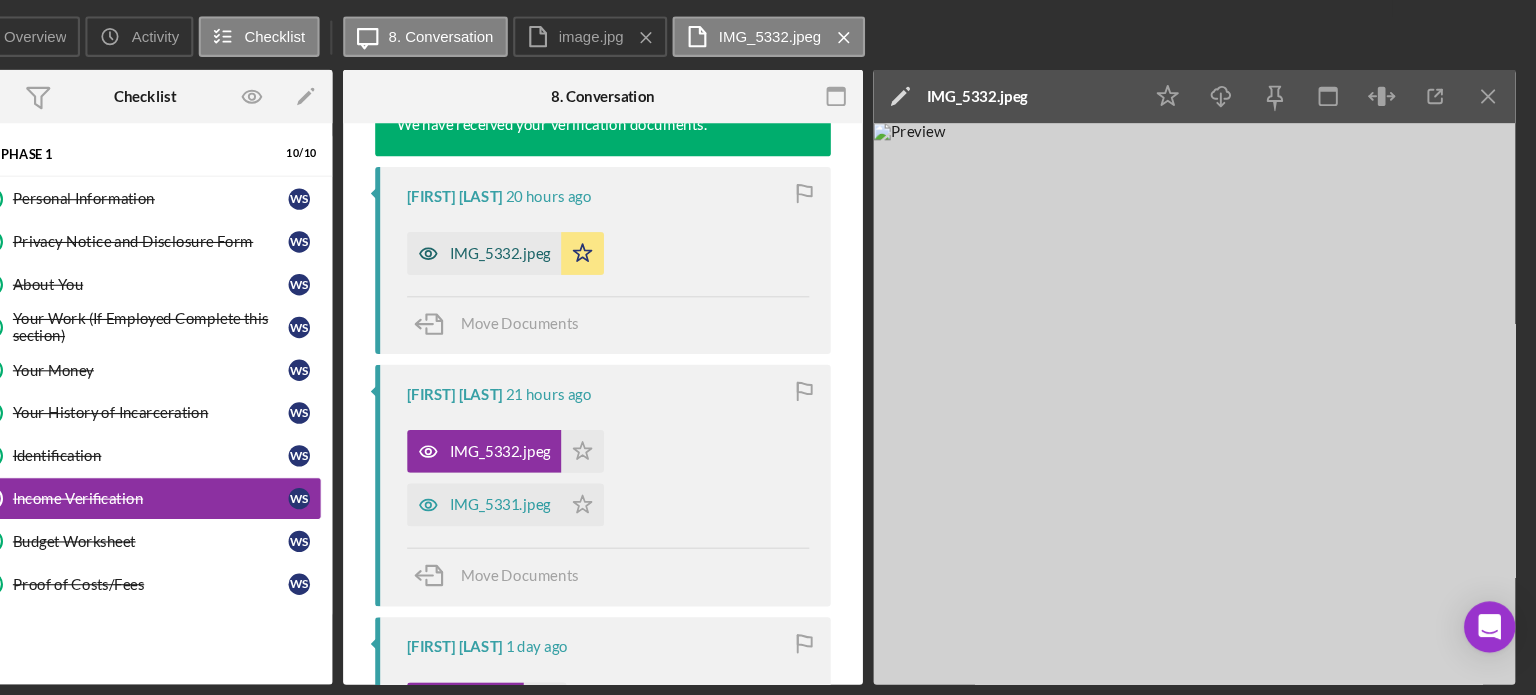 click on "IMG_5332.jpeg" at bounding box center [567, 282] 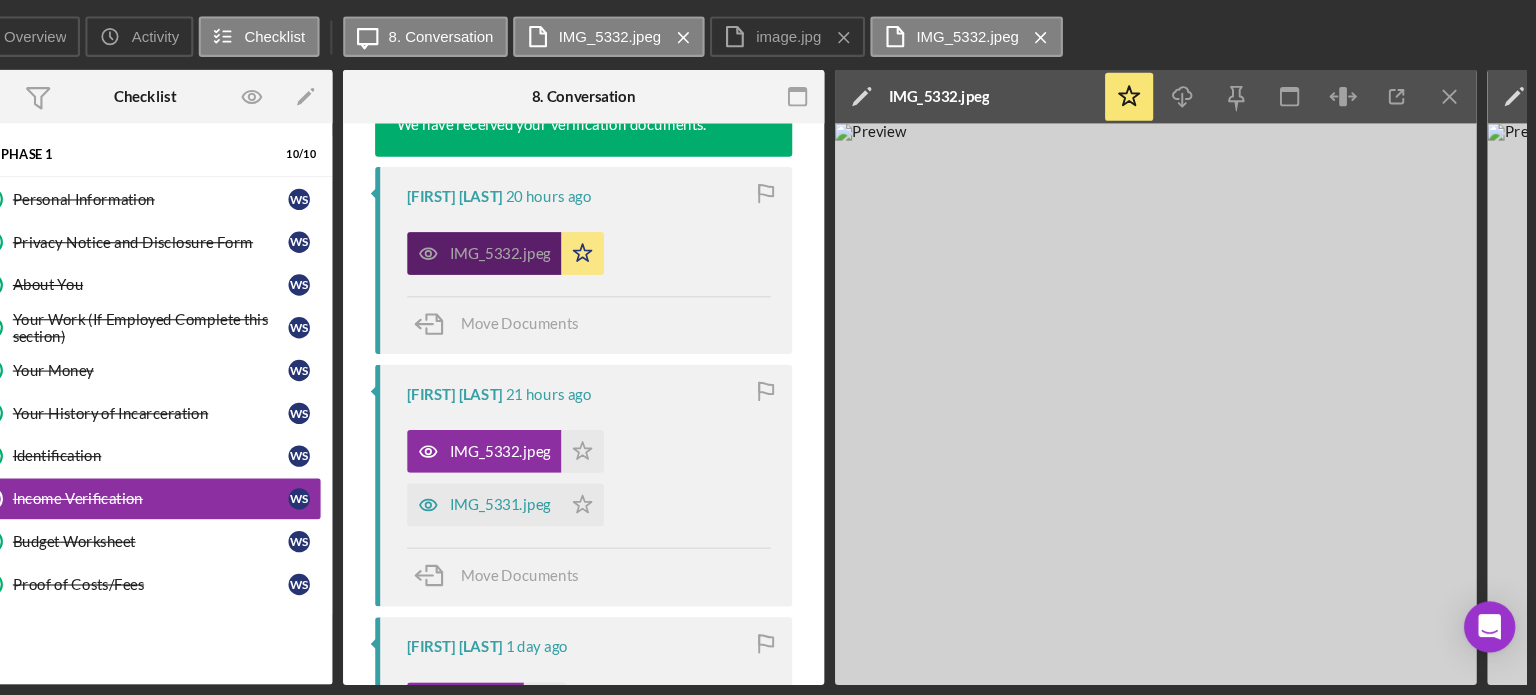 click on "[FIRST] [LAST]   20 hours ago IMG_5332.jpeg Icon/Star Move Documents" at bounding box center [645, 288] 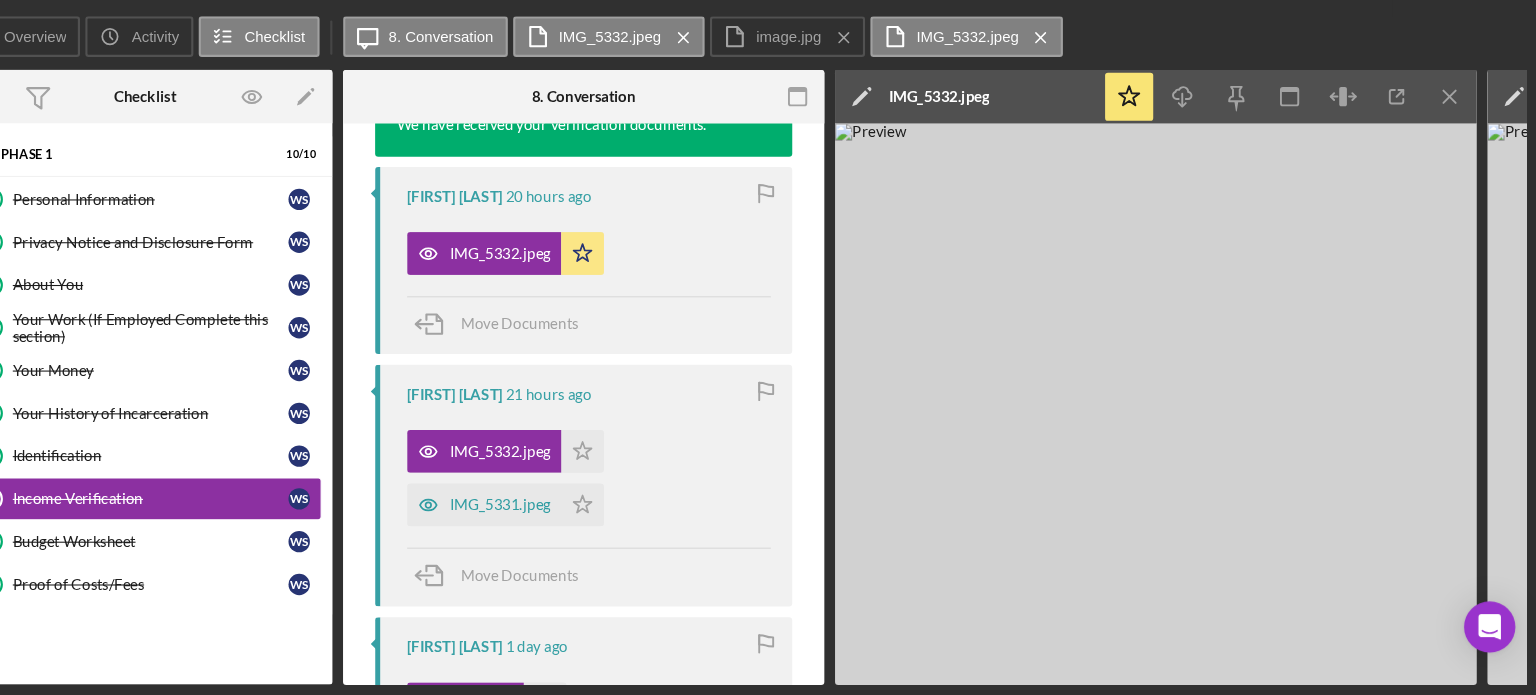 click on "Icon/Menu Close" 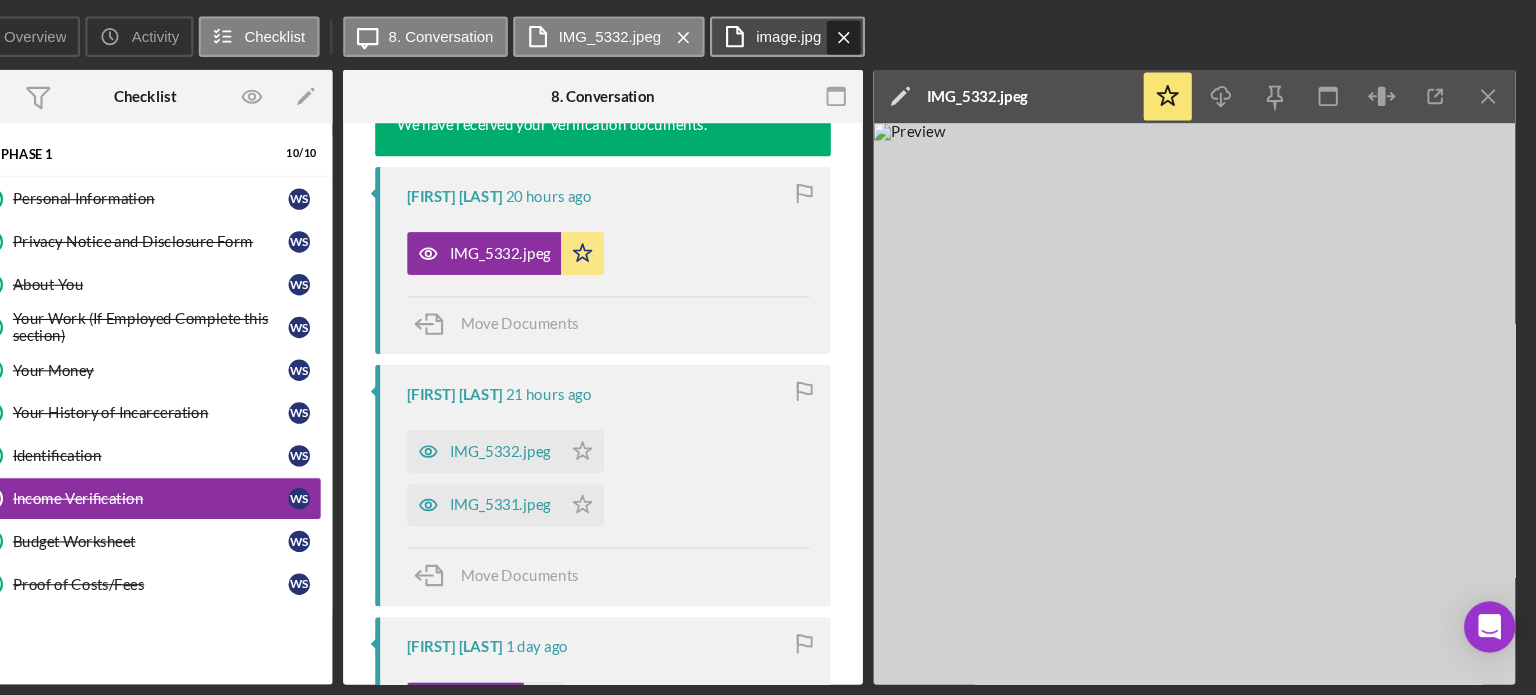 click on "Icon/Menu Close" 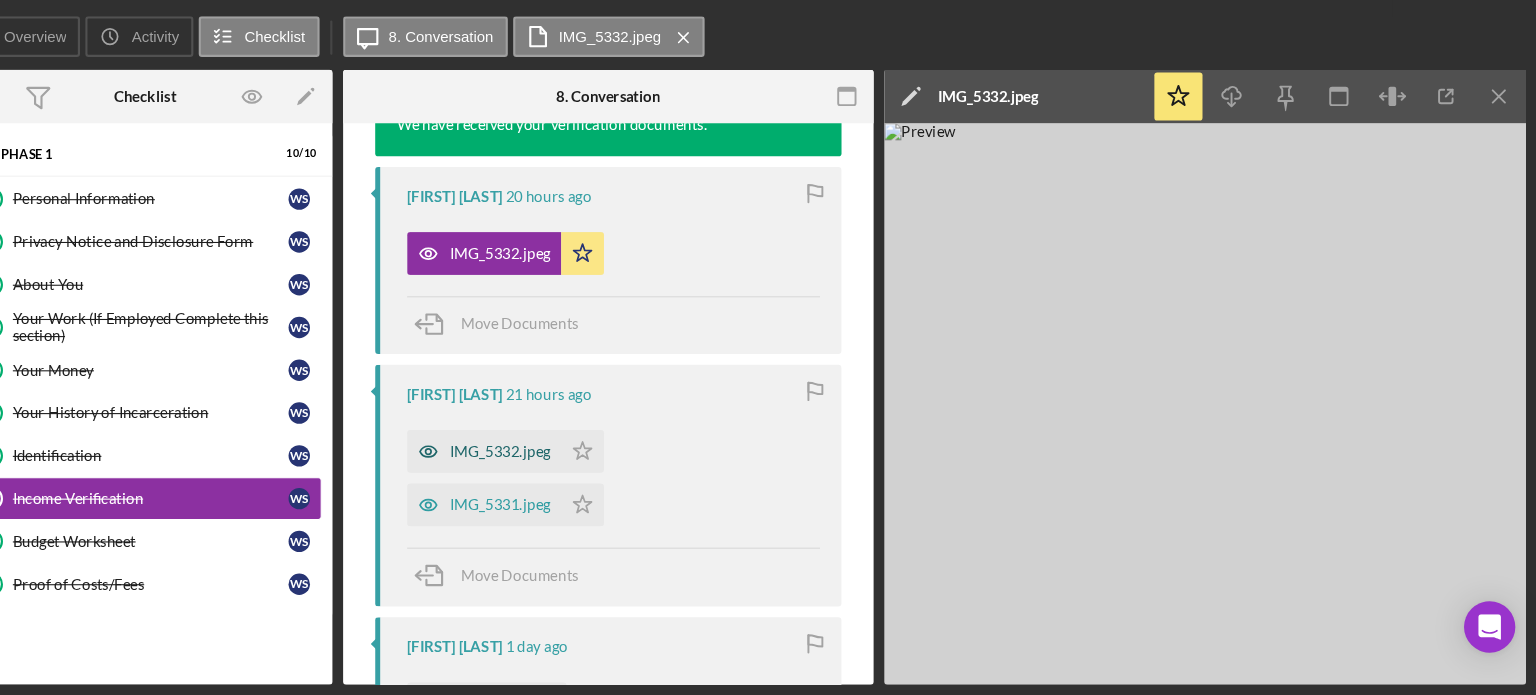 click on "IMG_5332.jpeg" at bounding box center [552, 467] 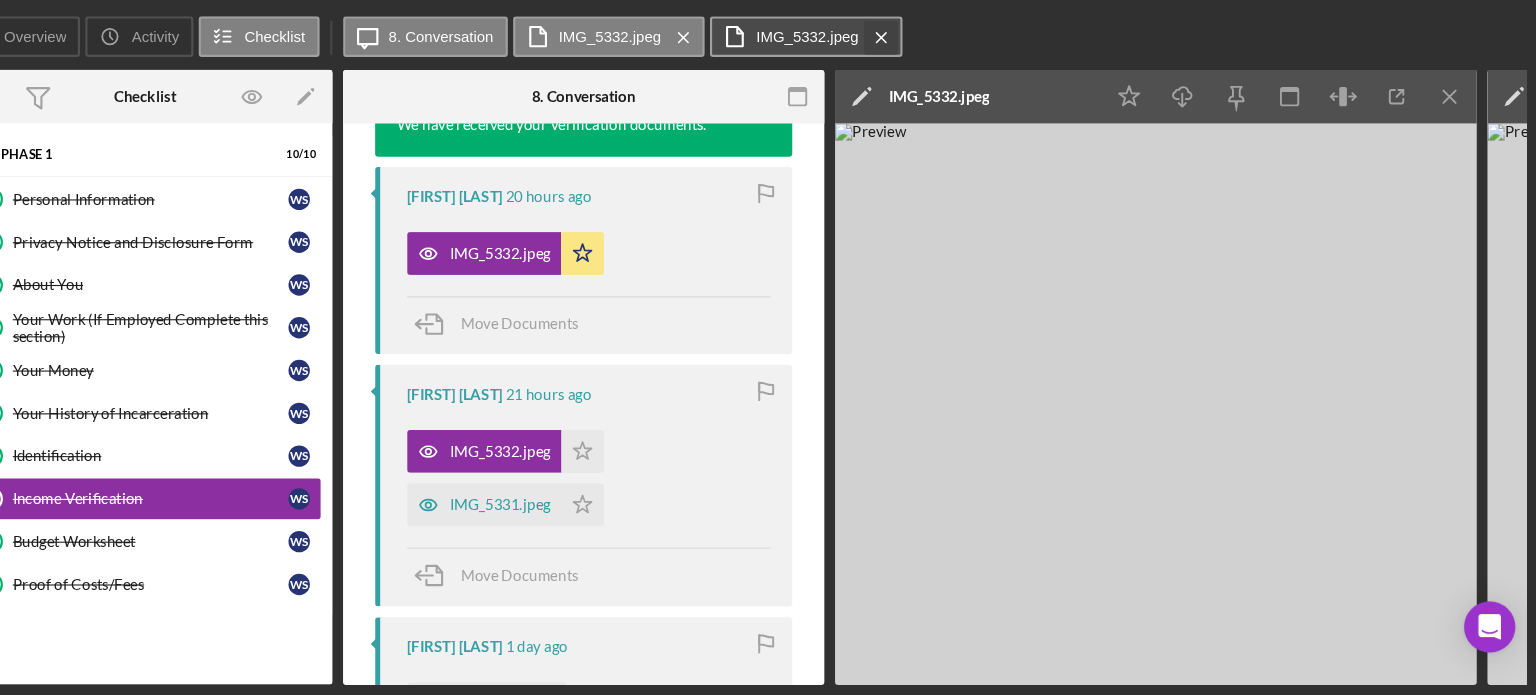 click on "Icon/Menu Close" 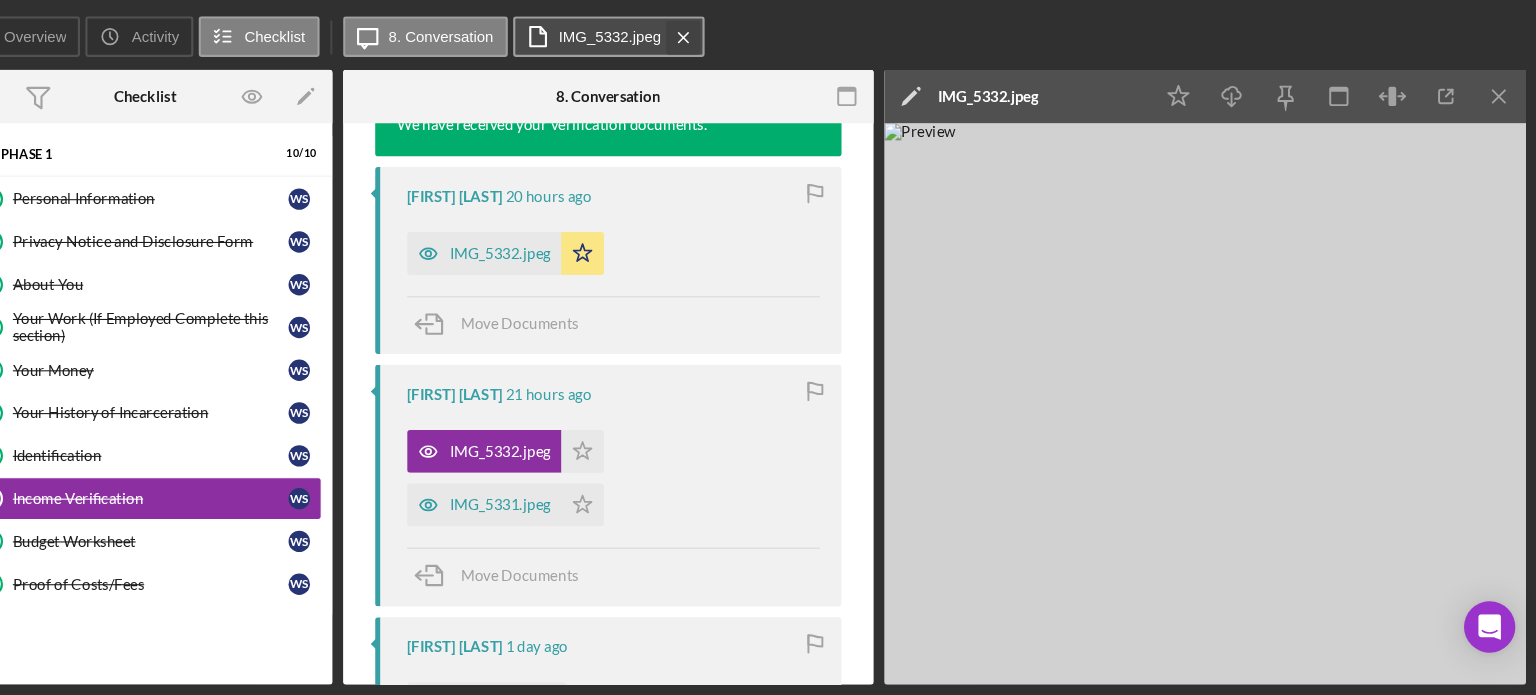 click on "Icon/Menu Close" 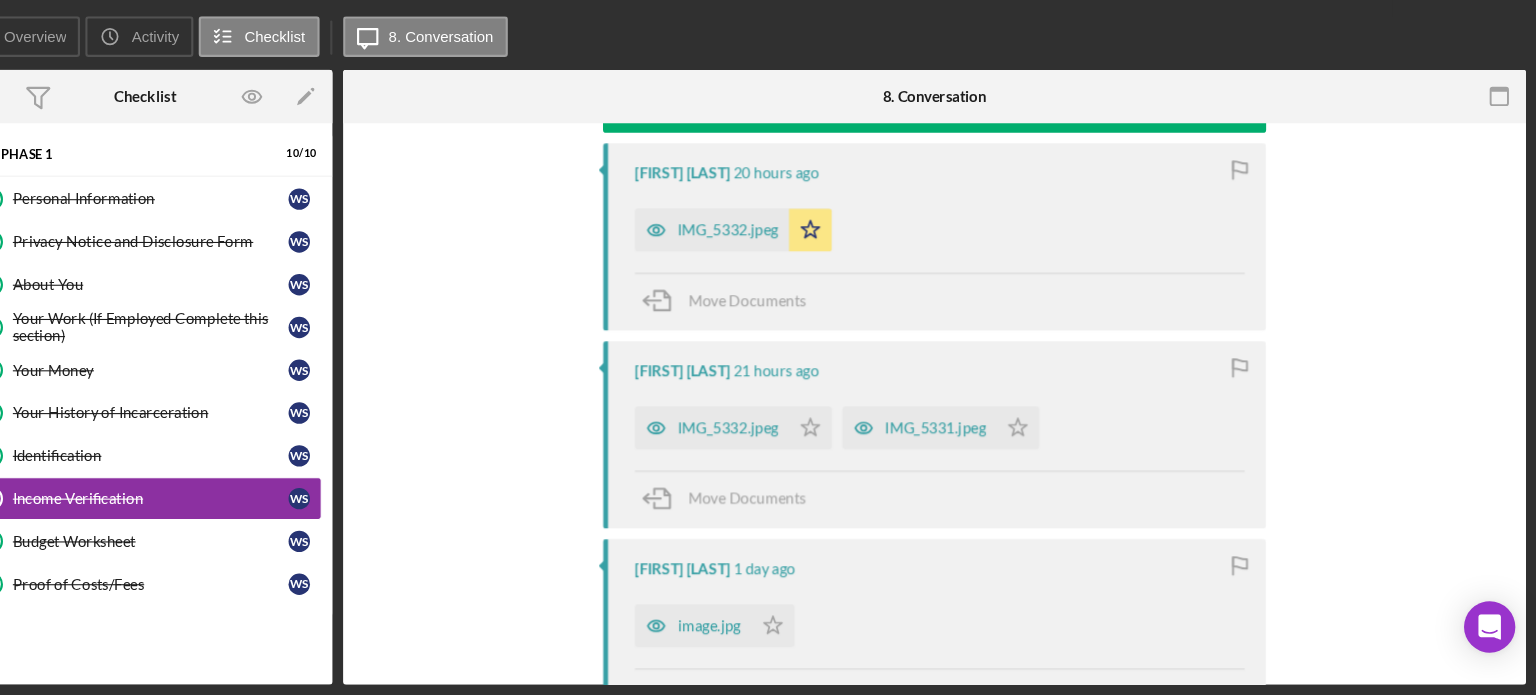 scroll, scrollTop: 725, scrollLeft: 0, axis: vertical 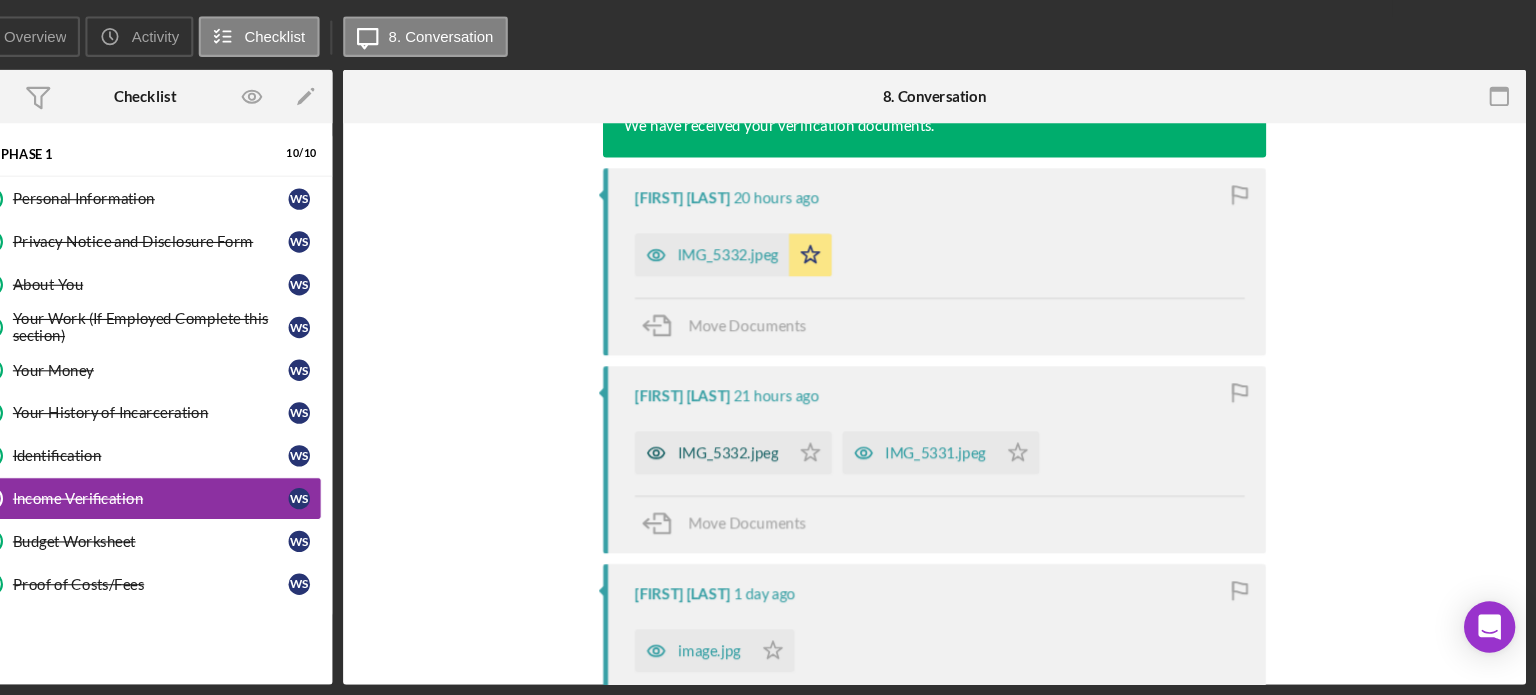click on "IMG_5332.jpeg" at bounding box center [780, 468] 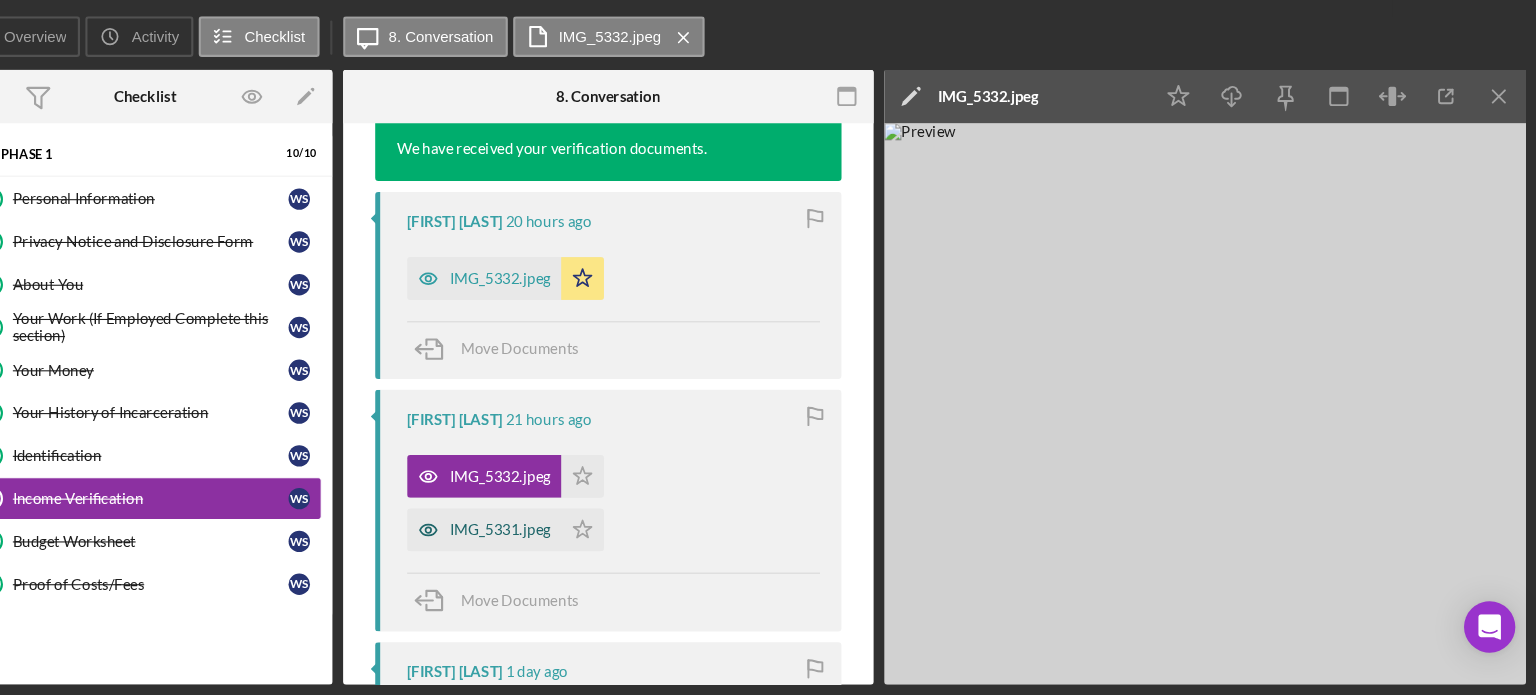 scroll, scrollTop: 748, scrollLeft: 0, axis: vertical 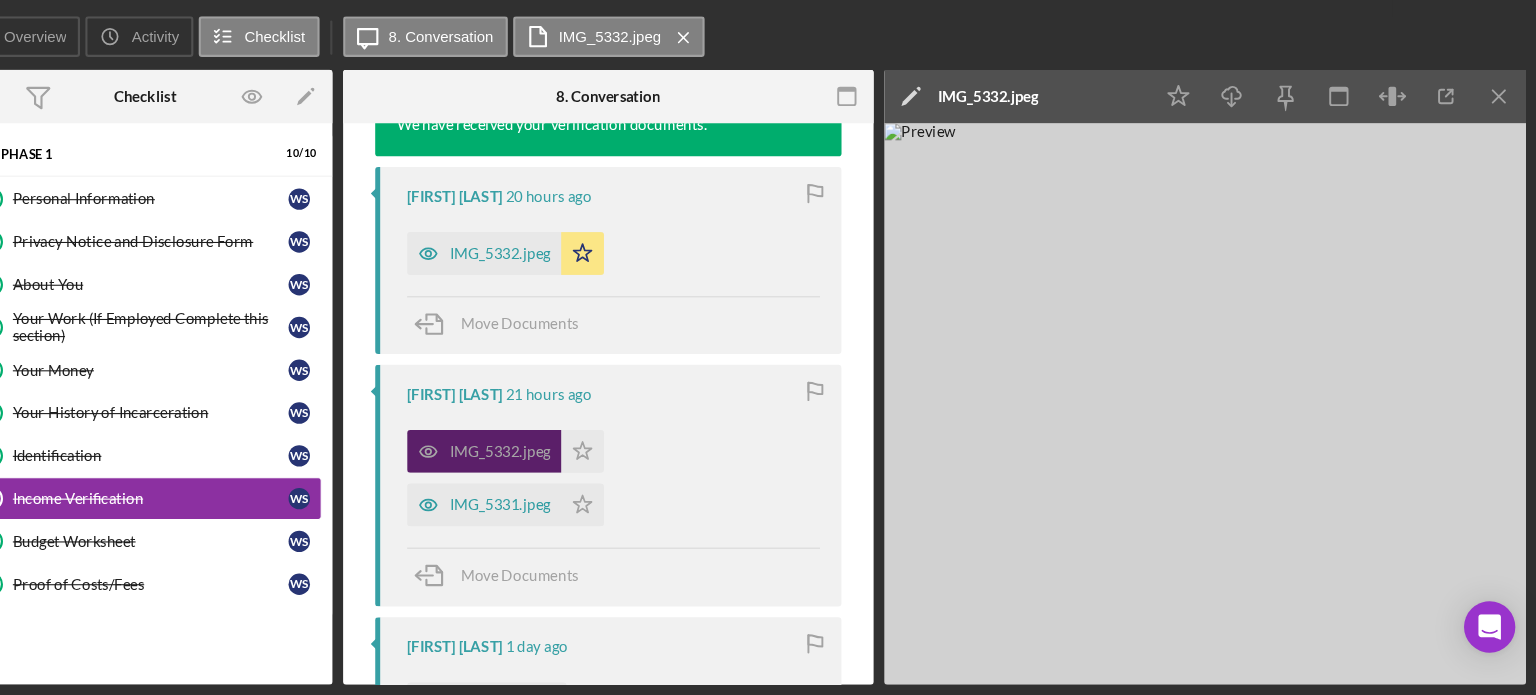 click 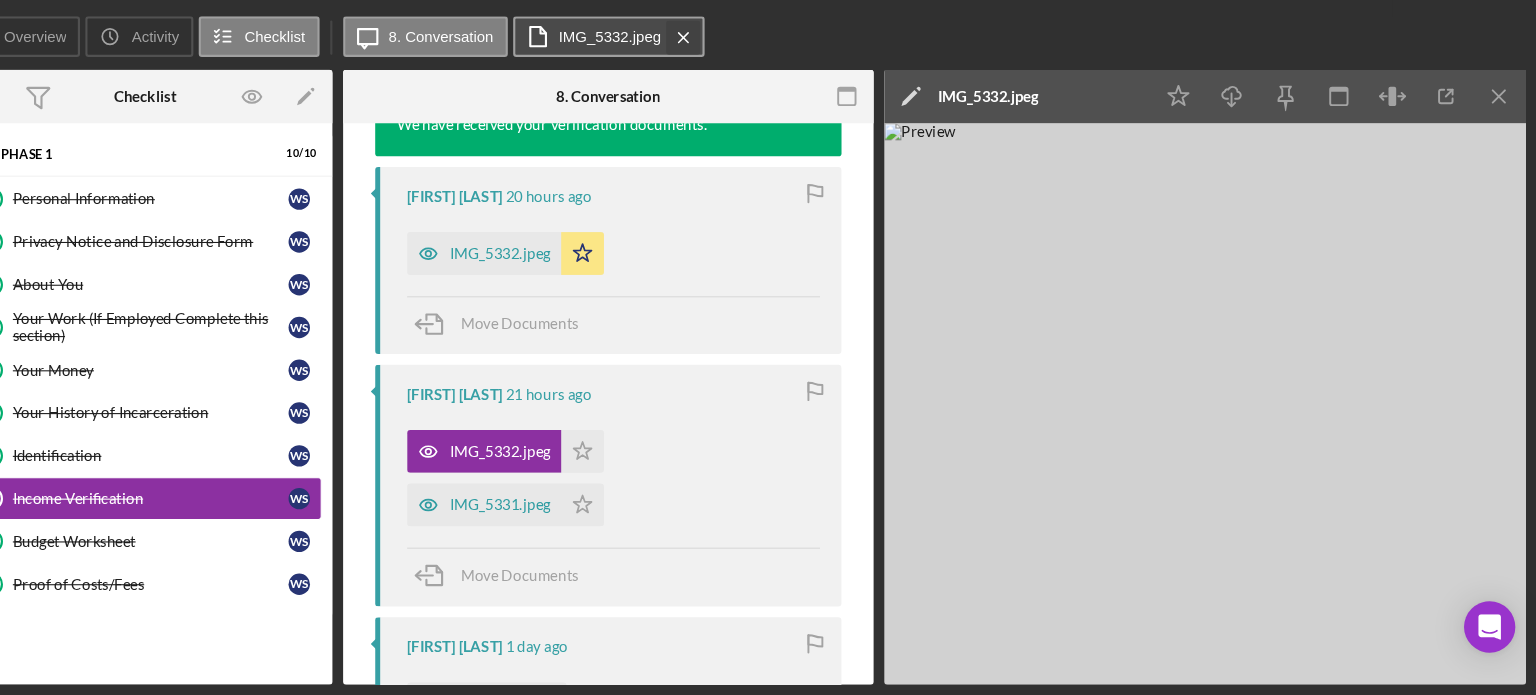 click on "Icon/Menu Close" 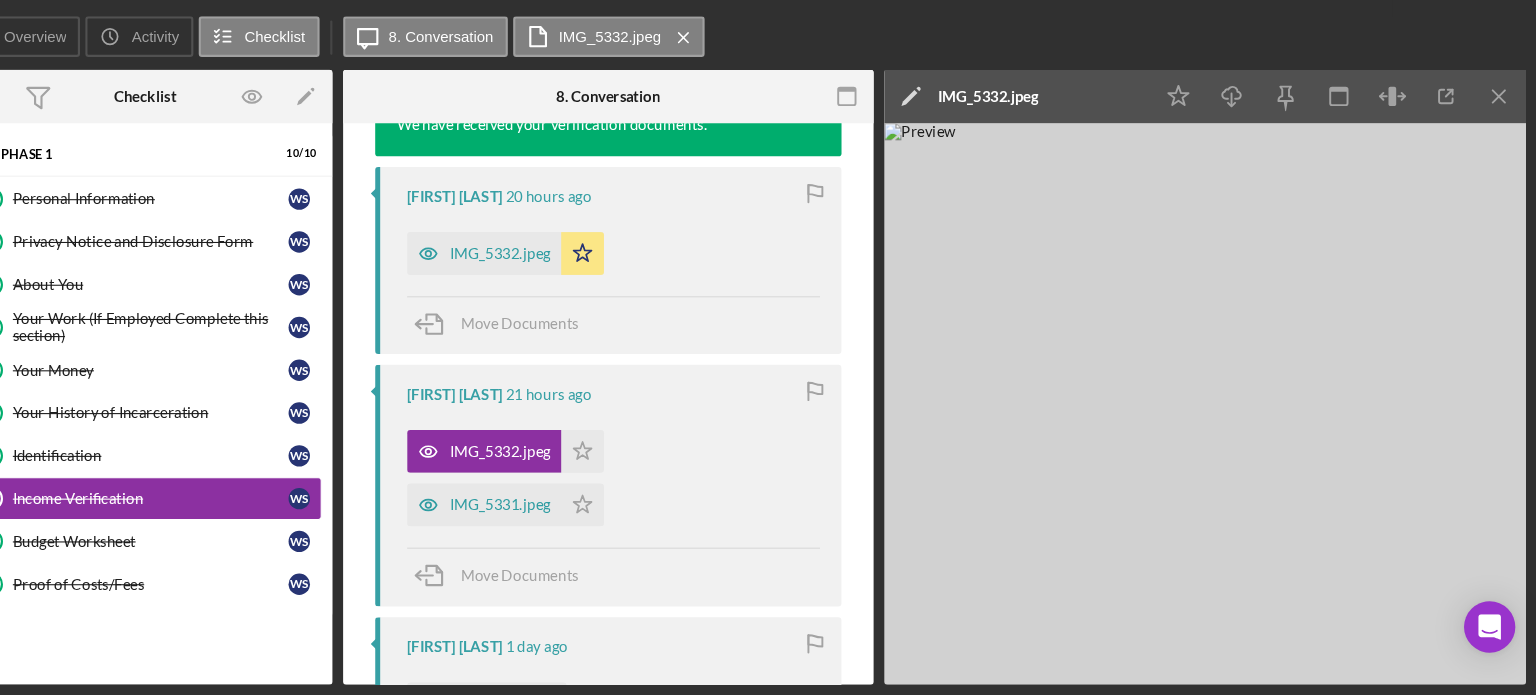 scroll, scrollTop: 725, scrollLeft: 0, axis: vertical 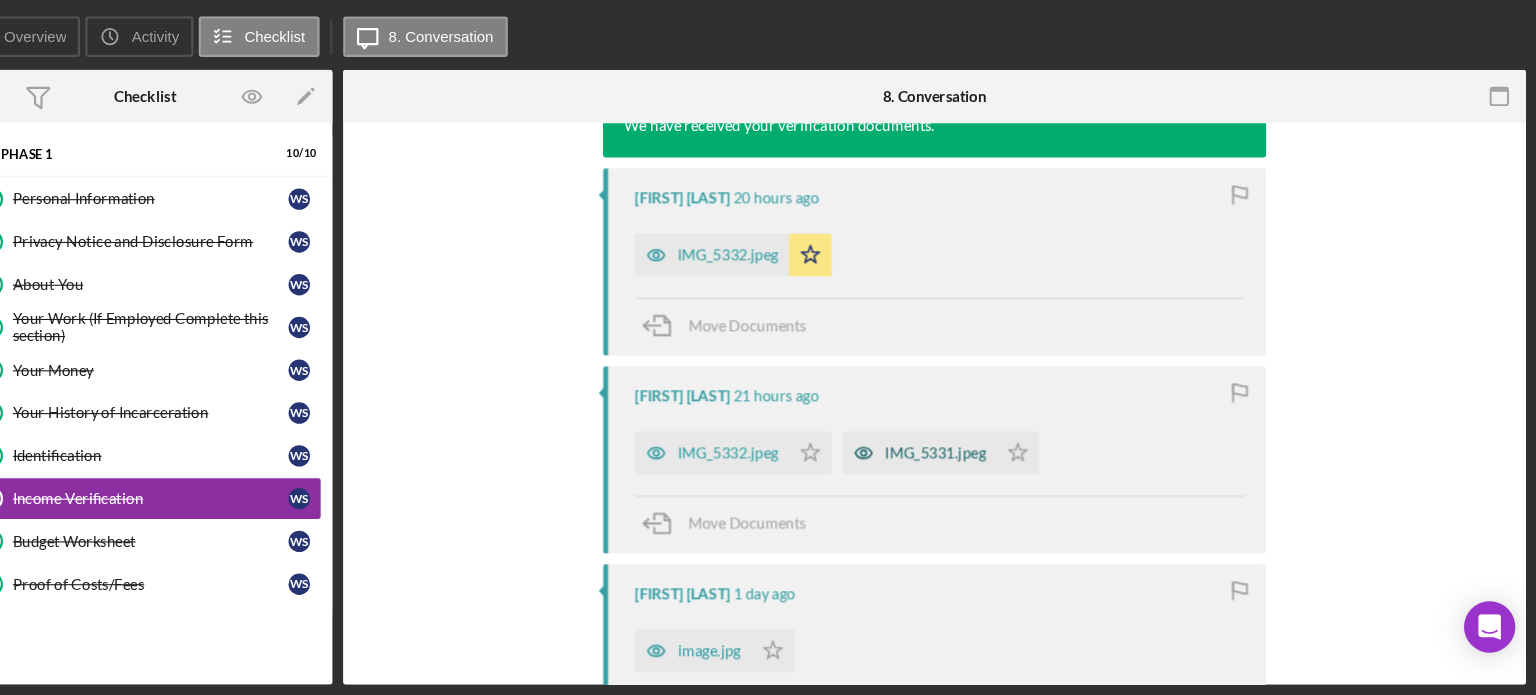 click on "IMG_5331.jpeg" at bounding box center [974, 468] 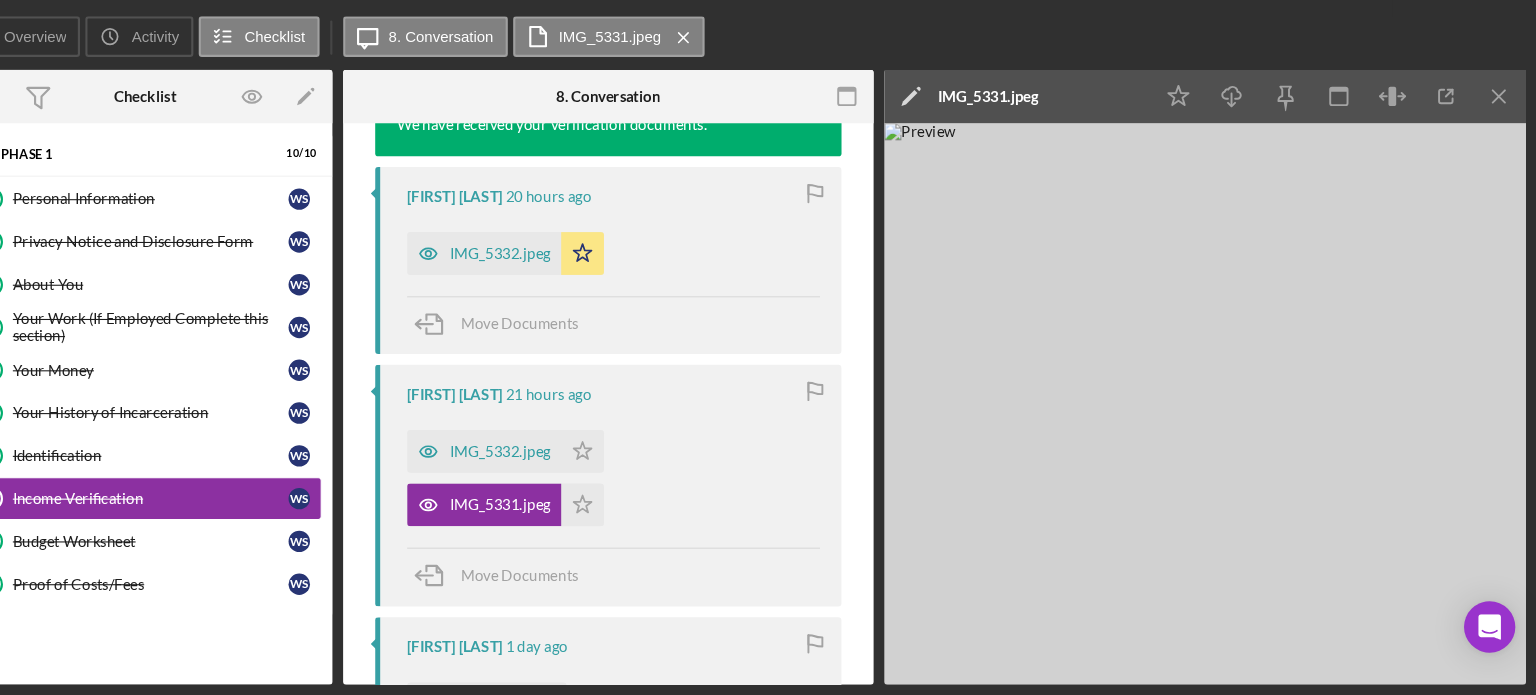 drag, startPoint x: 1491, startPoint y: 126, endPoint x: 1398, endPoint y: 163, distance: 100.08996 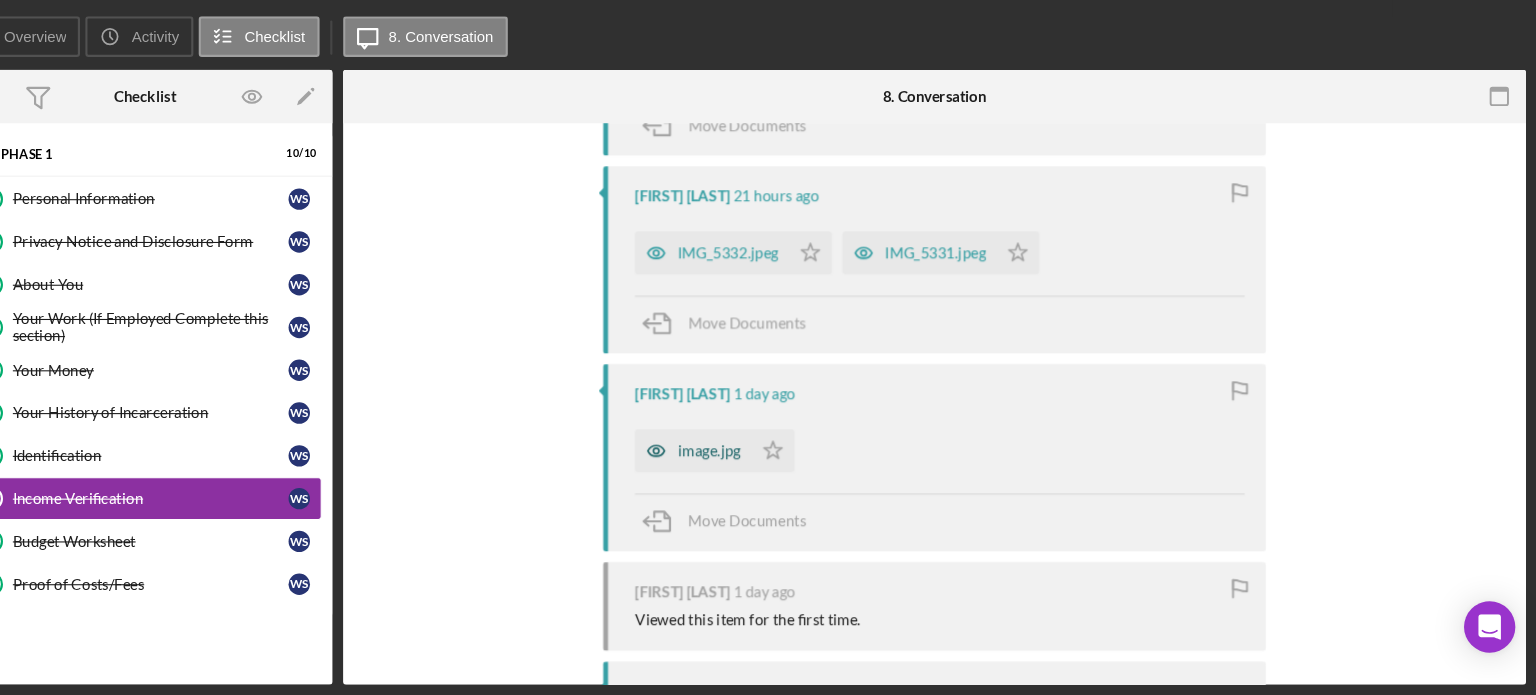 click on "image.jpg" at bounding box center [762, 466] 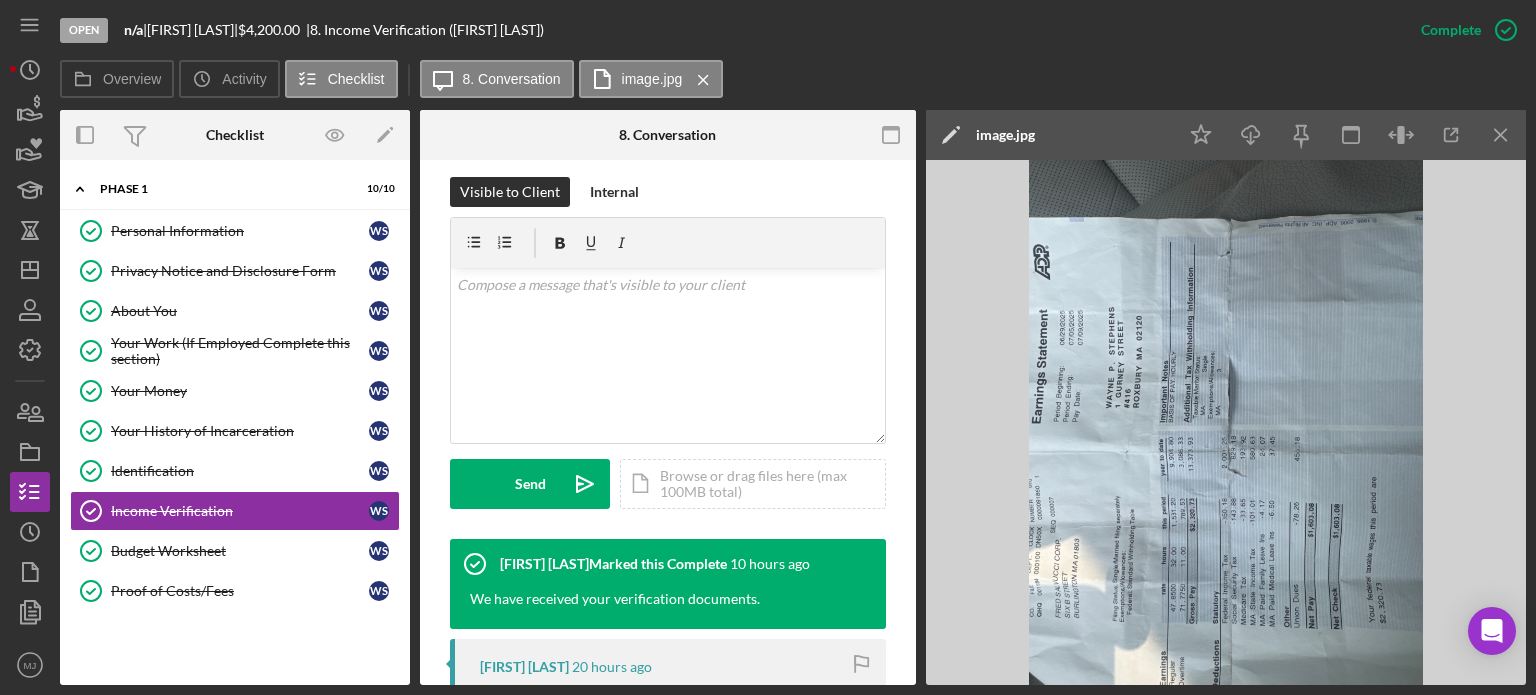 scroll, scrollTop: 303, scrollLeft: 0, axis: vertical 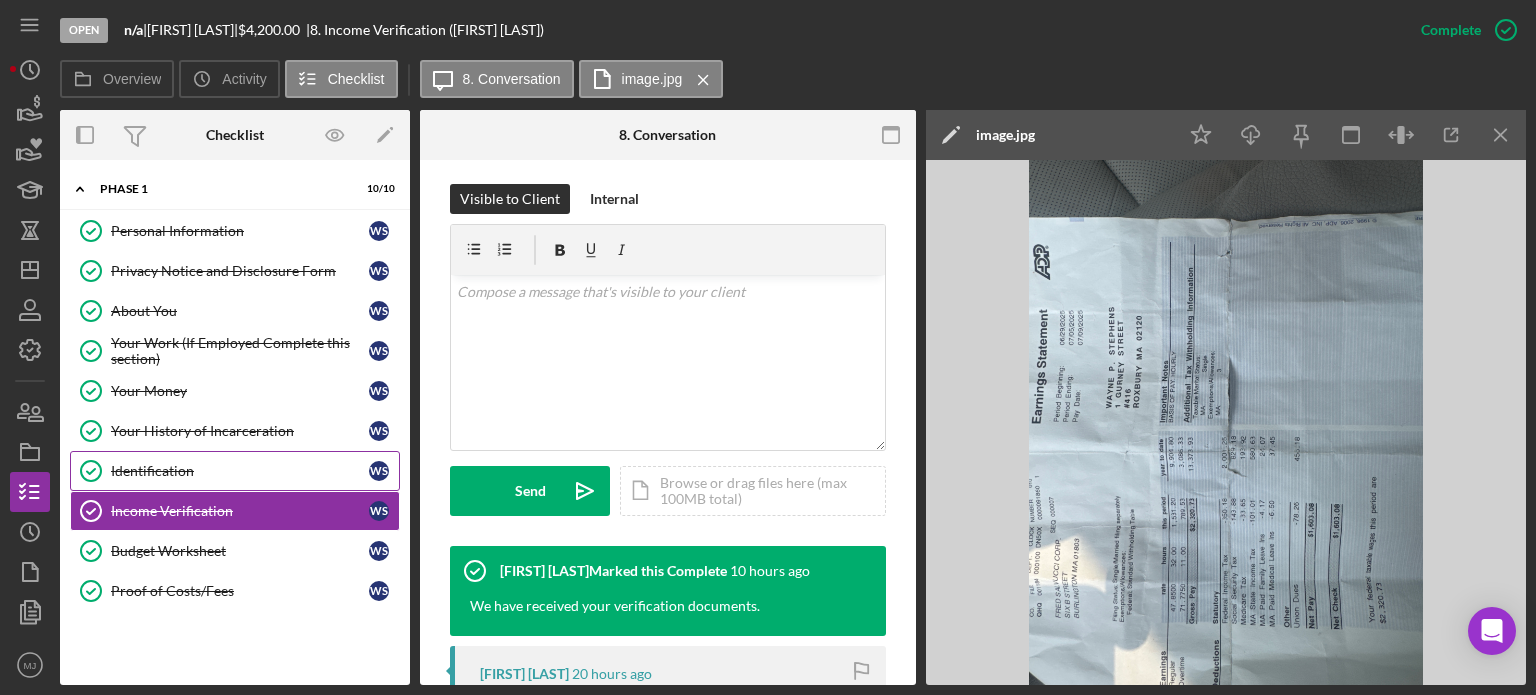 click on "Identification Identification W S" at bounding box center (235, 471) 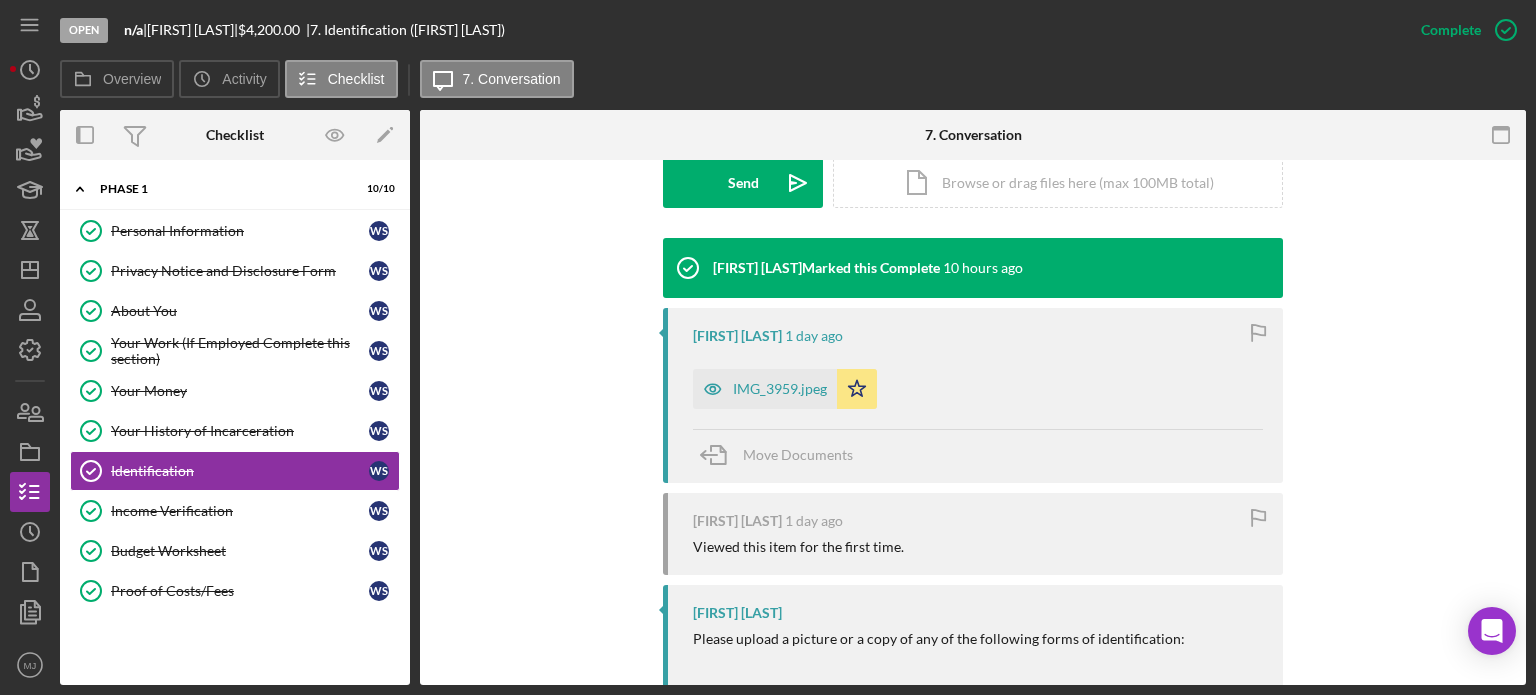 scroll, scrollTop: 600, scrollLeft: 0, axis: vertical 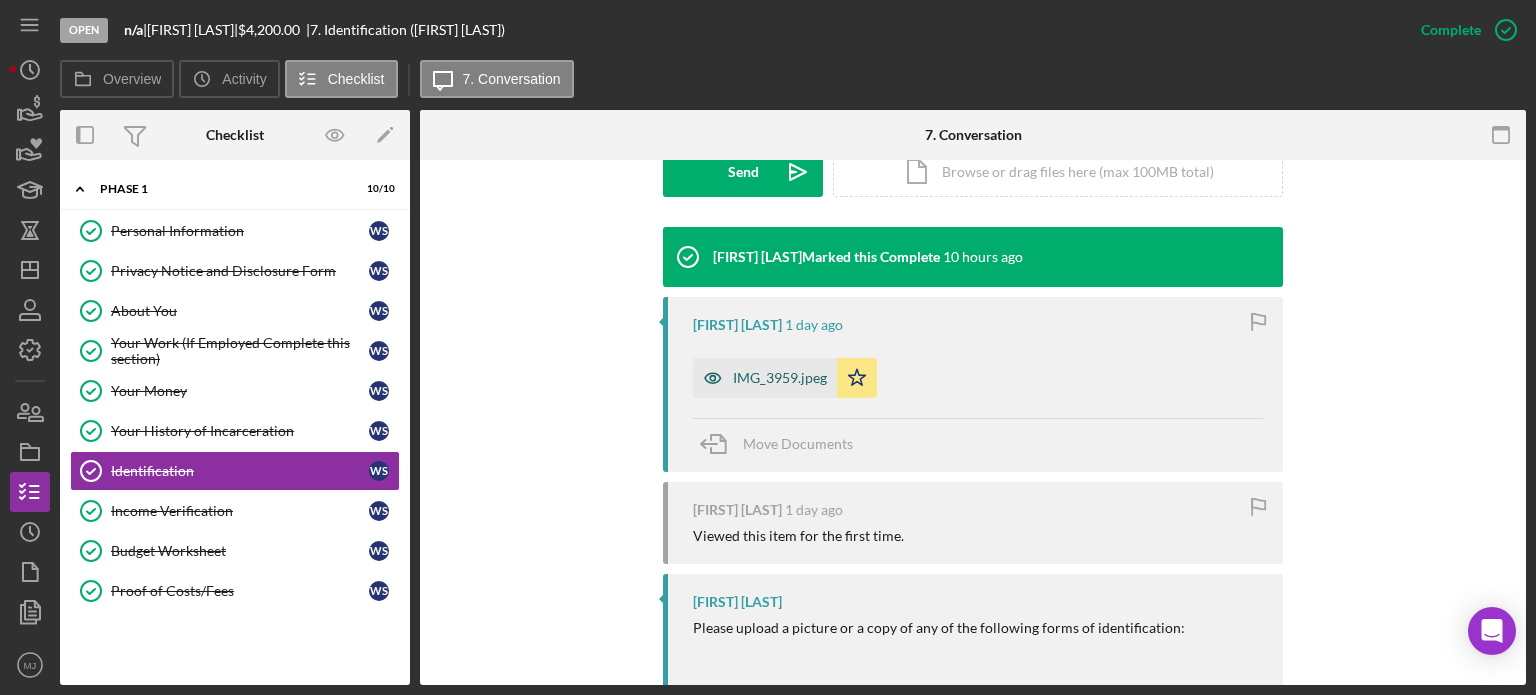 drag, startPoint x: 771, startPoint y: 377, endPoint x: 758, endPoint y: 376, distance: 13.038404 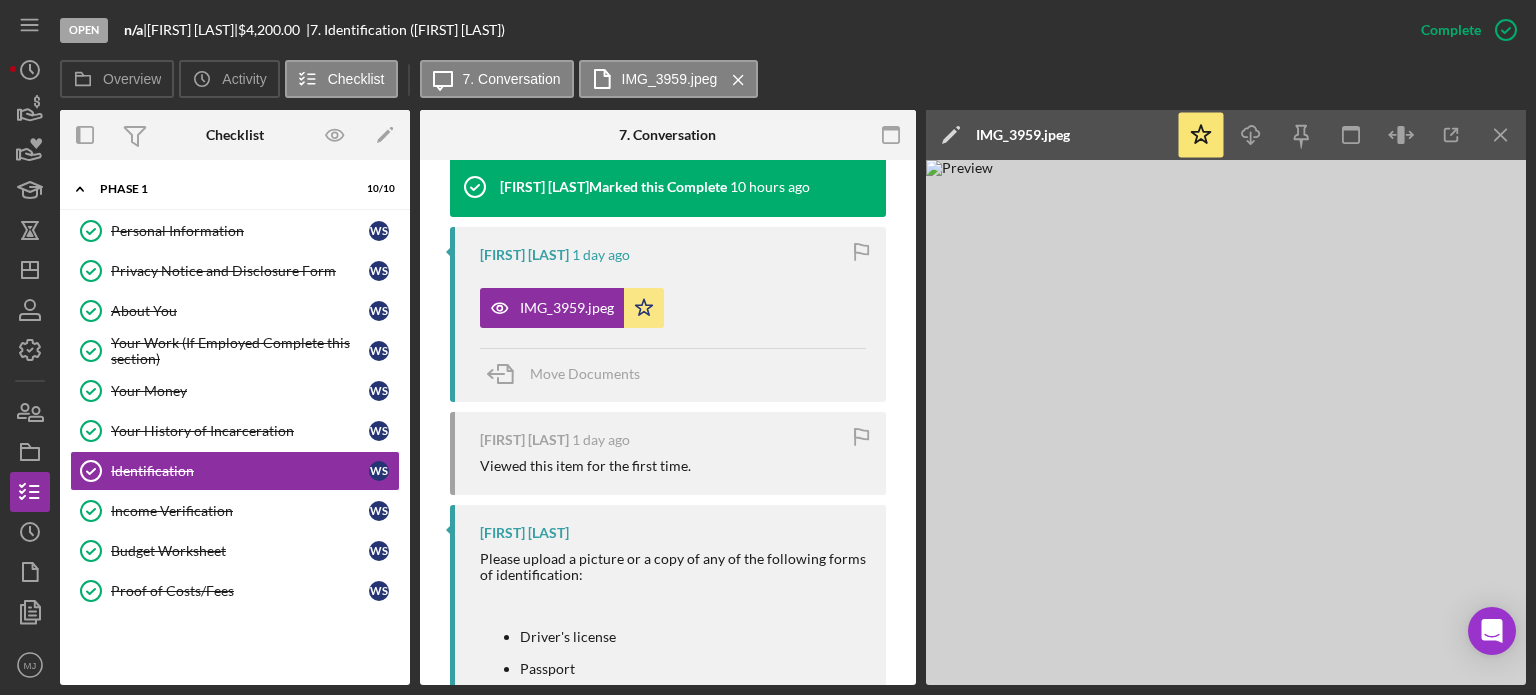 scroll, scrollTop: 722, scrollLeft: 0, axis: vertical 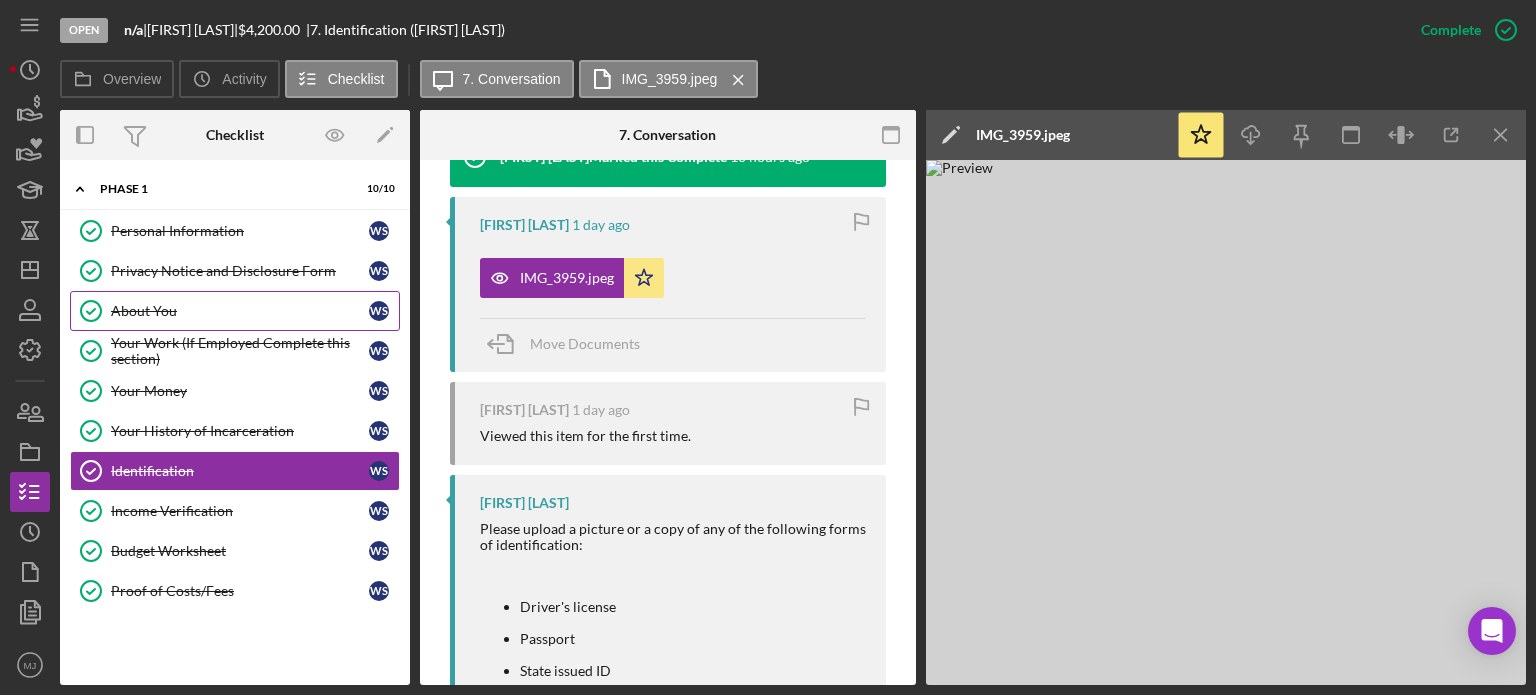 click on "About You" at bounding box center [240, 311] 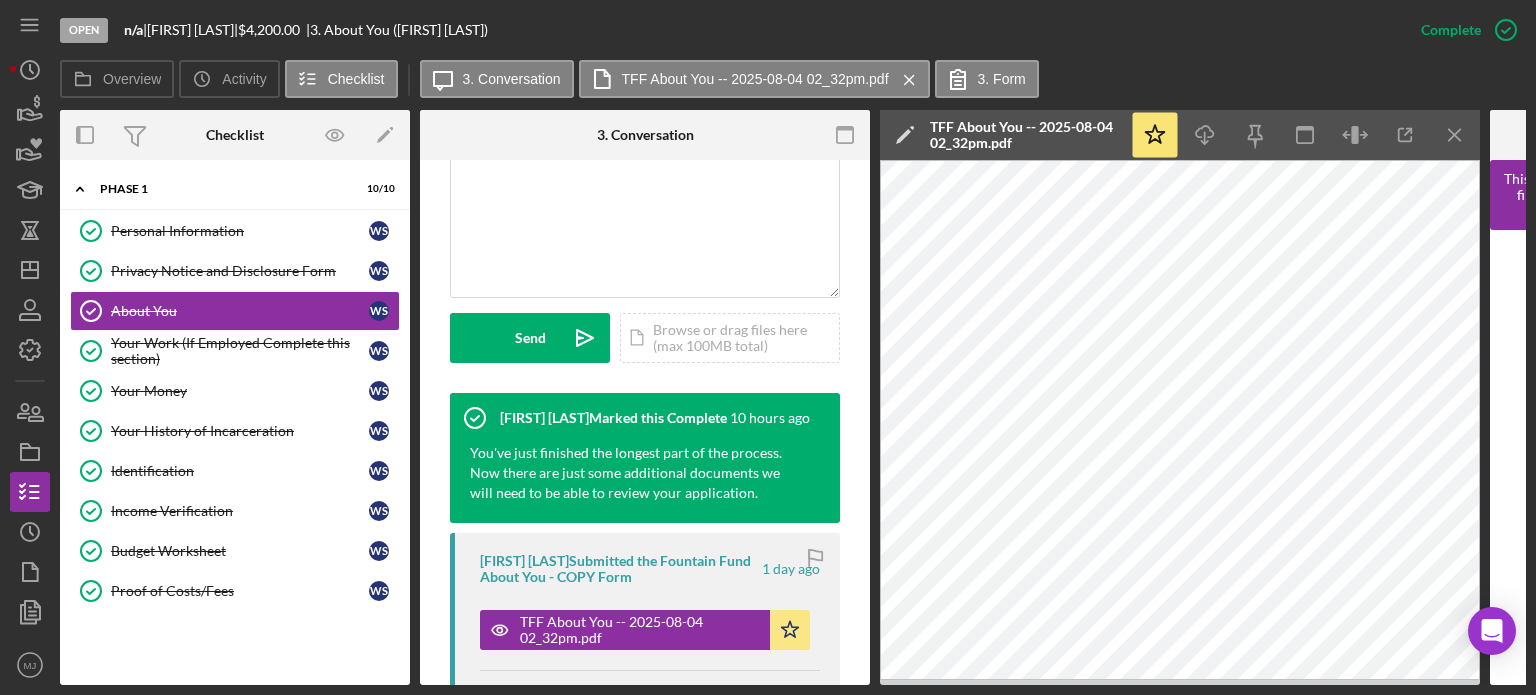 scroll, scrollTop: 500, scrollLeft: 0, axis: vertical 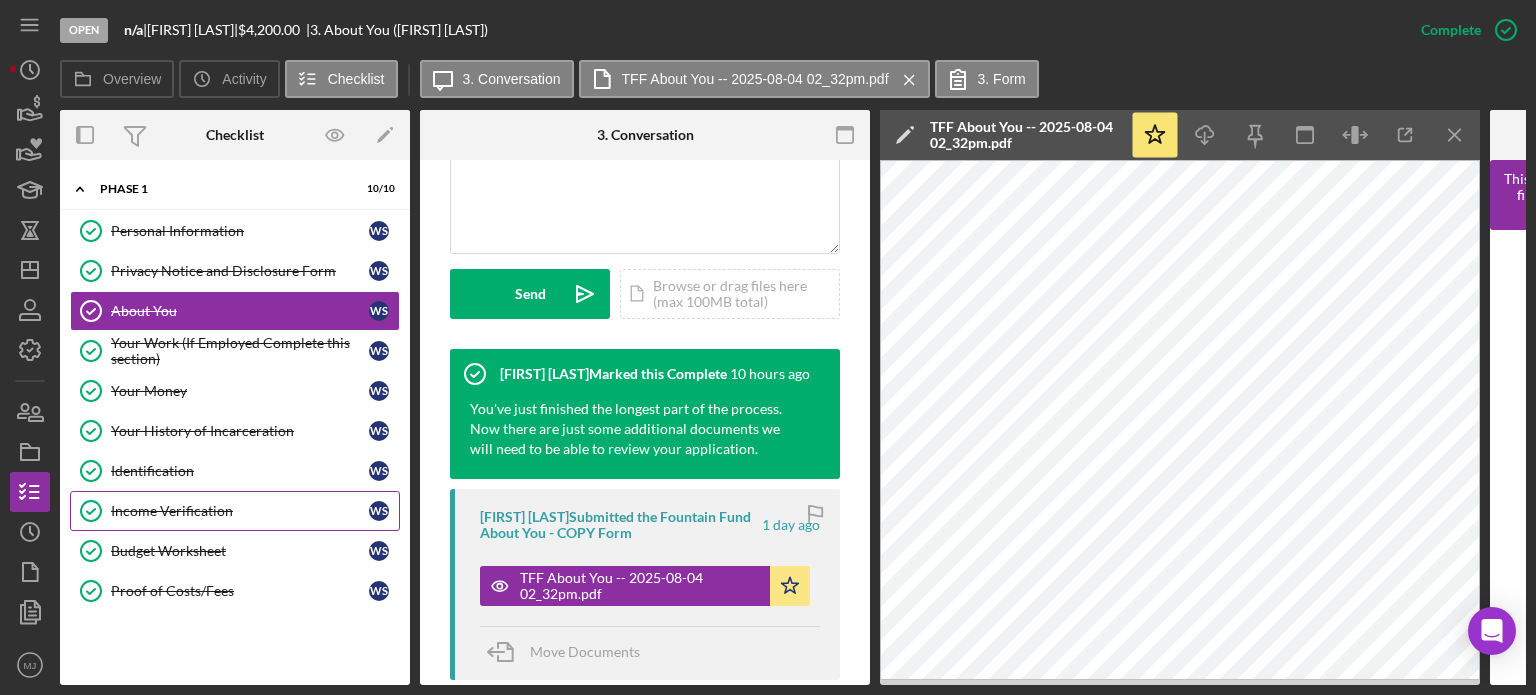 click on "Income Verification" at bounding box center (240, 511) 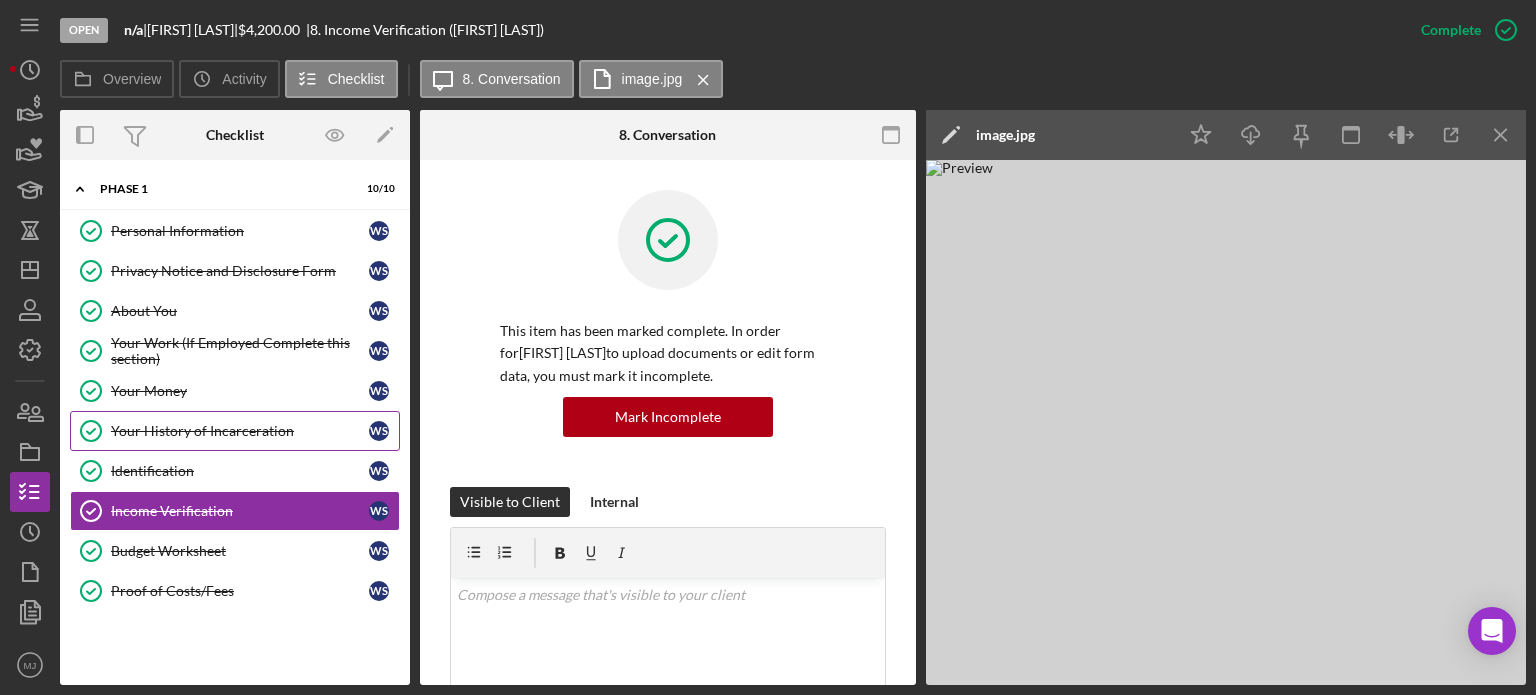 click on "Your History of Incarceration" at bounding box center [240, 431] 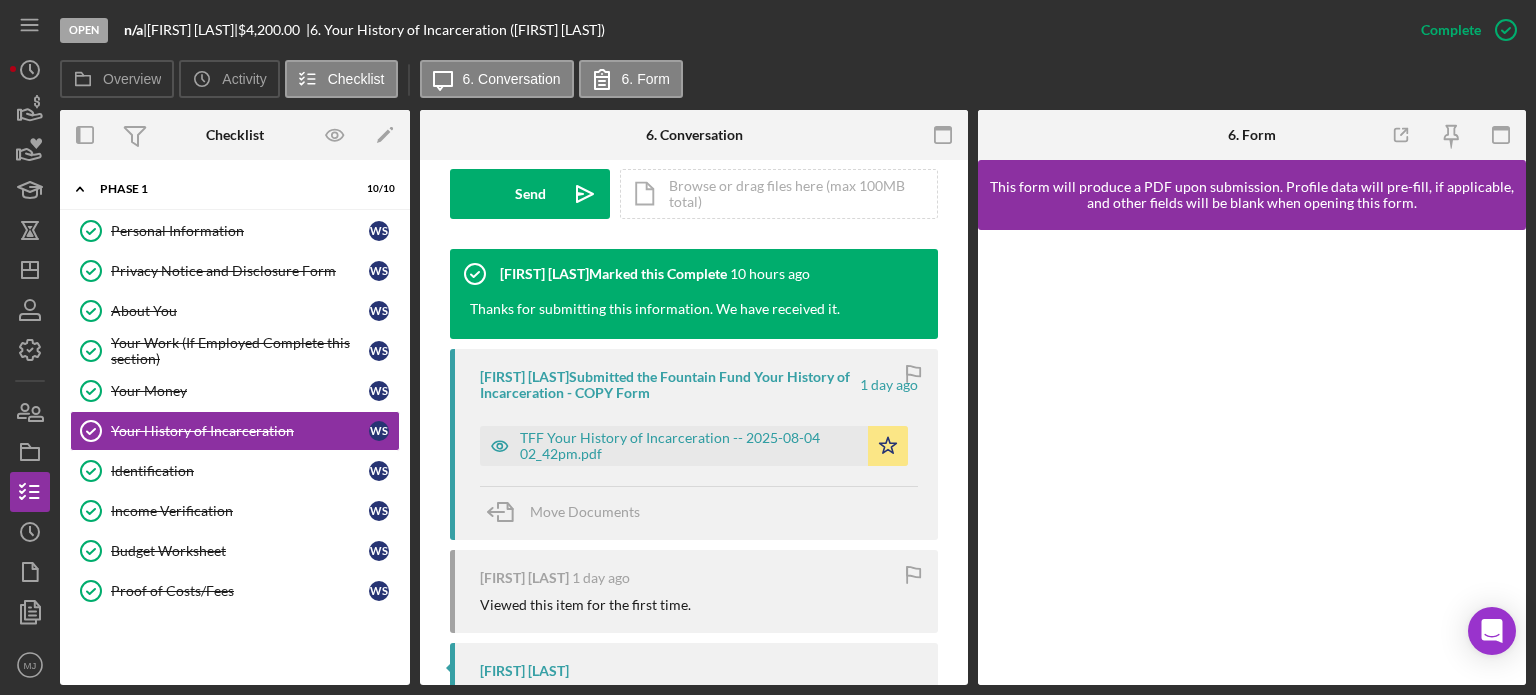 scroll, scrollTop: 700, scrollLeft: 0, axis: vertical 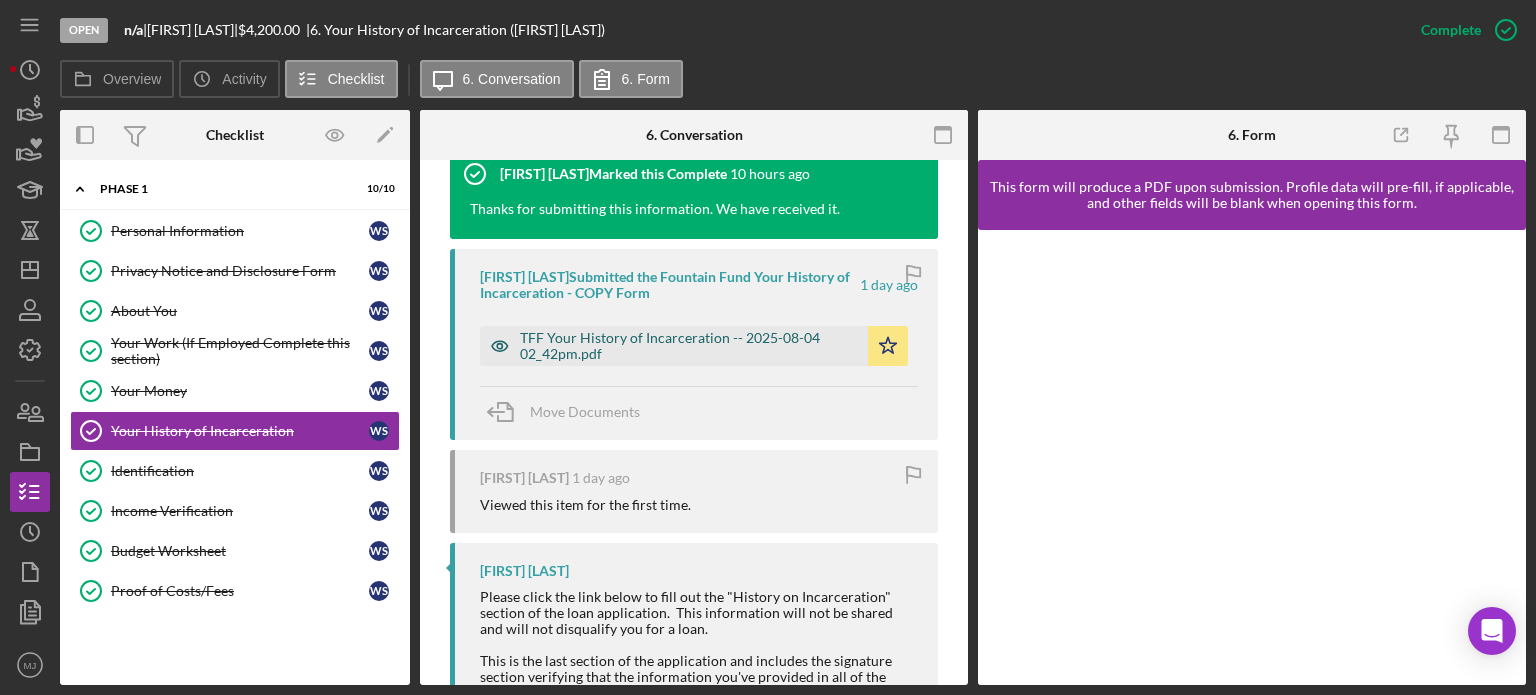 click on "TFF Your History of Incarceration -- 2025-08-04 02_42pm.pdf" at bounding box center [689, 346] 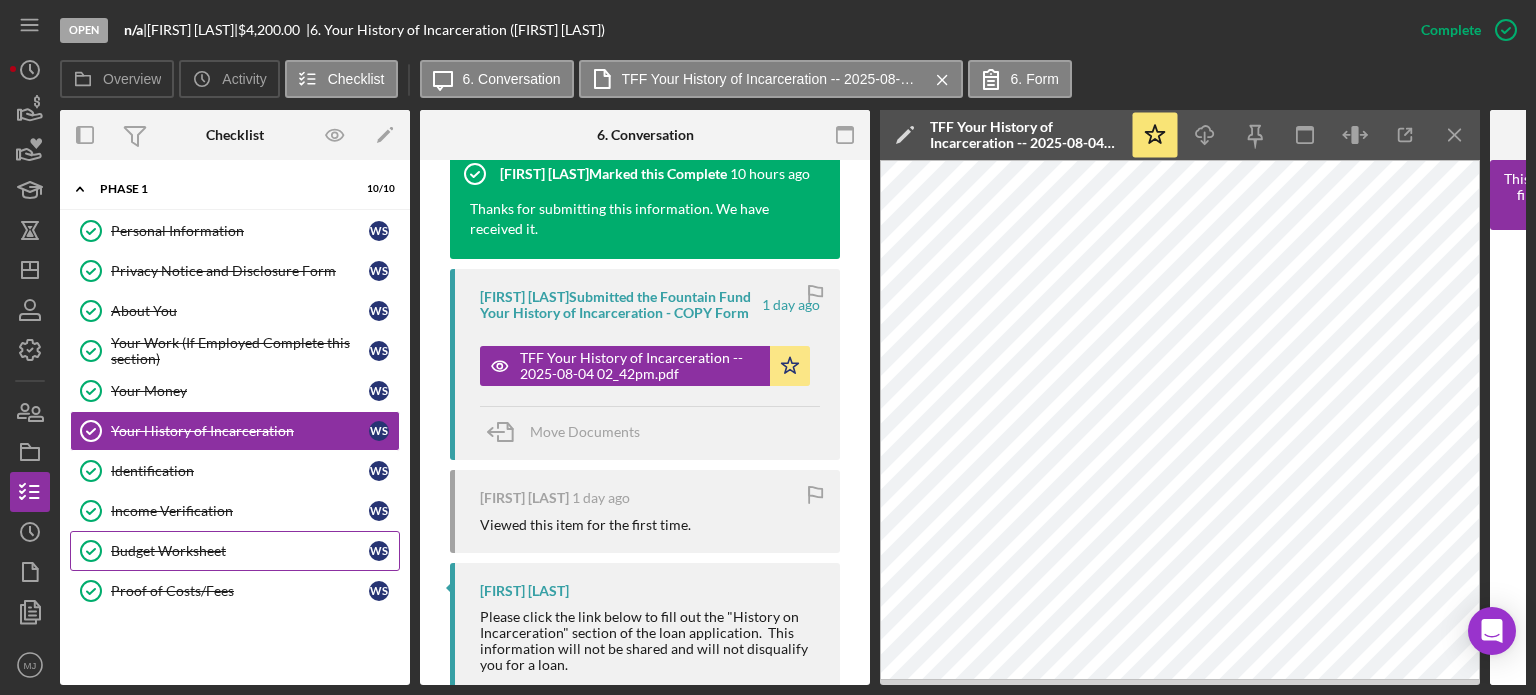 click on "Budget Worksheet" at bounding box center [240, 551] 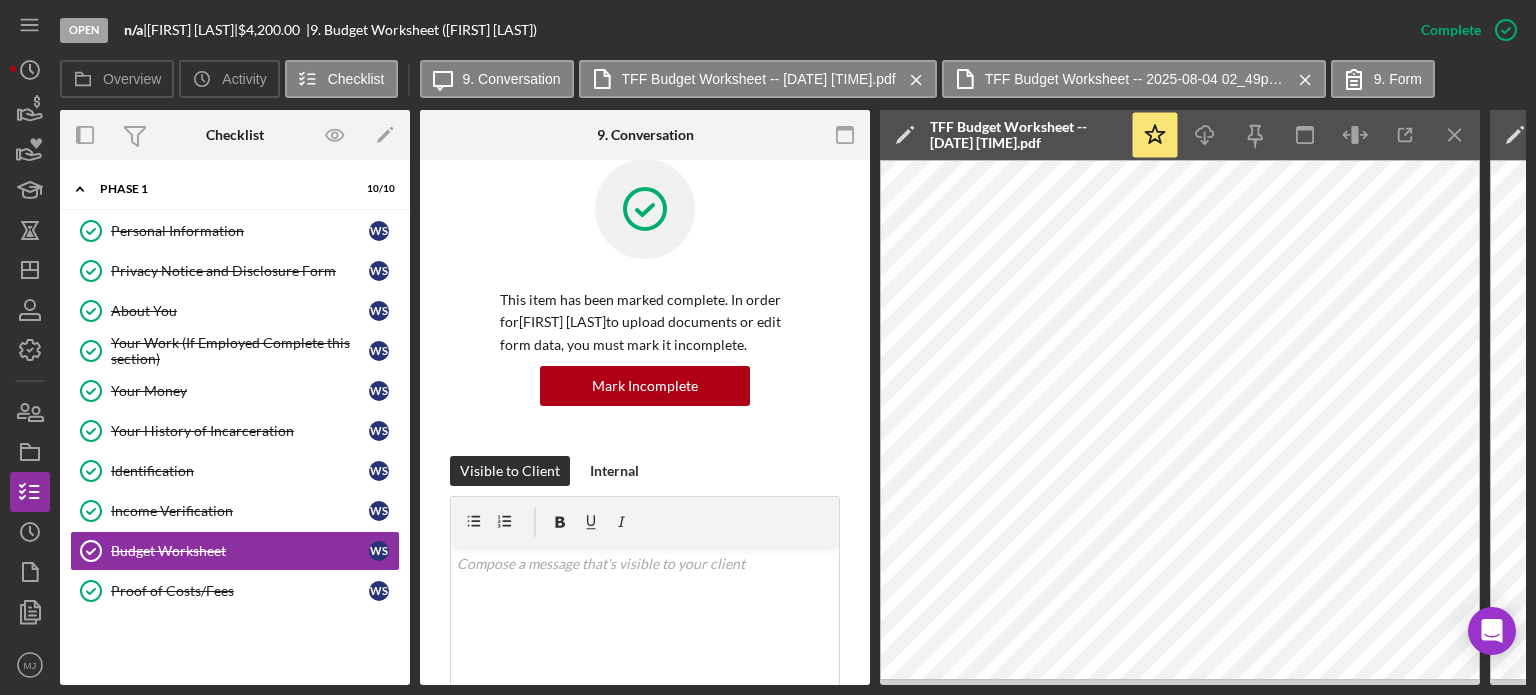 scroll, scrollTop: 0, scrollLeft: 0, axis: both 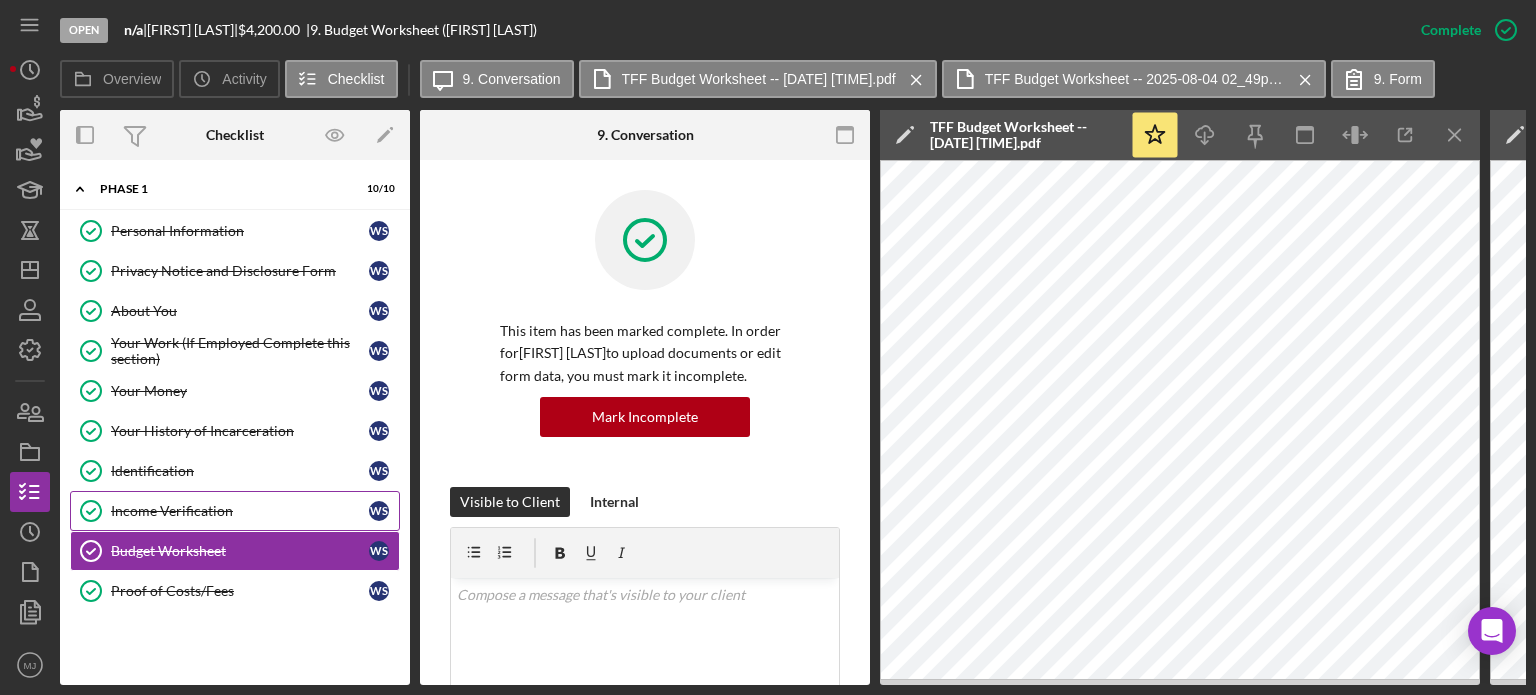 click on "Income Verification" at bounding box center (240, 511) 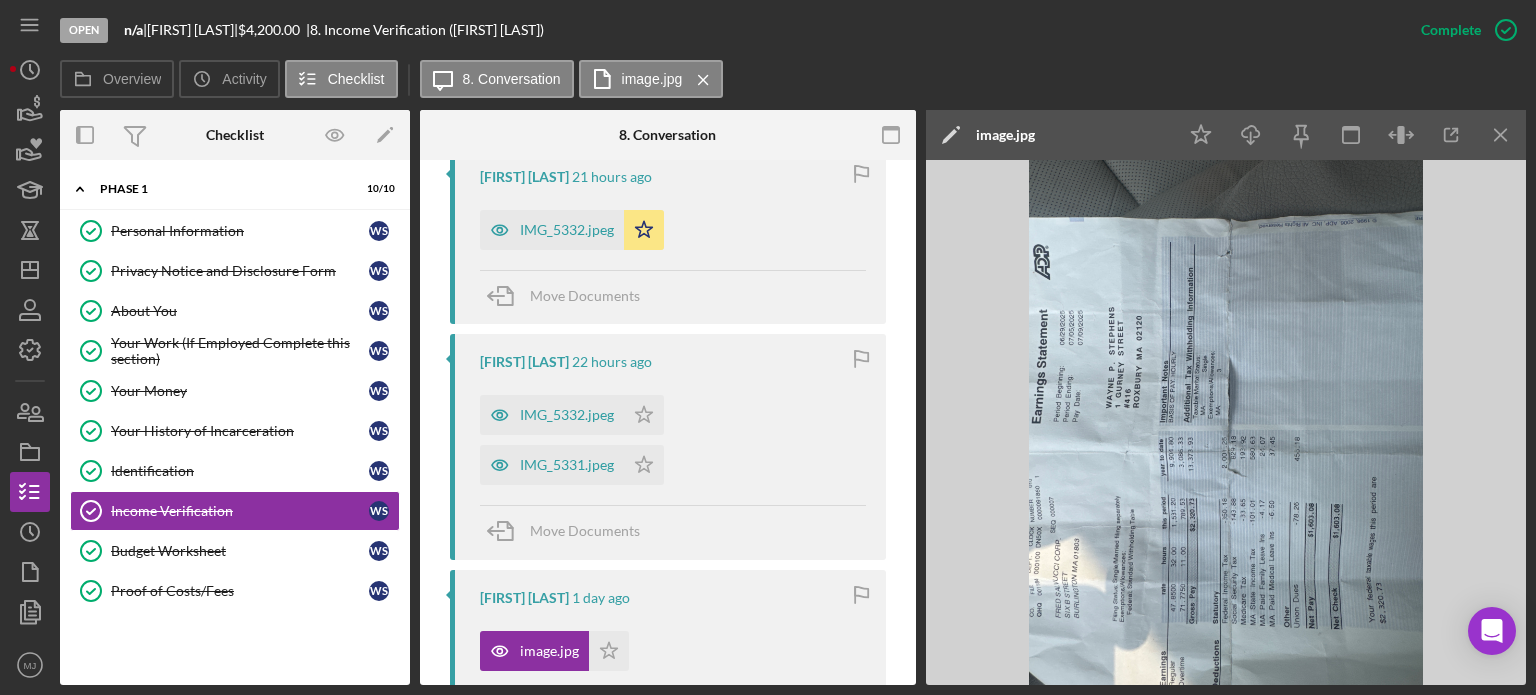 scroll, scrollTop: 1000, scrollLeft: 0, axis: vertical 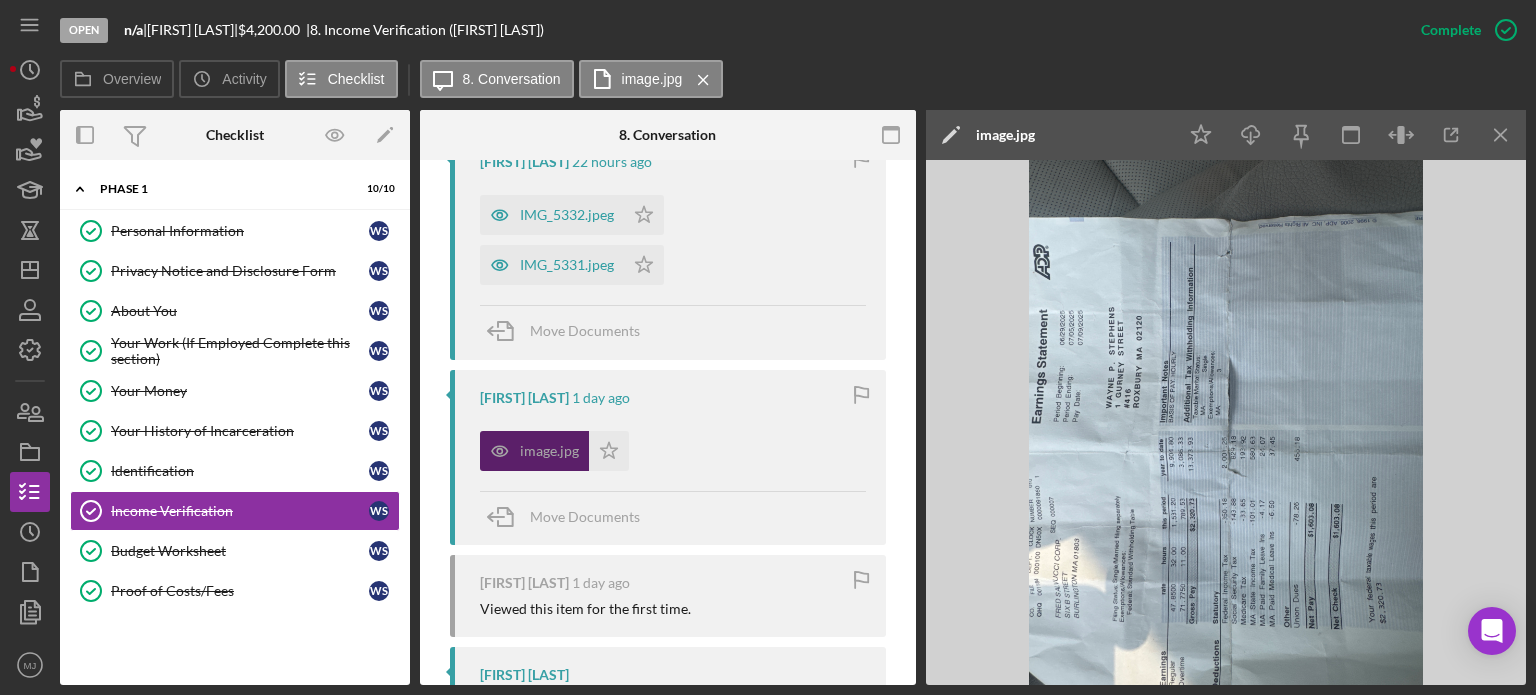 click on "image.jpg" at bounding box center [534, 451] 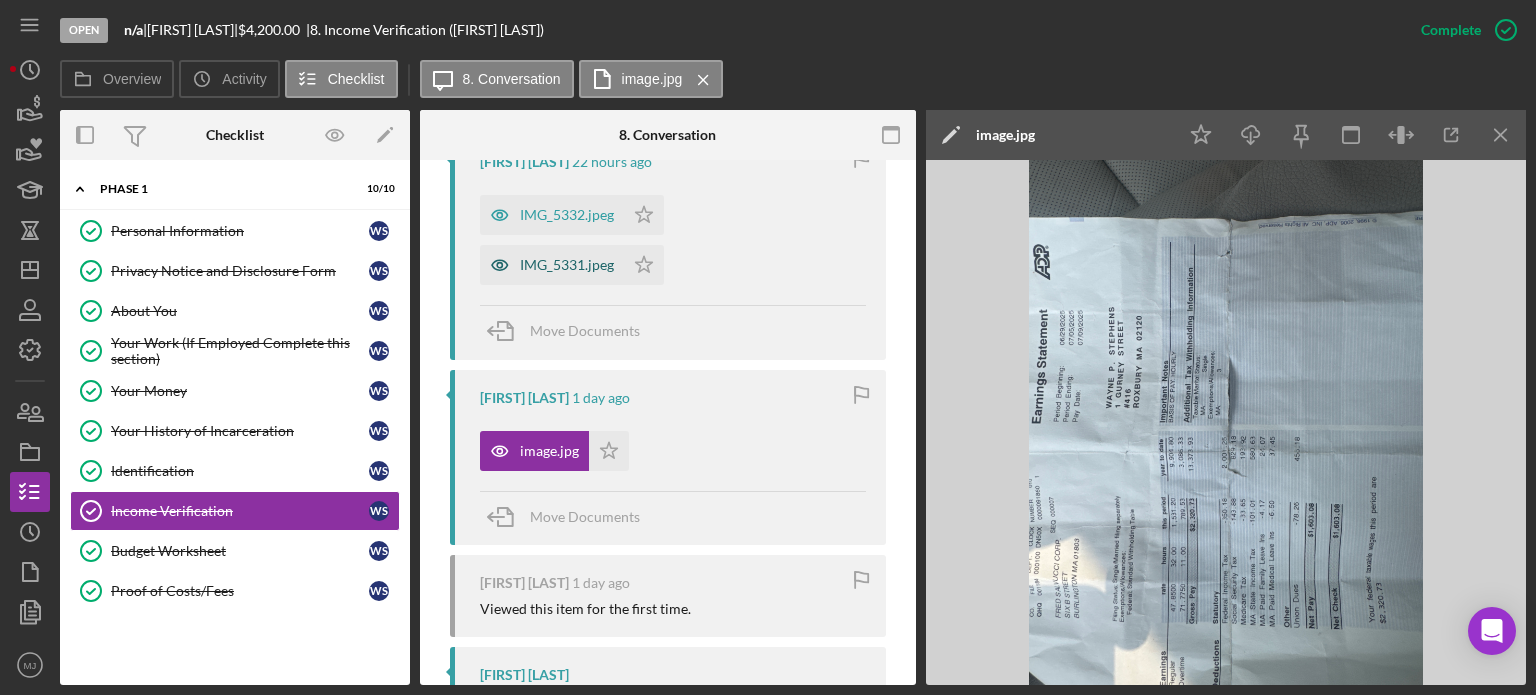 click on "IMG_5331.jpeg" at bounding box center [567, 265] 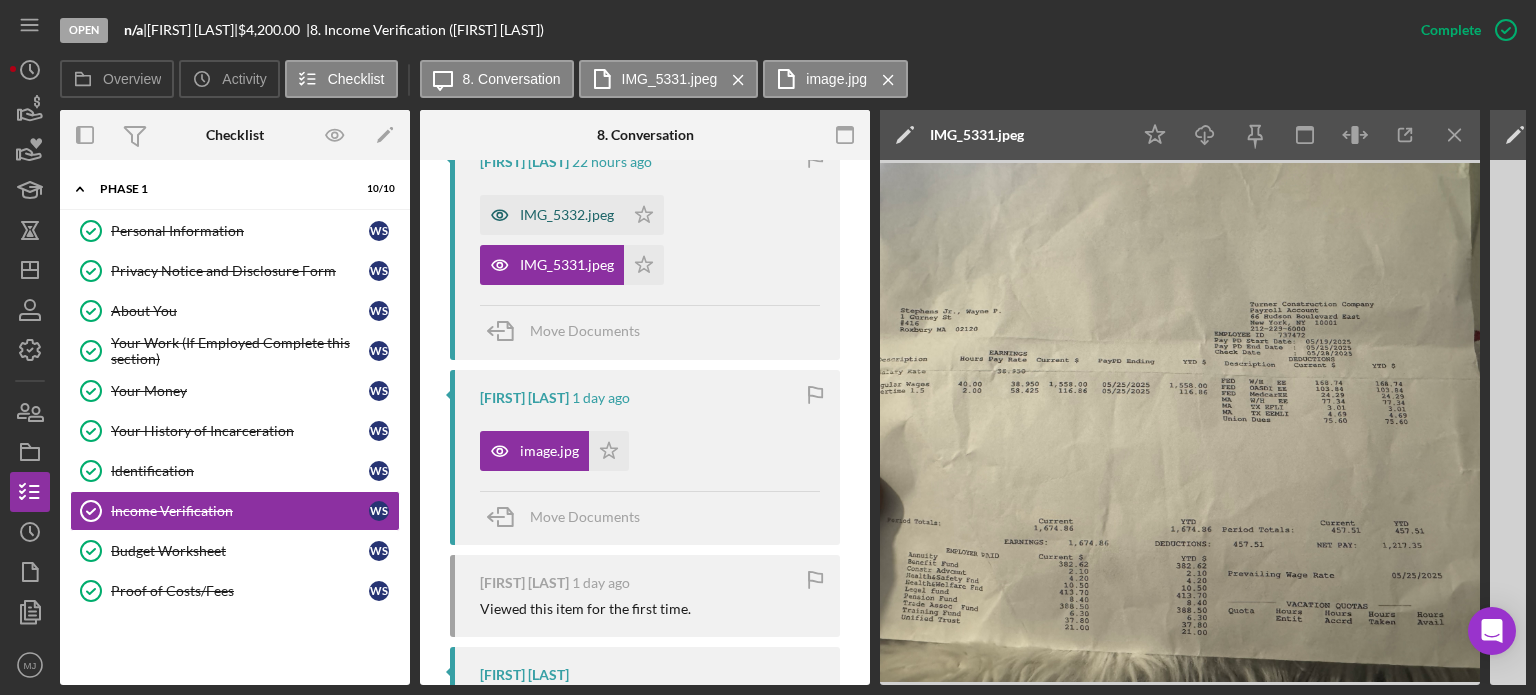 click on "IMG_5332.jpeg" at bounding box center (567, 215) 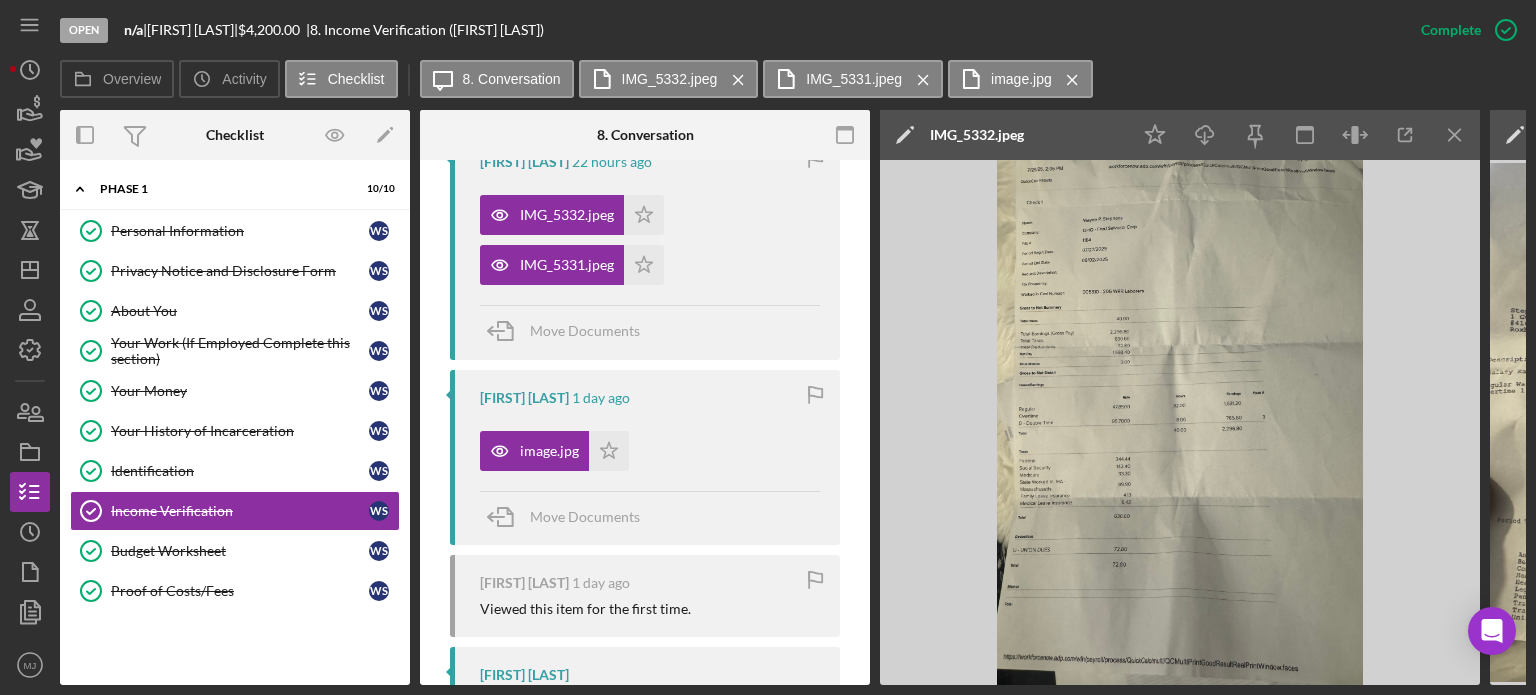 click on "Move Documents" at bounding box center (650, 518) 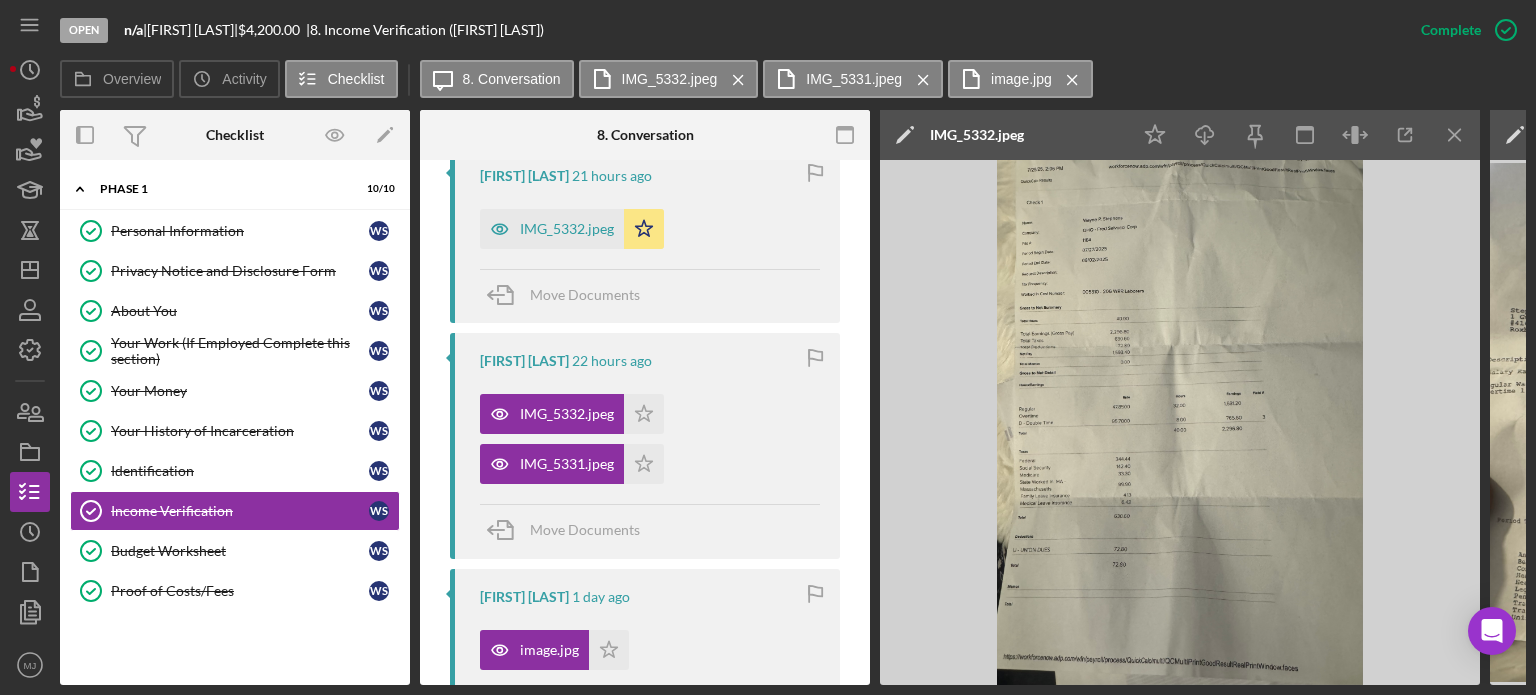 scroll, scrollTop: 803, scrollLeft: 0, axis: vertical 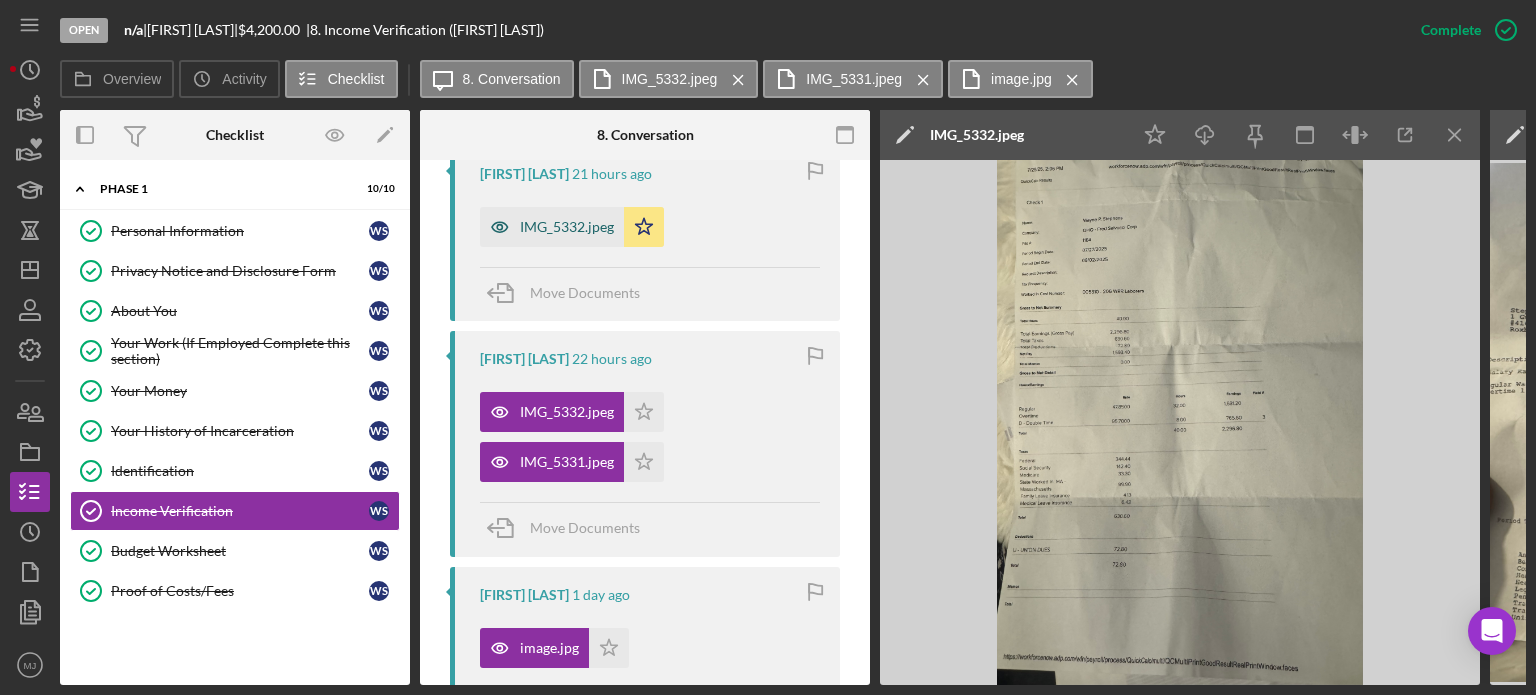 click on "IMG_5332.jpeg" at bounding box center [567, 227] 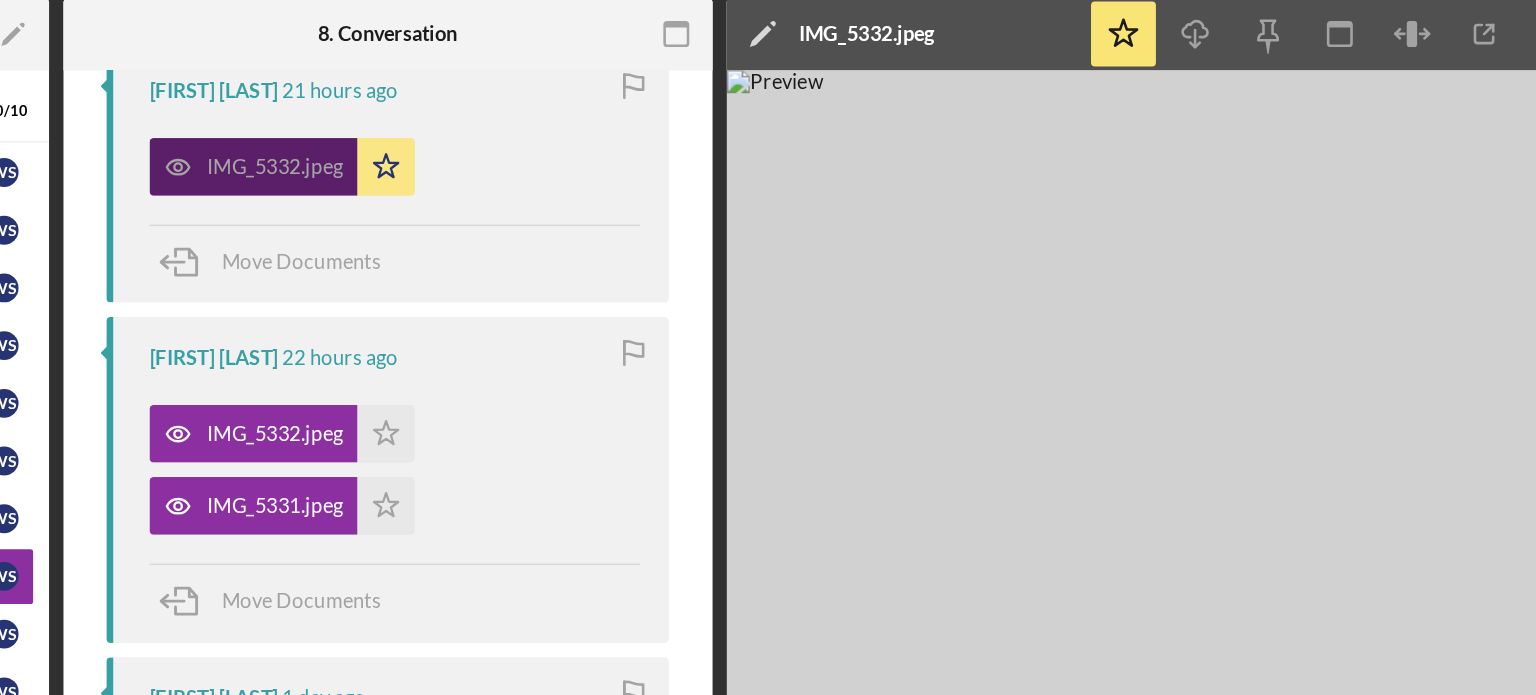 scroll, scrollTop: 0, scrollLeft: 0, axis: both 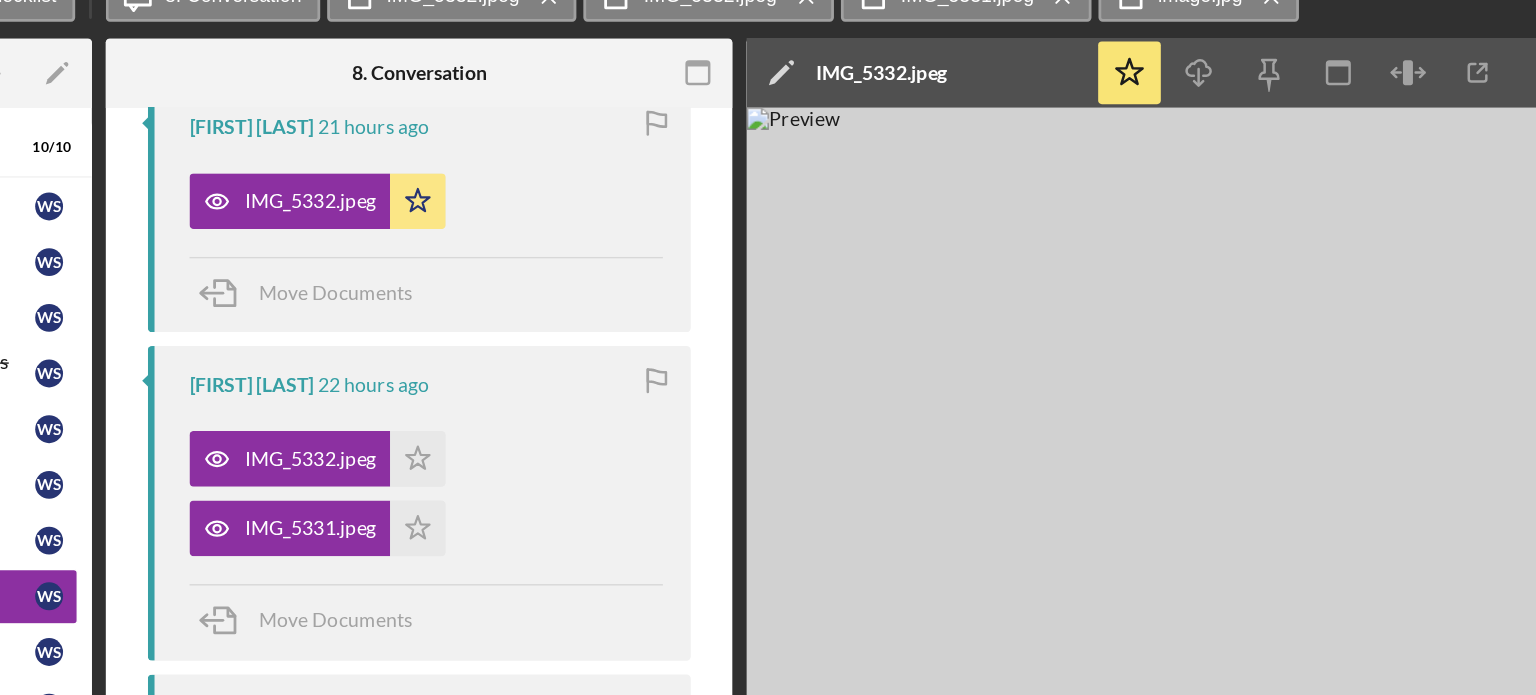 click at bounding box center [1180, 422] 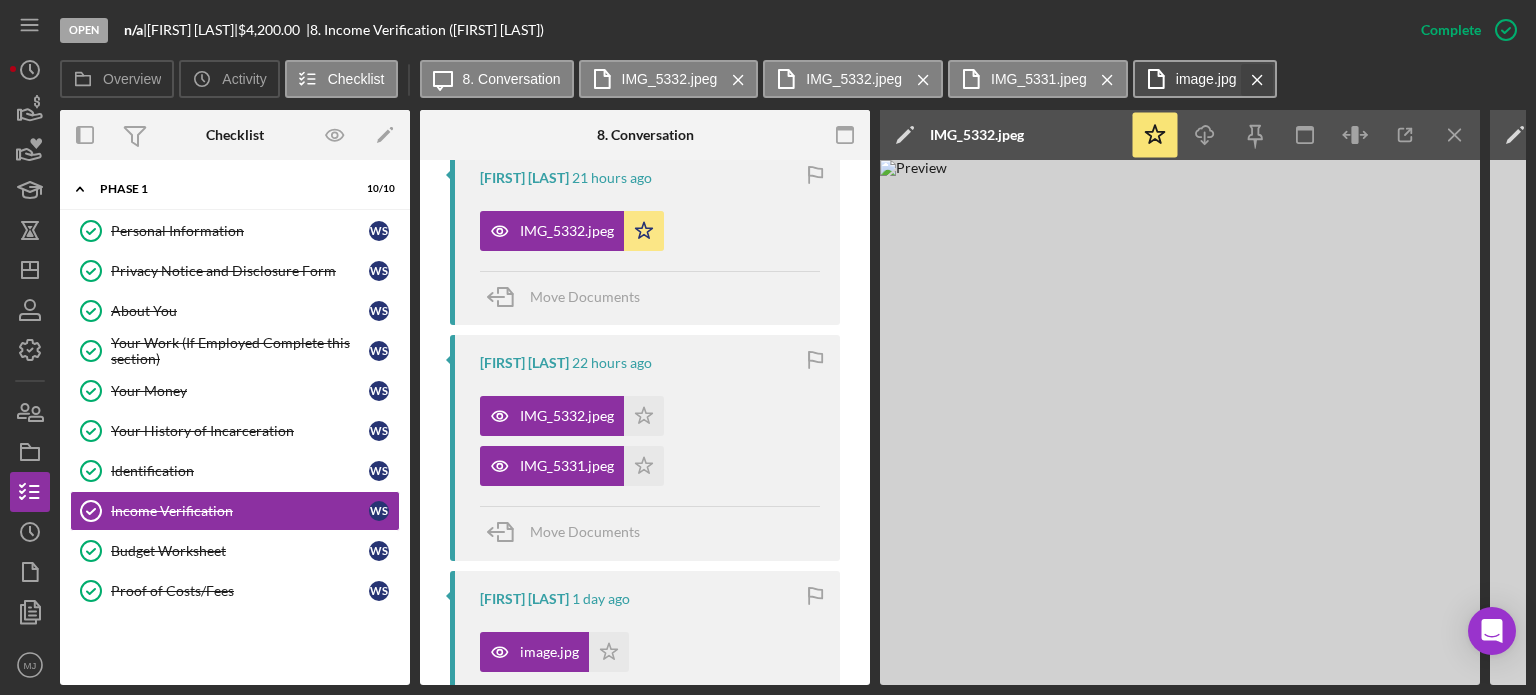 click on "Icon/Menu Close" 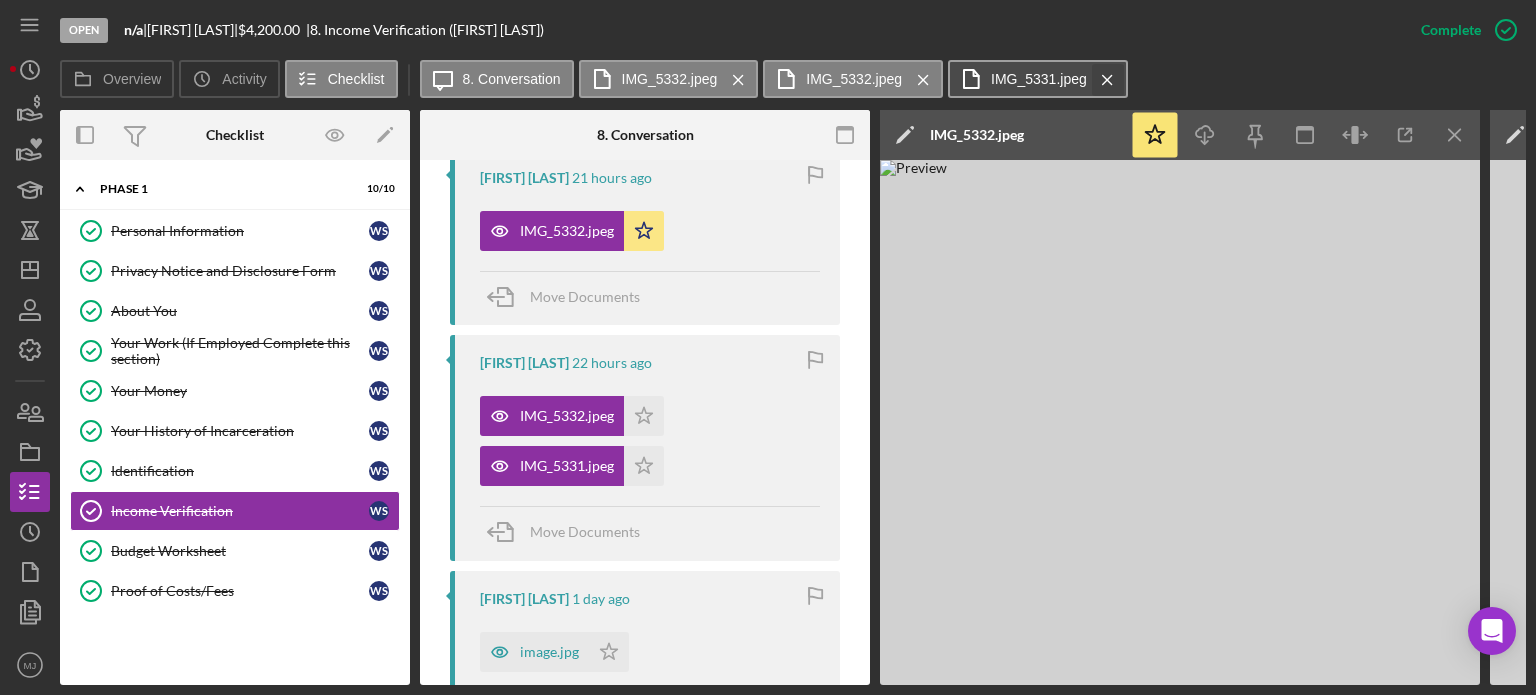 click on "Icon/Menu Close" 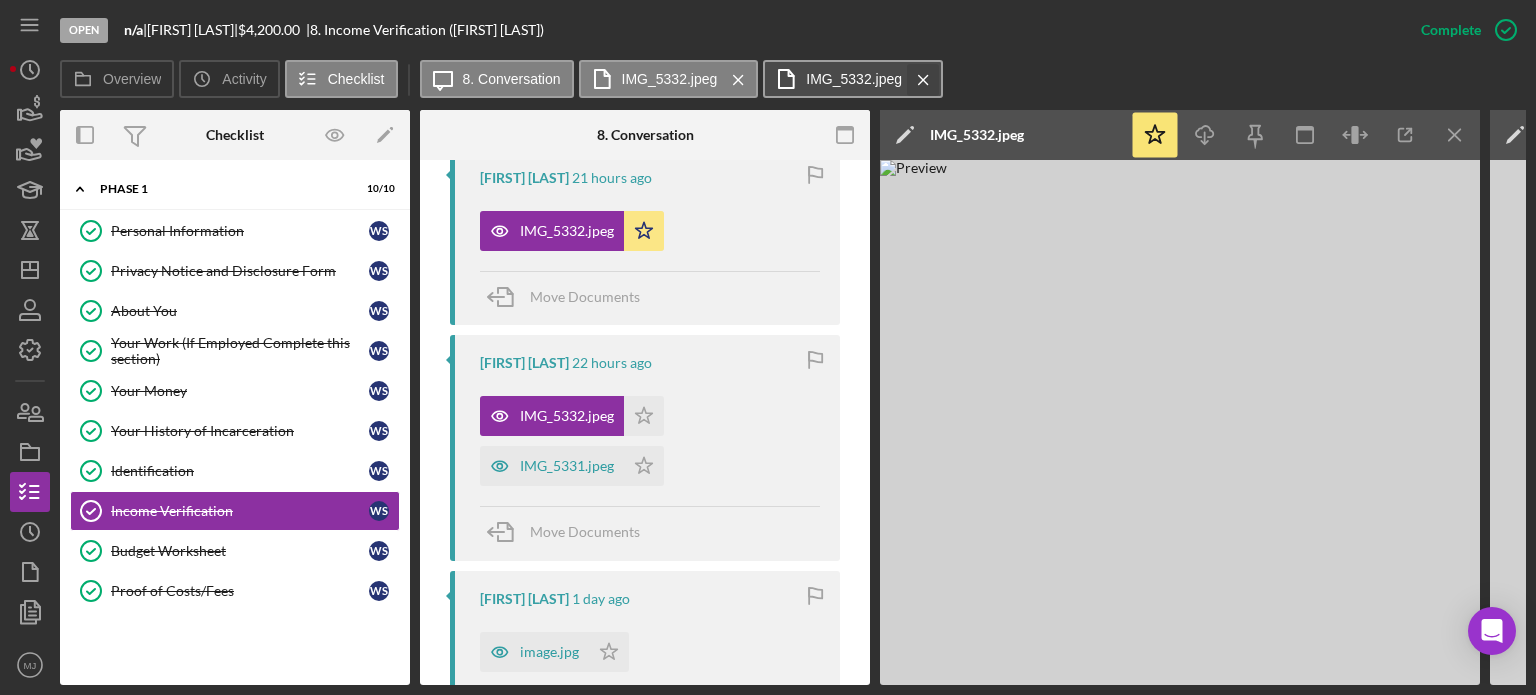 click 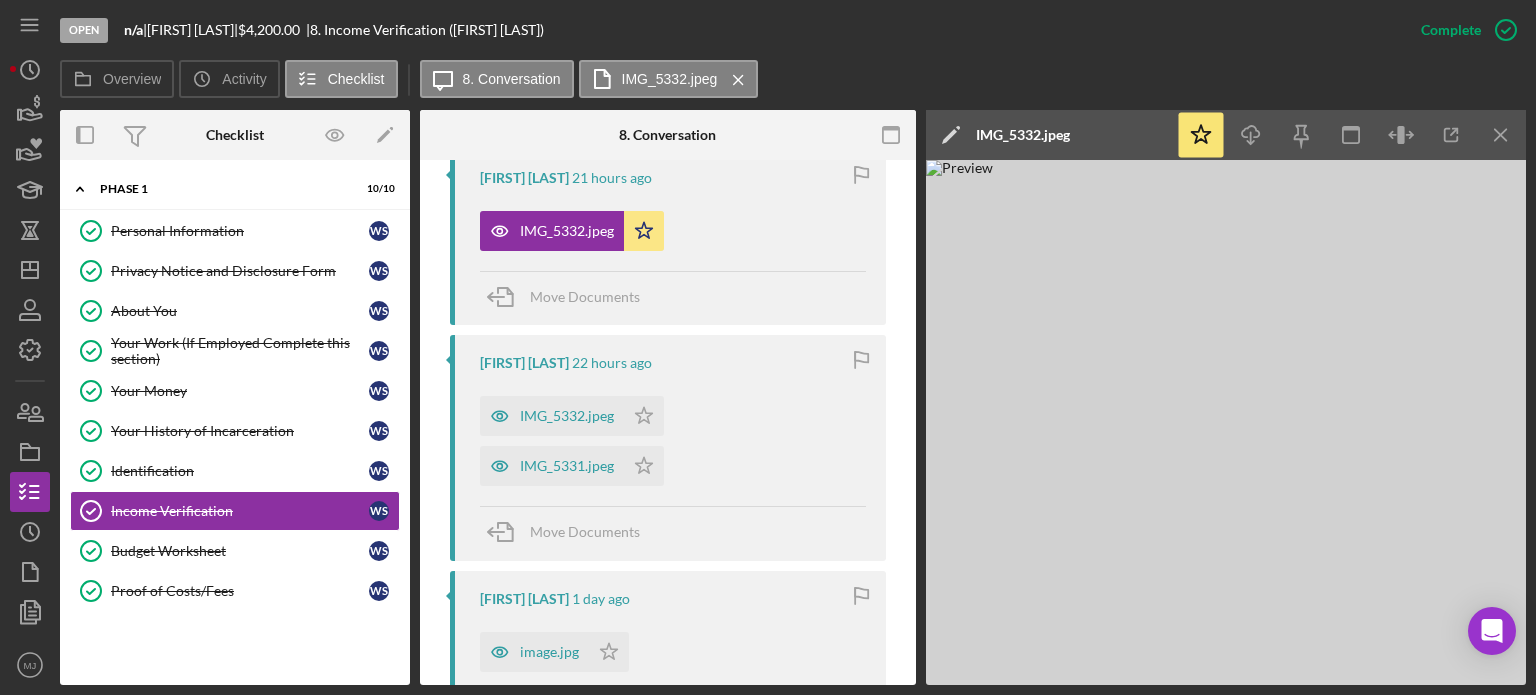 scroll, scrollTop: 0, scrollLeft: 0, axis: both 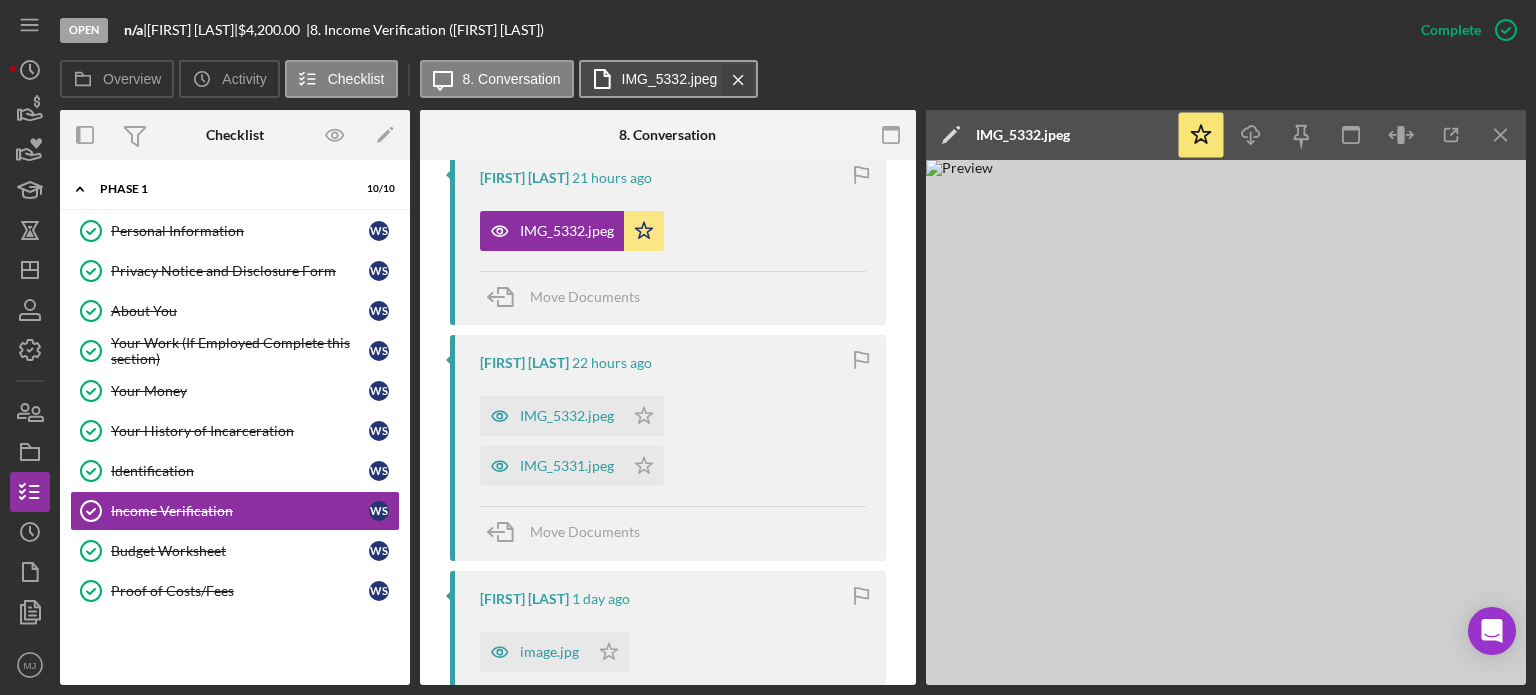 click on "Icon/Menu Close" 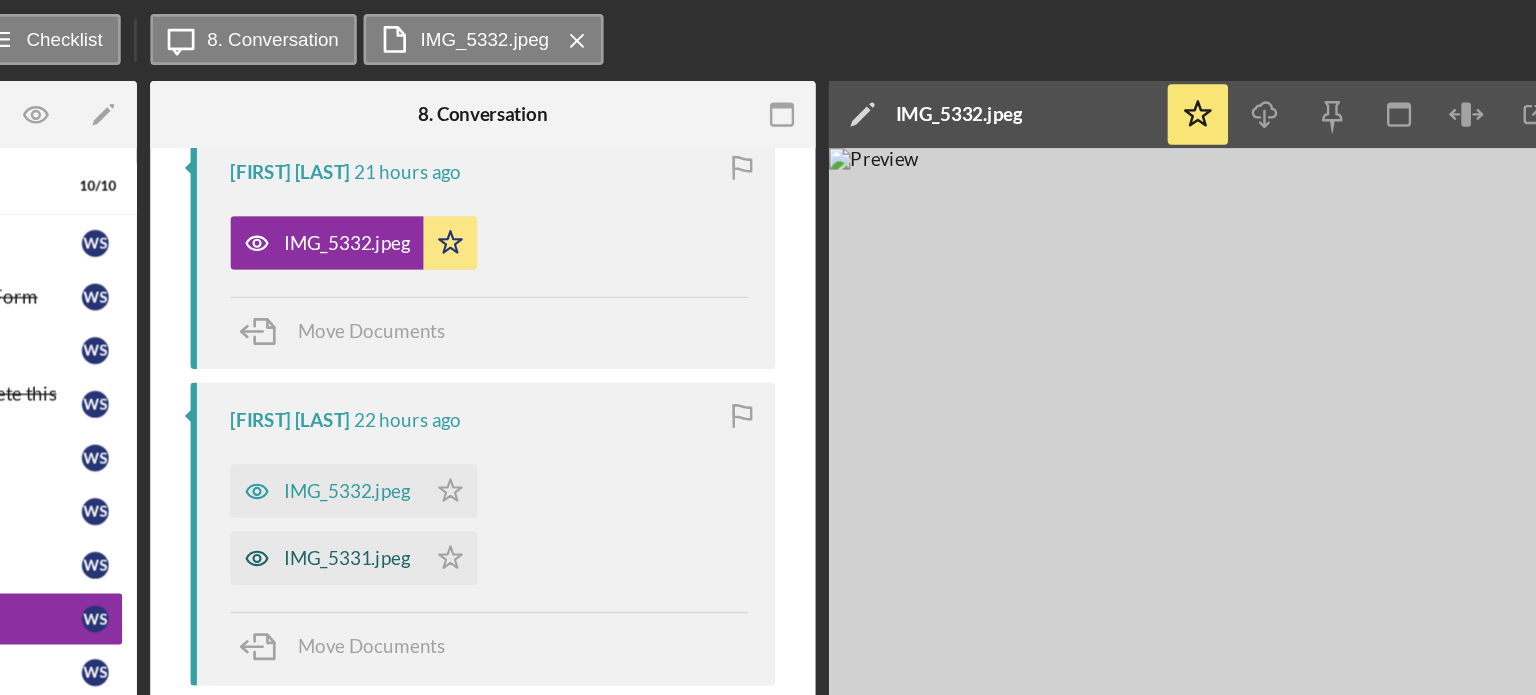 click on "IMG_5331.jpeg" at bounding box center [567, 466] 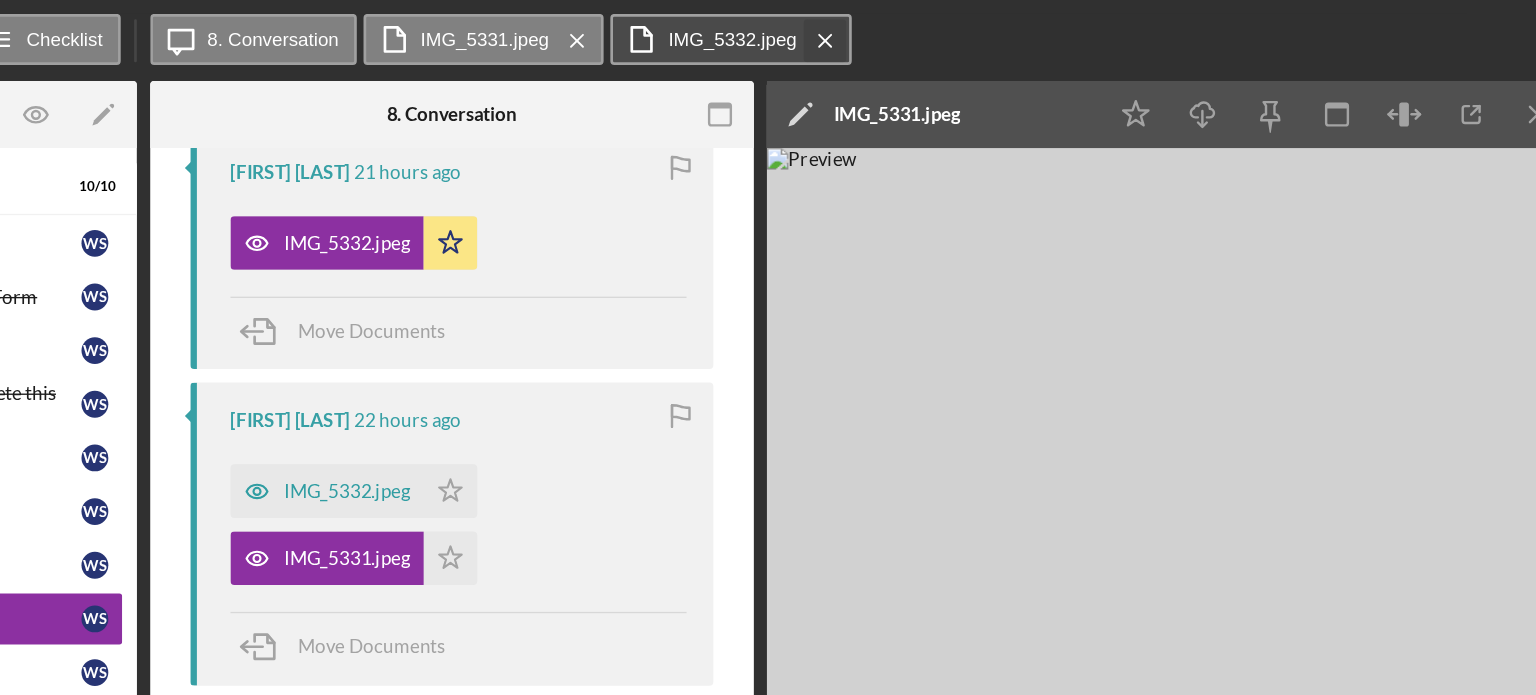 click on "Icon/Menu Close" 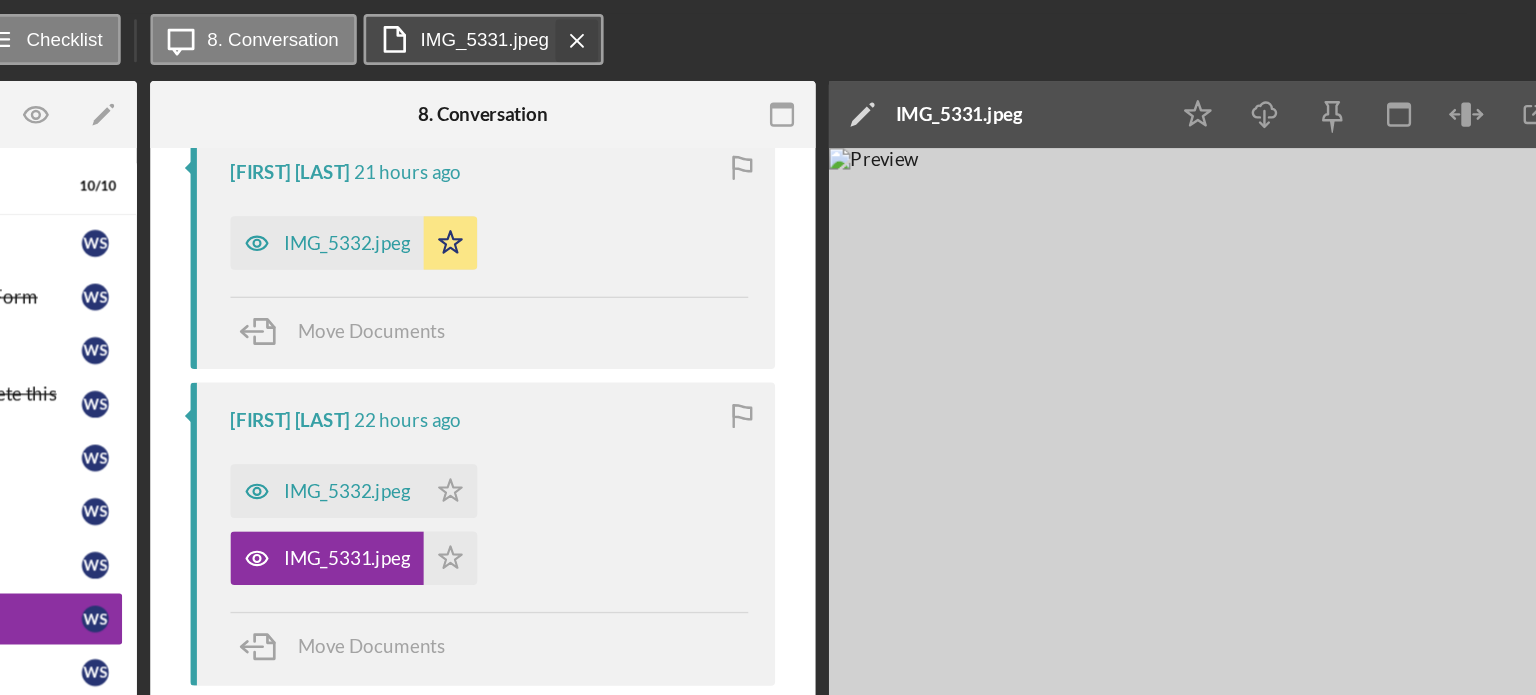 click on "Icon/Menu Close" 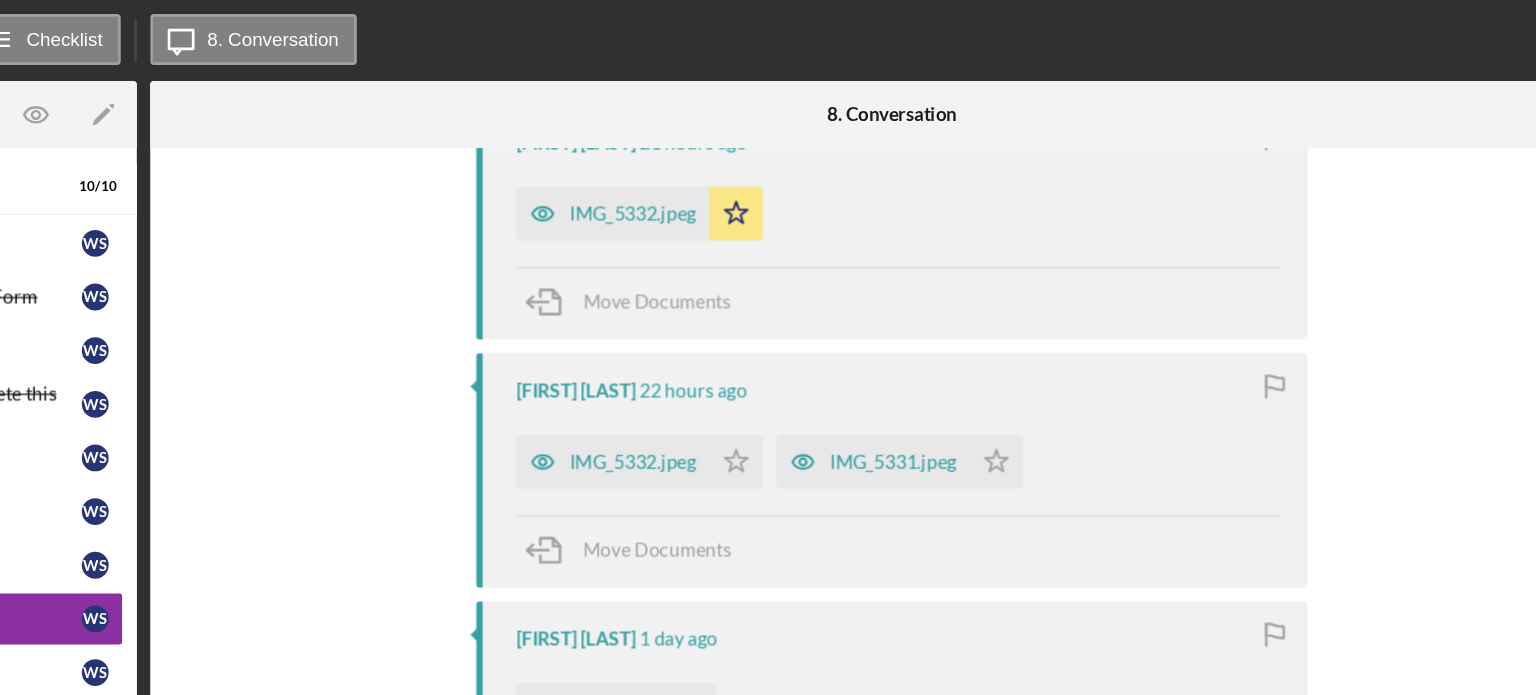 scroll, scrollTop: 776, scrollLeft: 0, axis: vertical 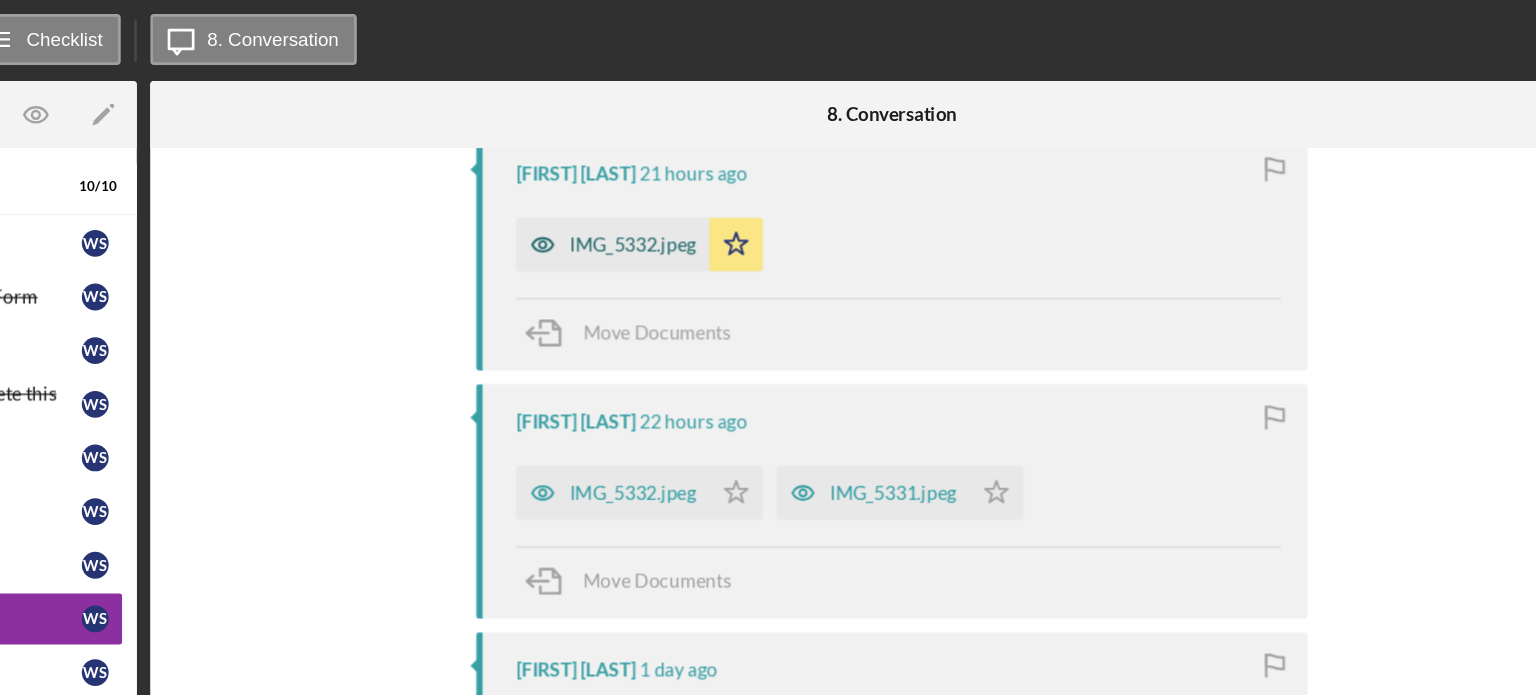 click on "IMG_5332.jpeg" at bounding box center (780, 232) 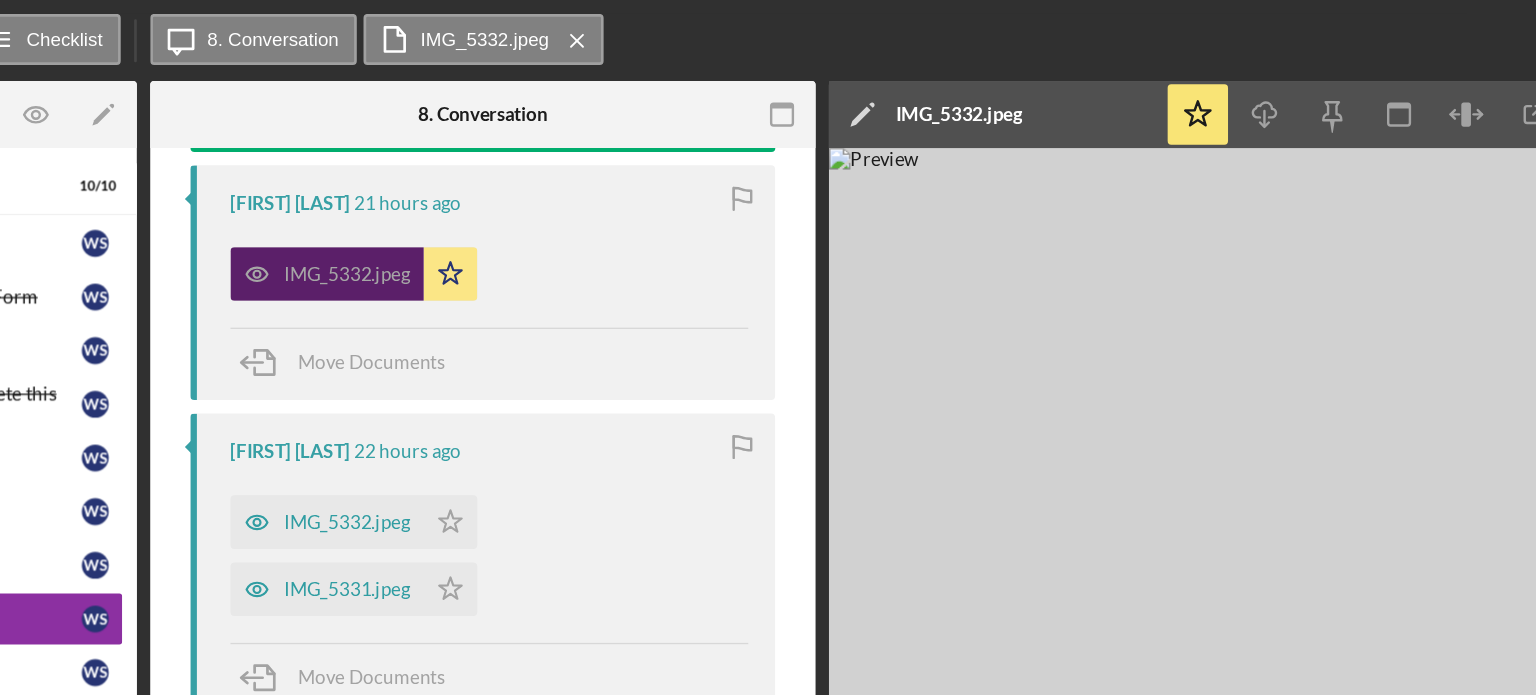 scroll, scrollTop: 799, scrollLeft: 0, axis: vertical 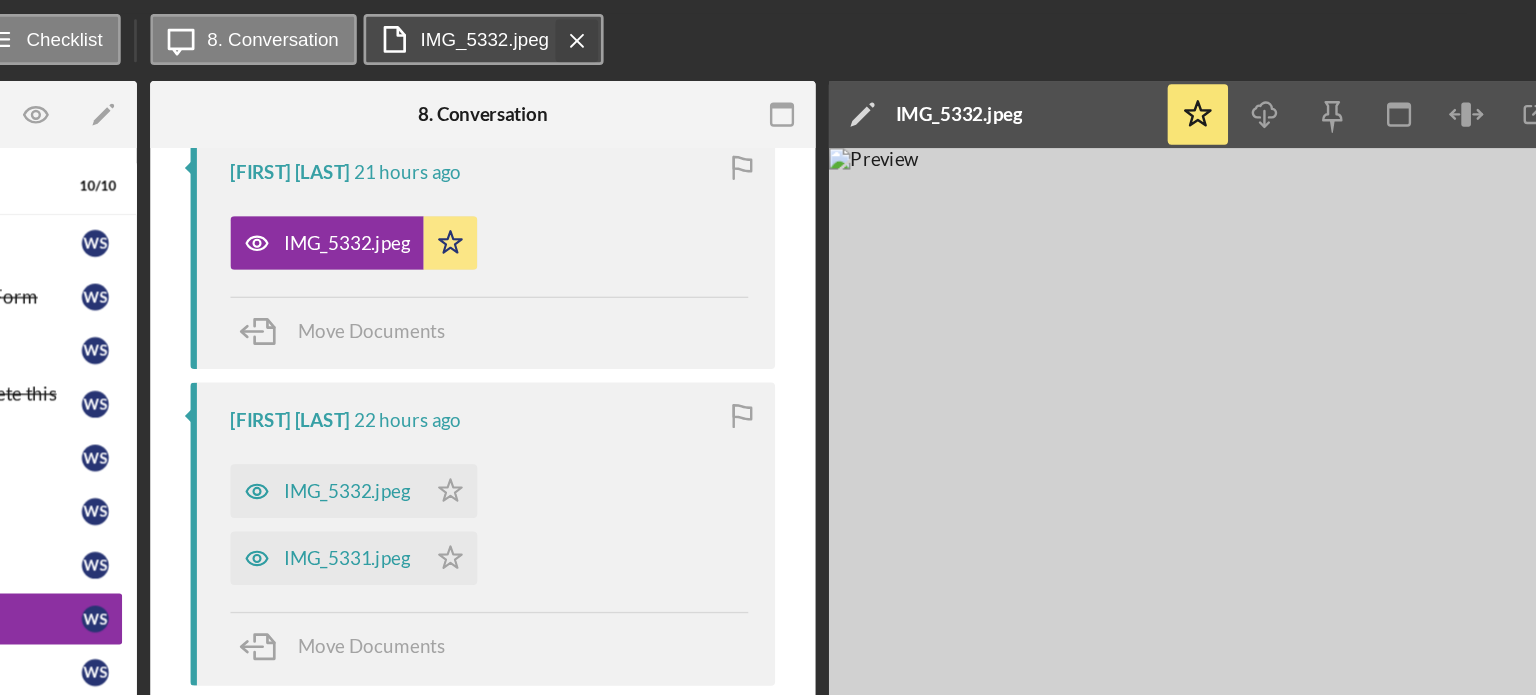 click on "Icon/Menu Close" 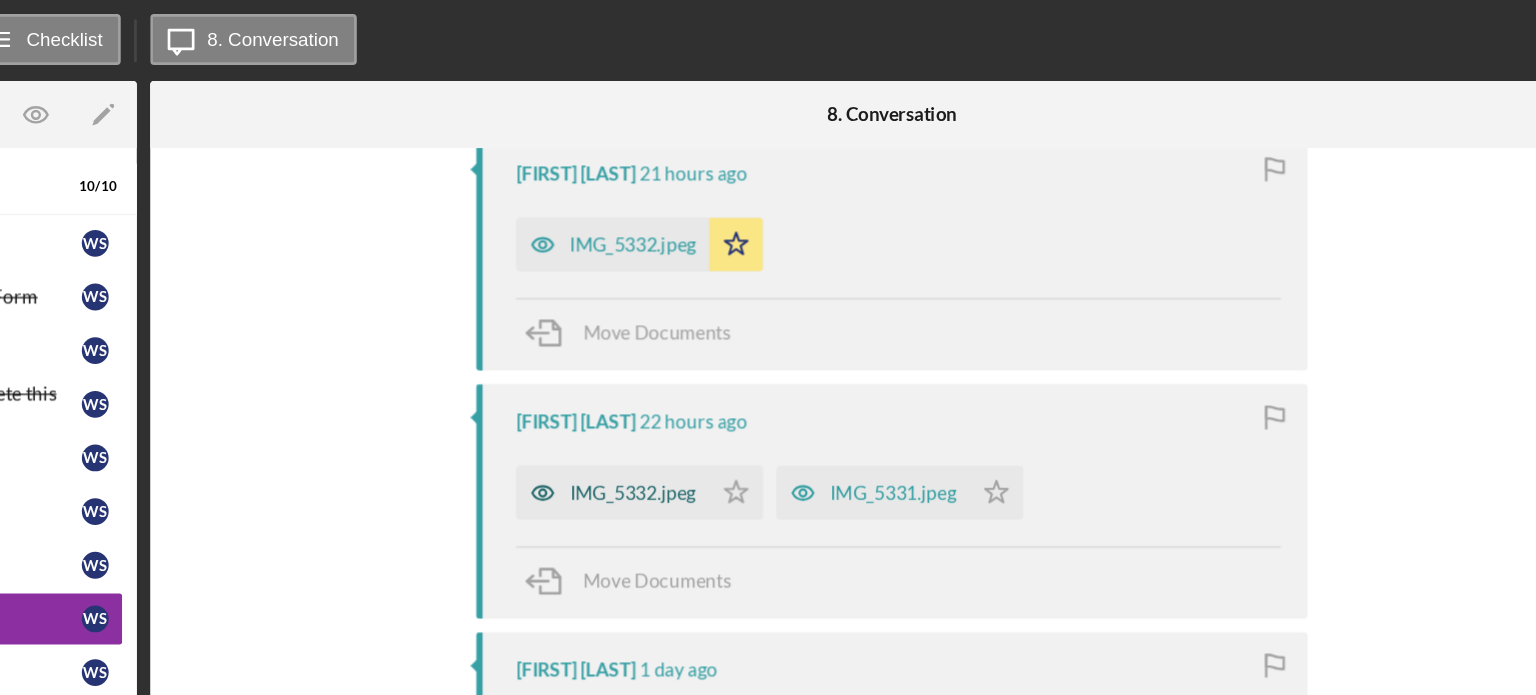 click on "IMG_5332.jpeg" at bounding box center [780, 417] 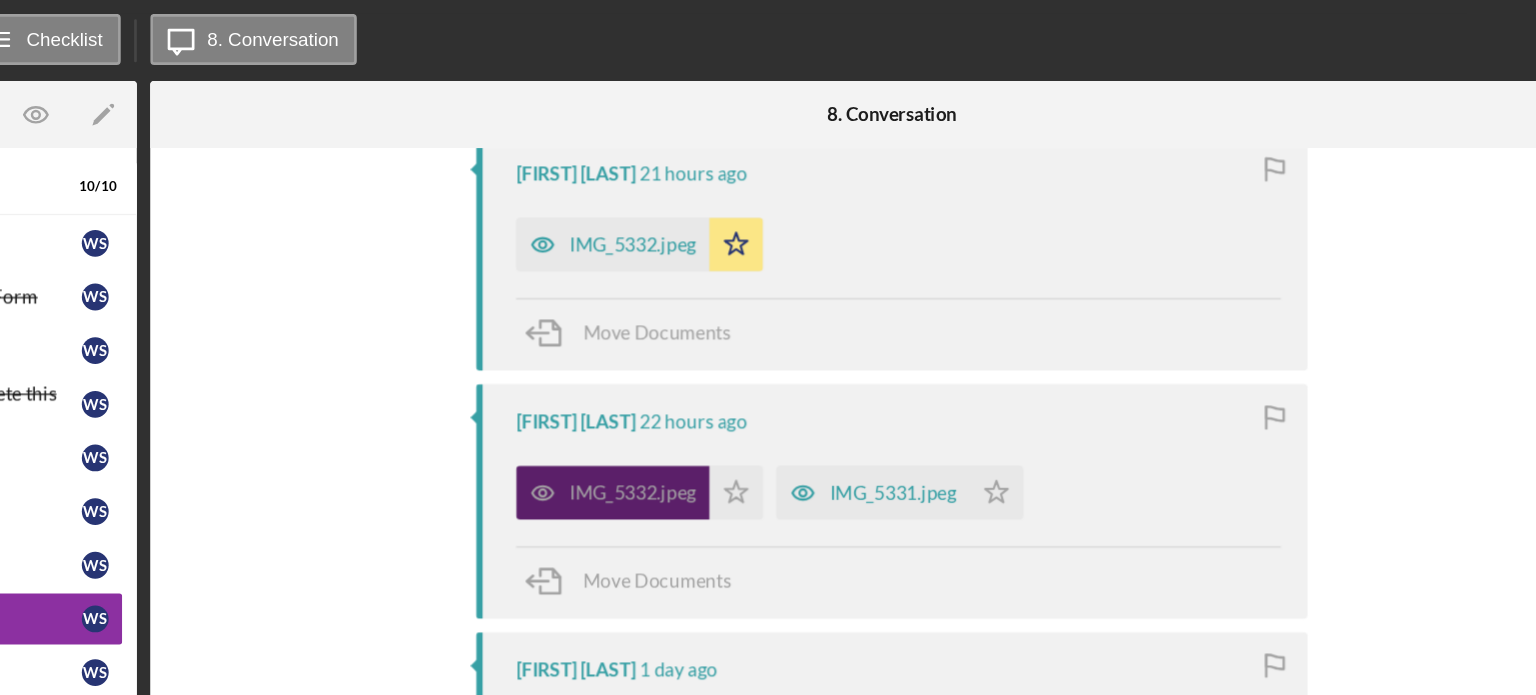 scroll, scrollTop: 799, scrollLeft: 0, axis: vertical 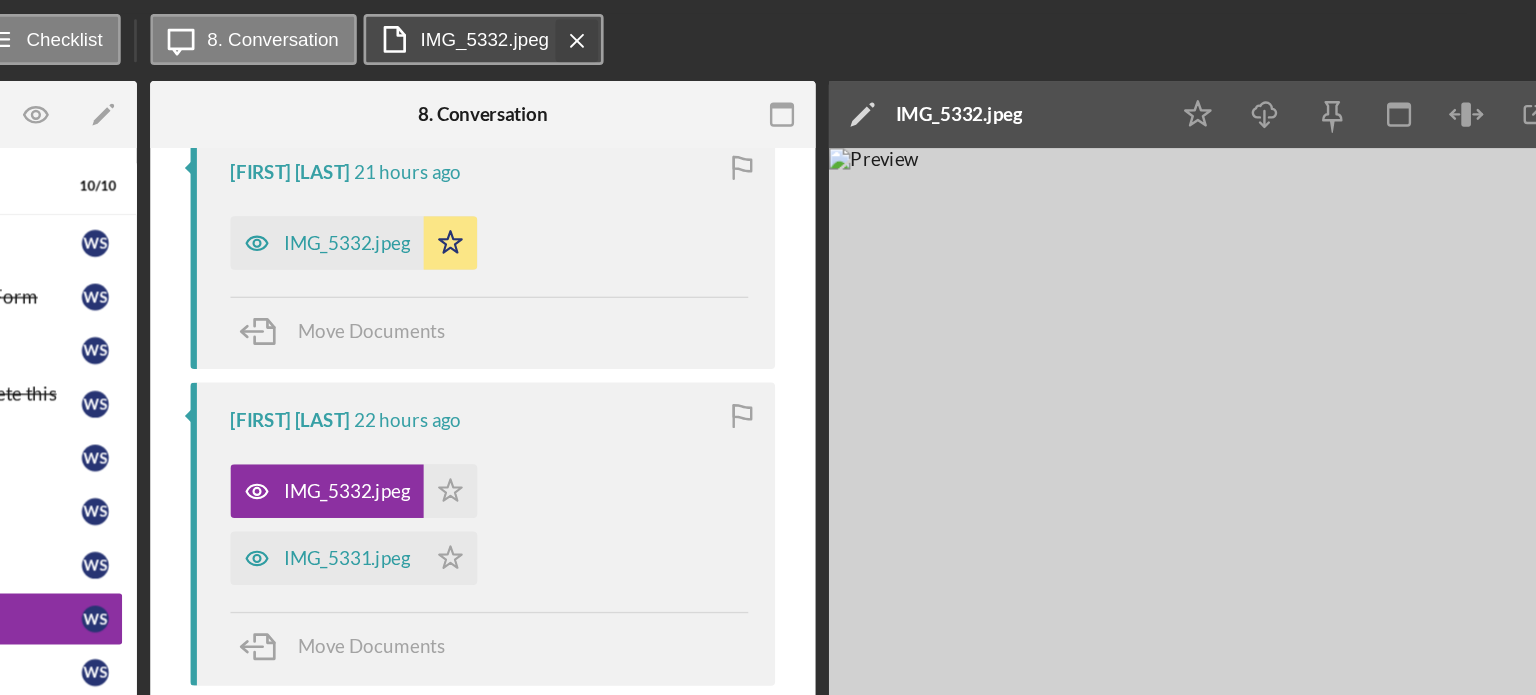 click on "Icon/Menu Close" 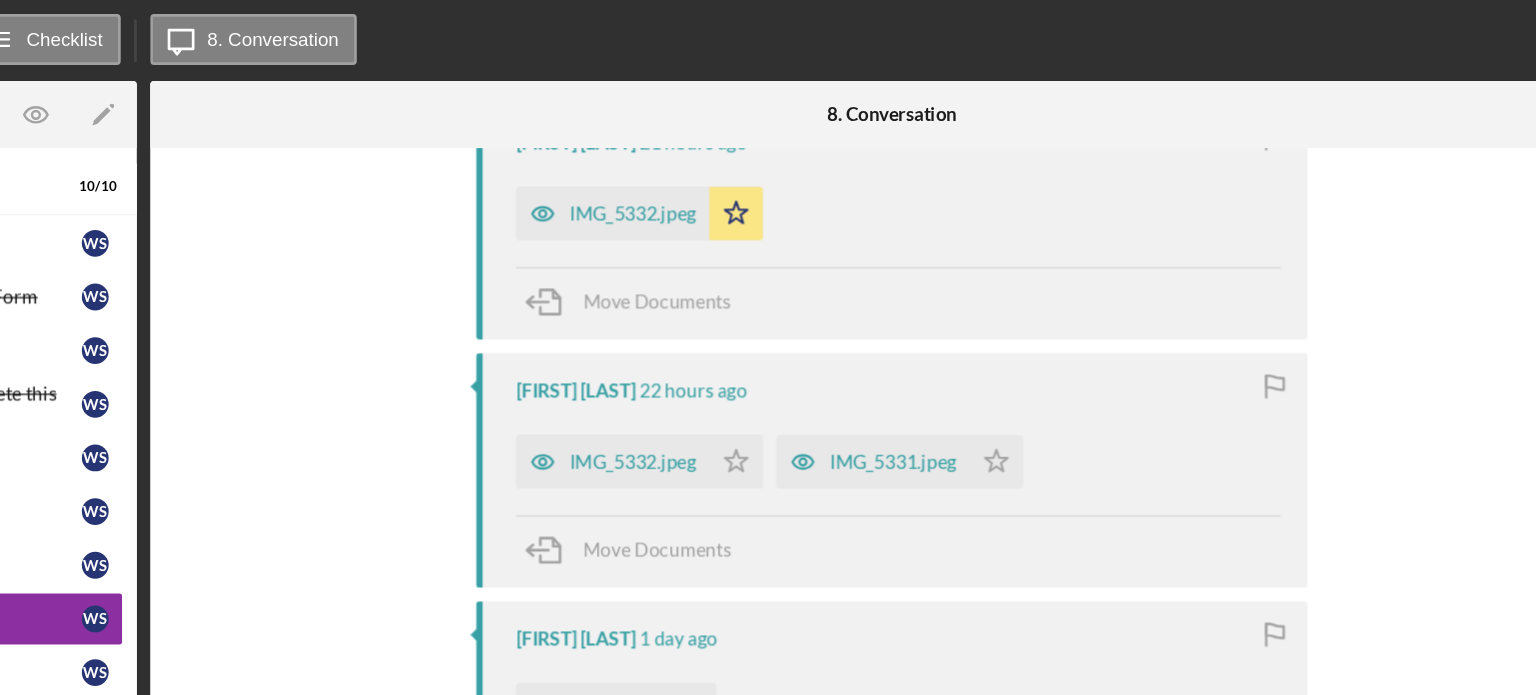 scroll, scrollTop: 776, scrollLeft: 0, axis: vertical 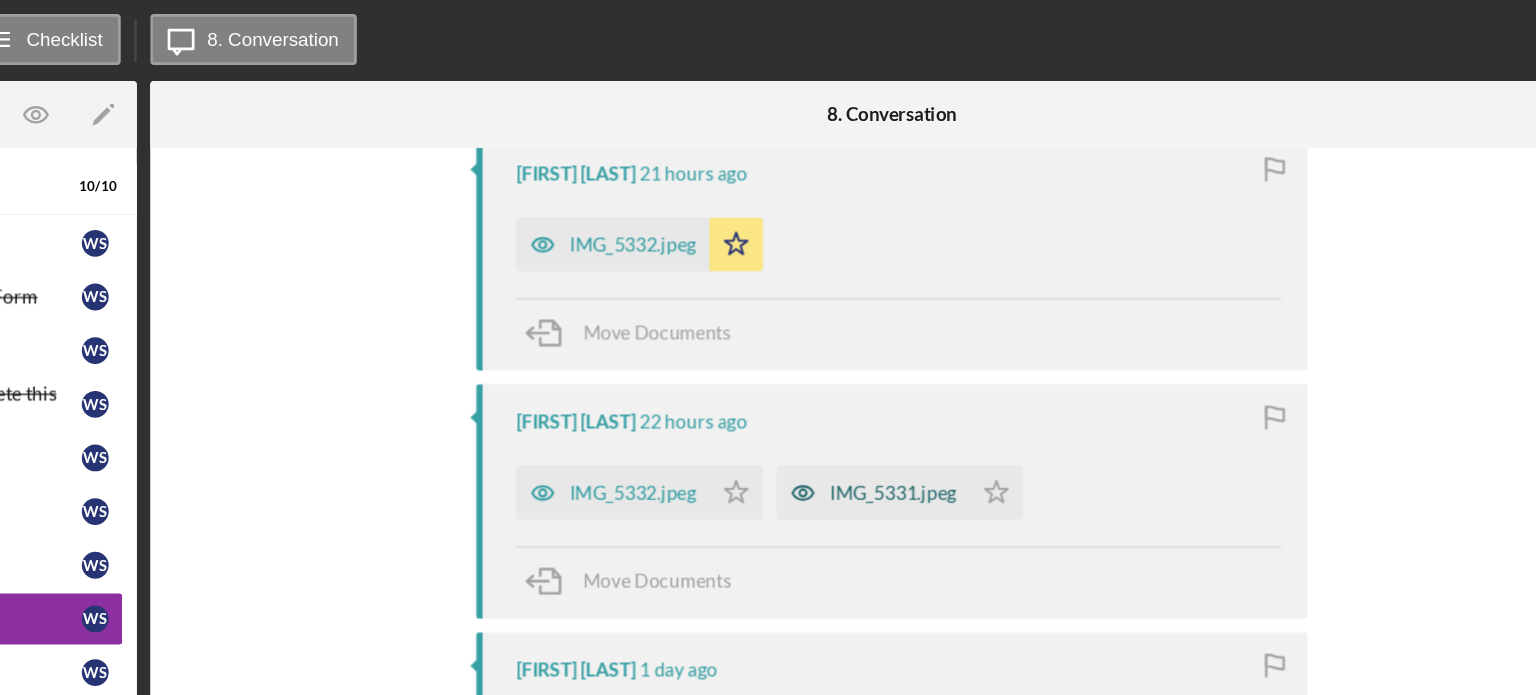 click on "IMG_5331.jpeg" at bounding box center (974, 417) 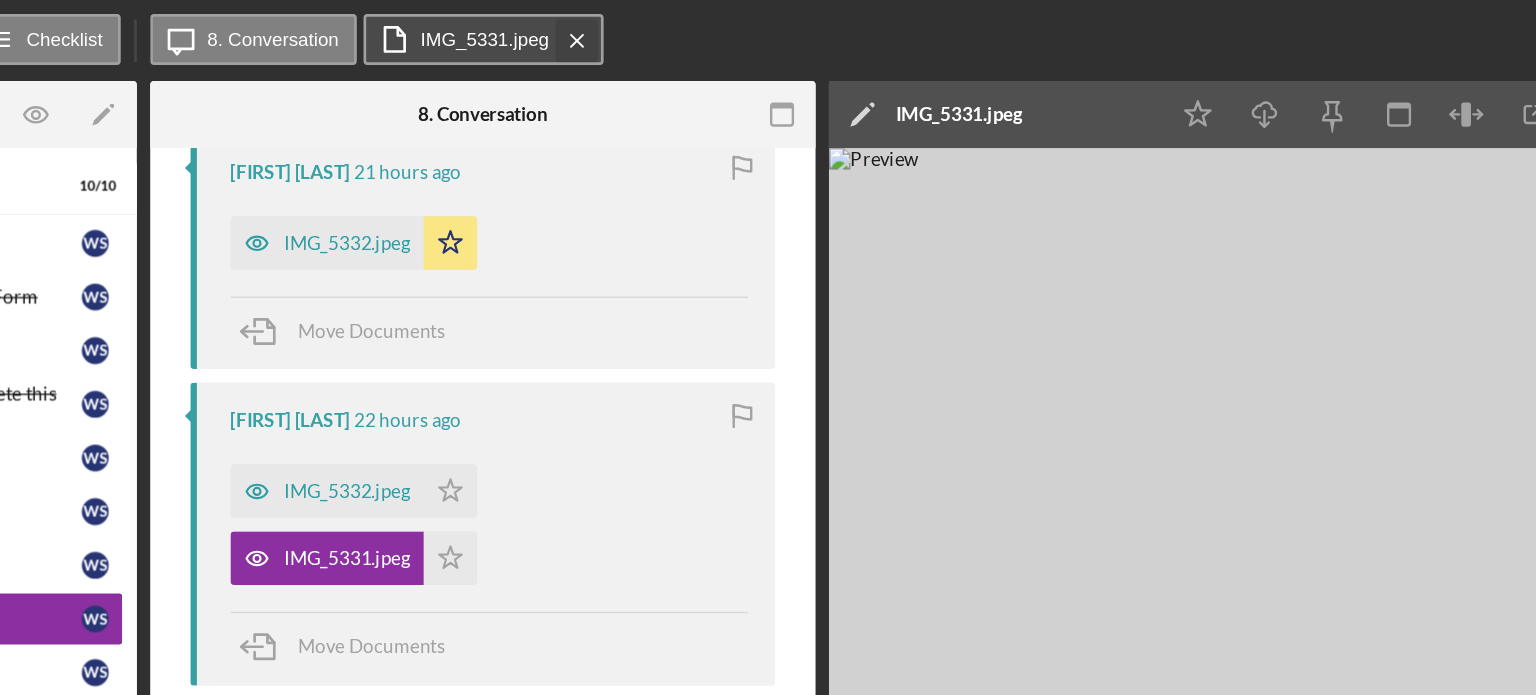 click on "Icon/Menu Close" 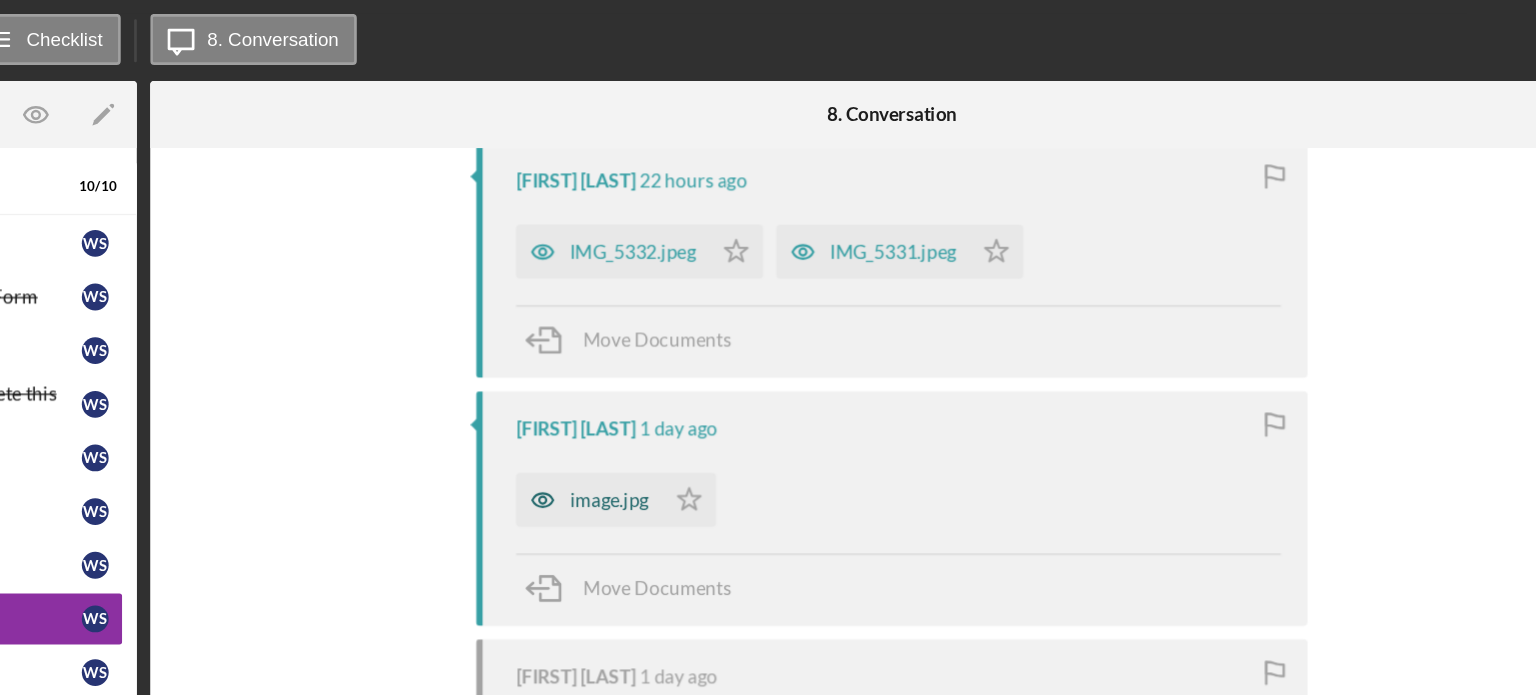 click on "image.jpg" at bounding box center (762, 422) 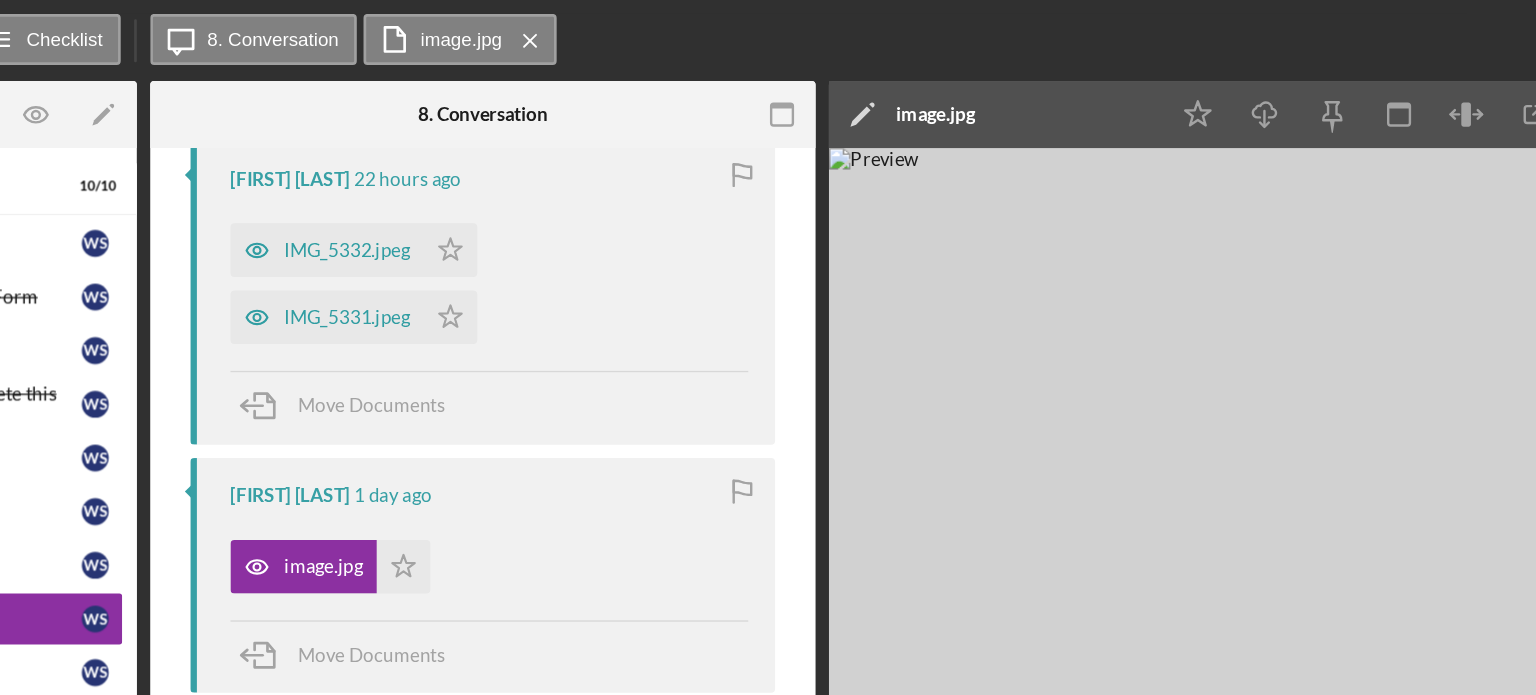 click at bounding box center [1226, 422] 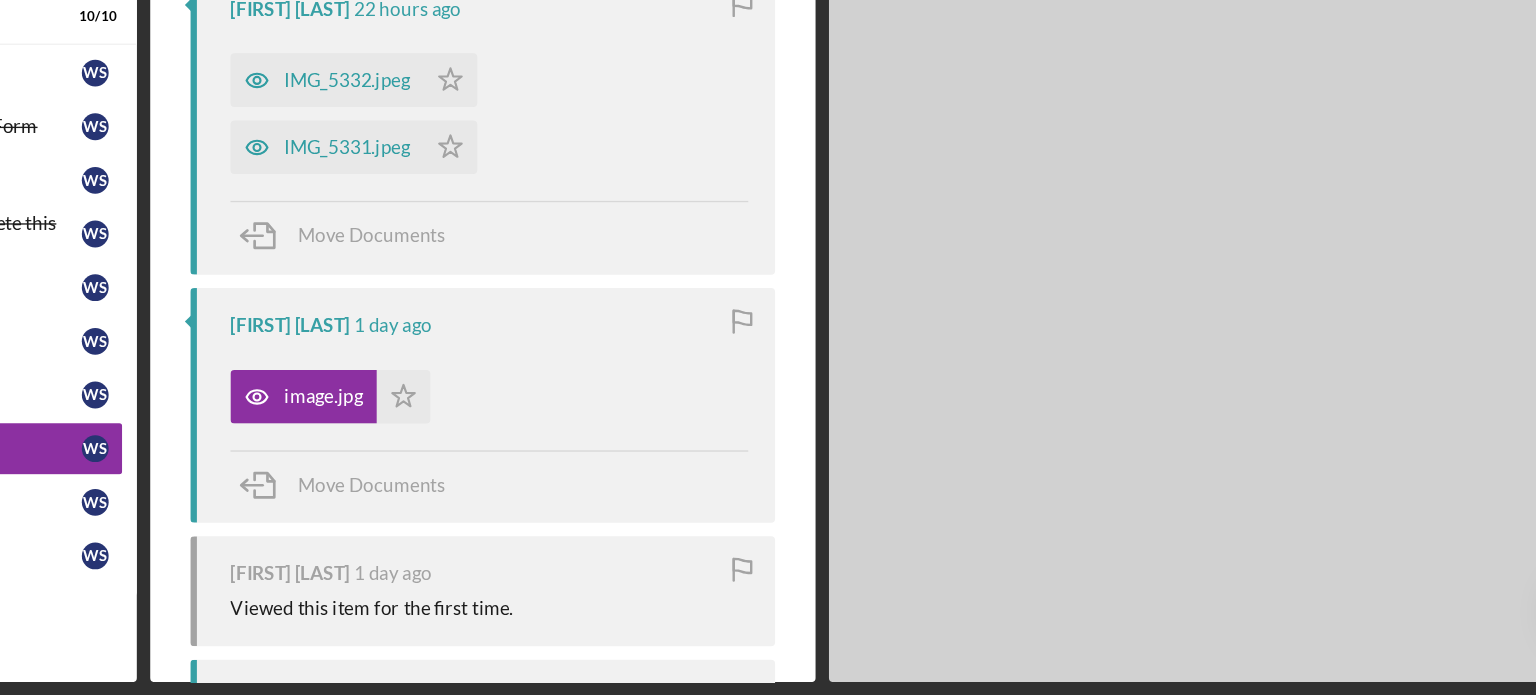 scroll, scrollTop: 0, scrollLeft: 0, axis: both 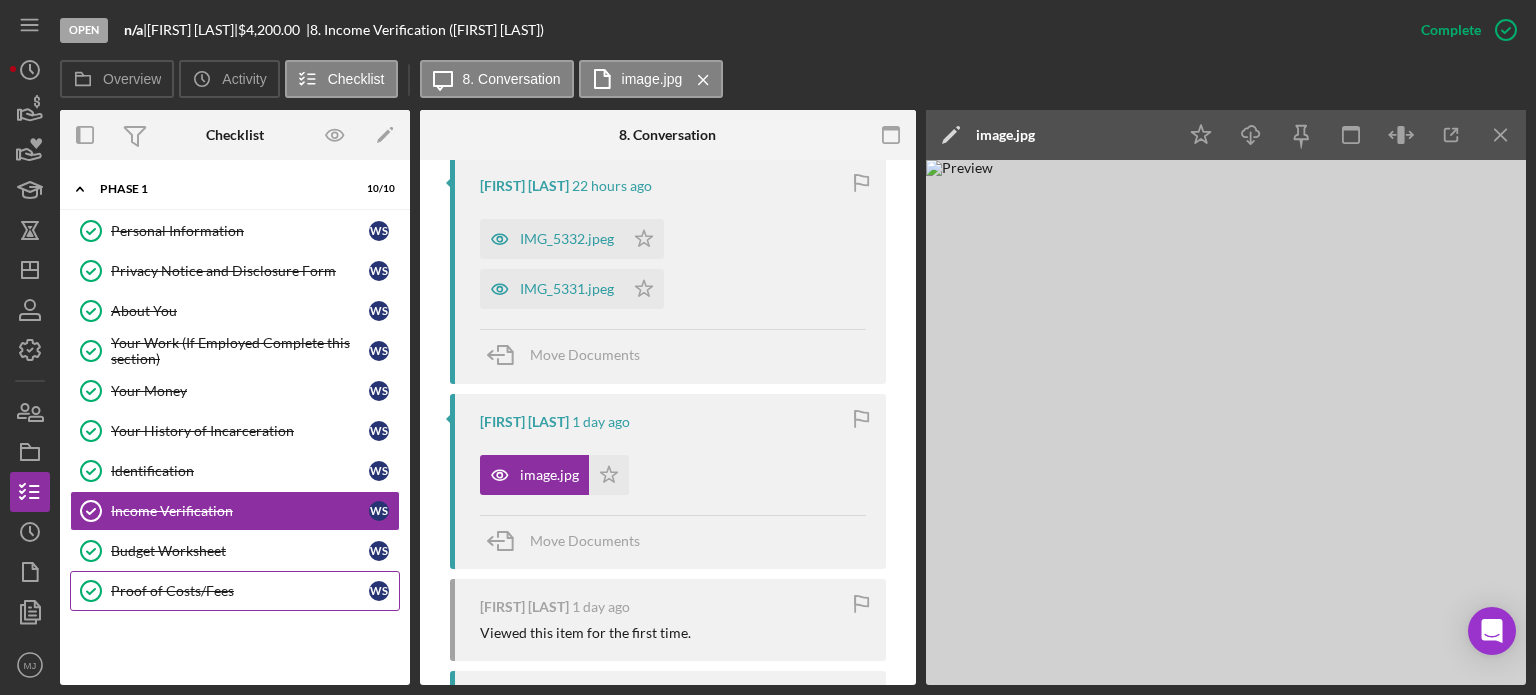 click on "Proof of Costs/Fees  Proof of Costs/Fees  W S" at bounding box center [235, 591] 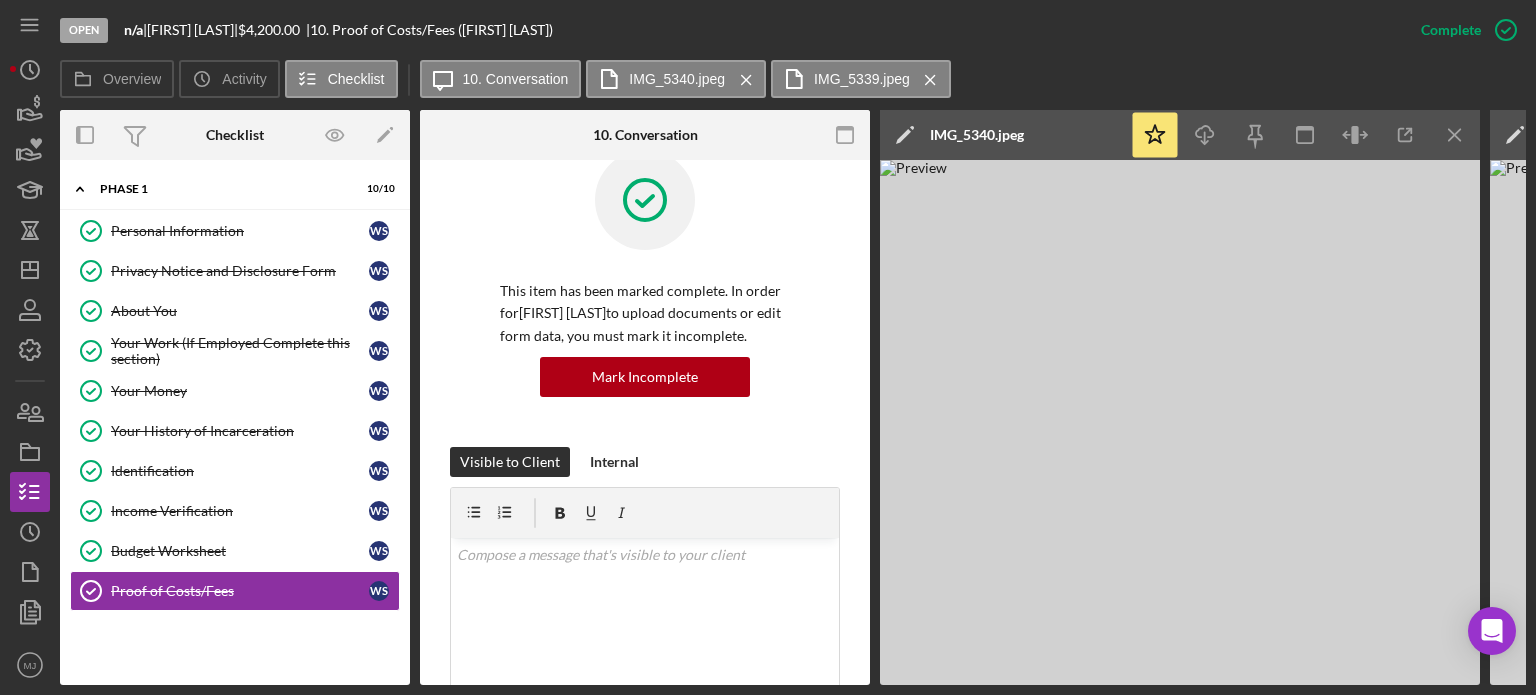 scroll, scrollTop: 0, scrollLeft: 0, axis: both 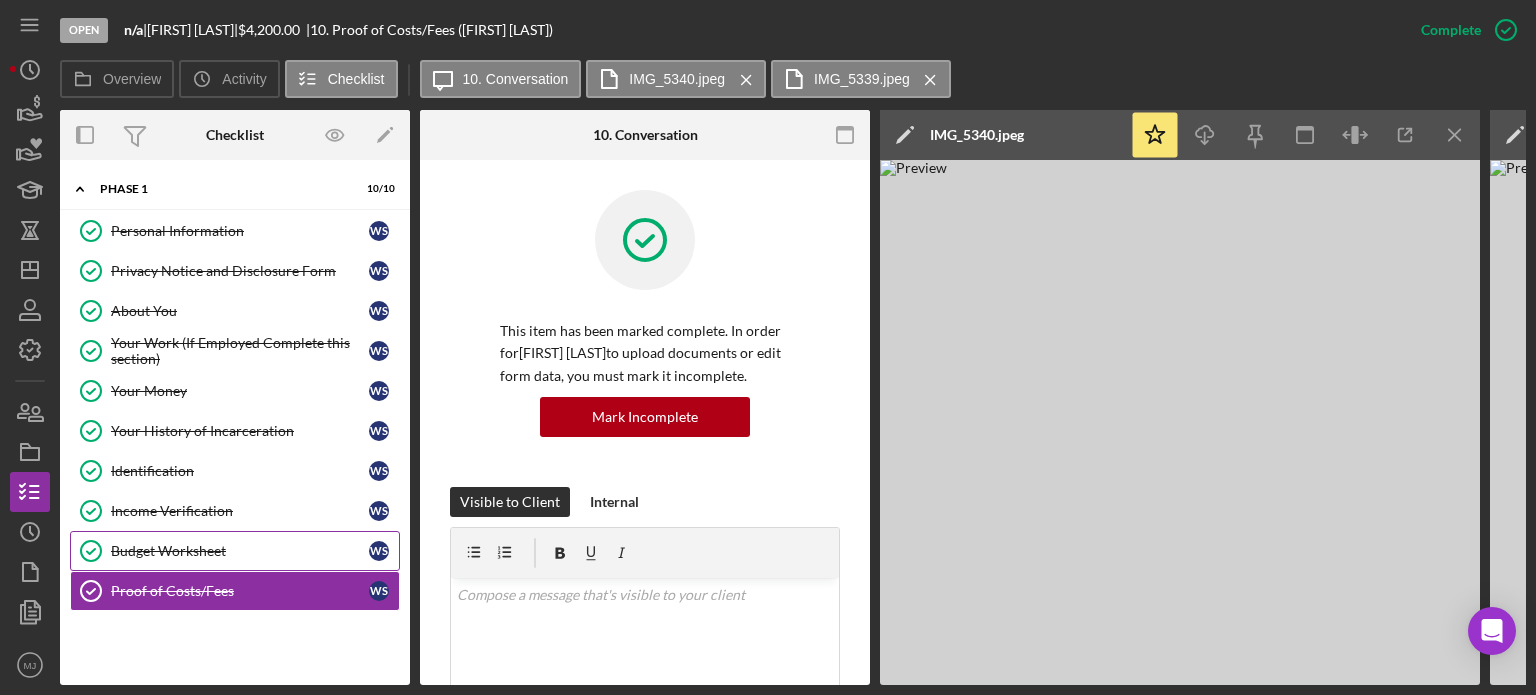 click on "Budget Worksheet" at bounding box center (240, 551) 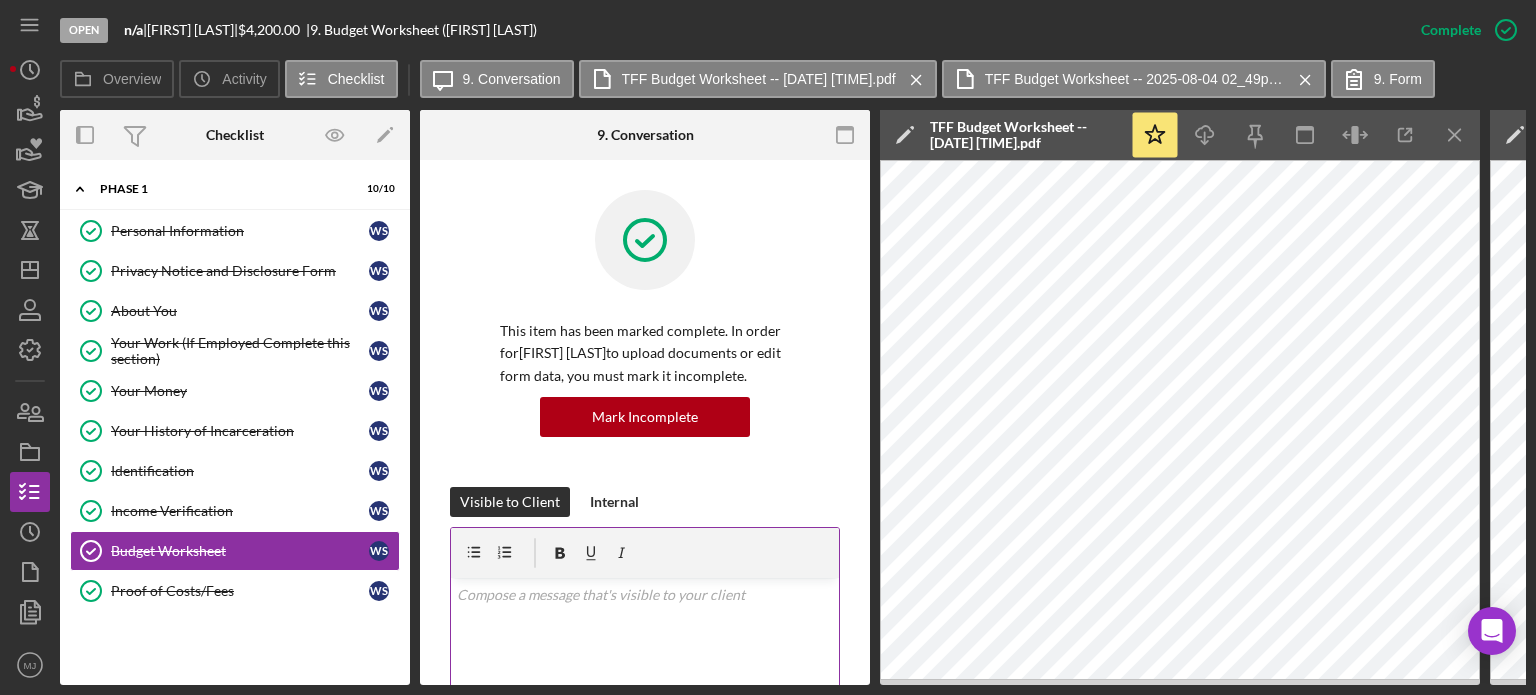 scroll, scrollTop: 100, scrollLeft: 0, axis: vertical 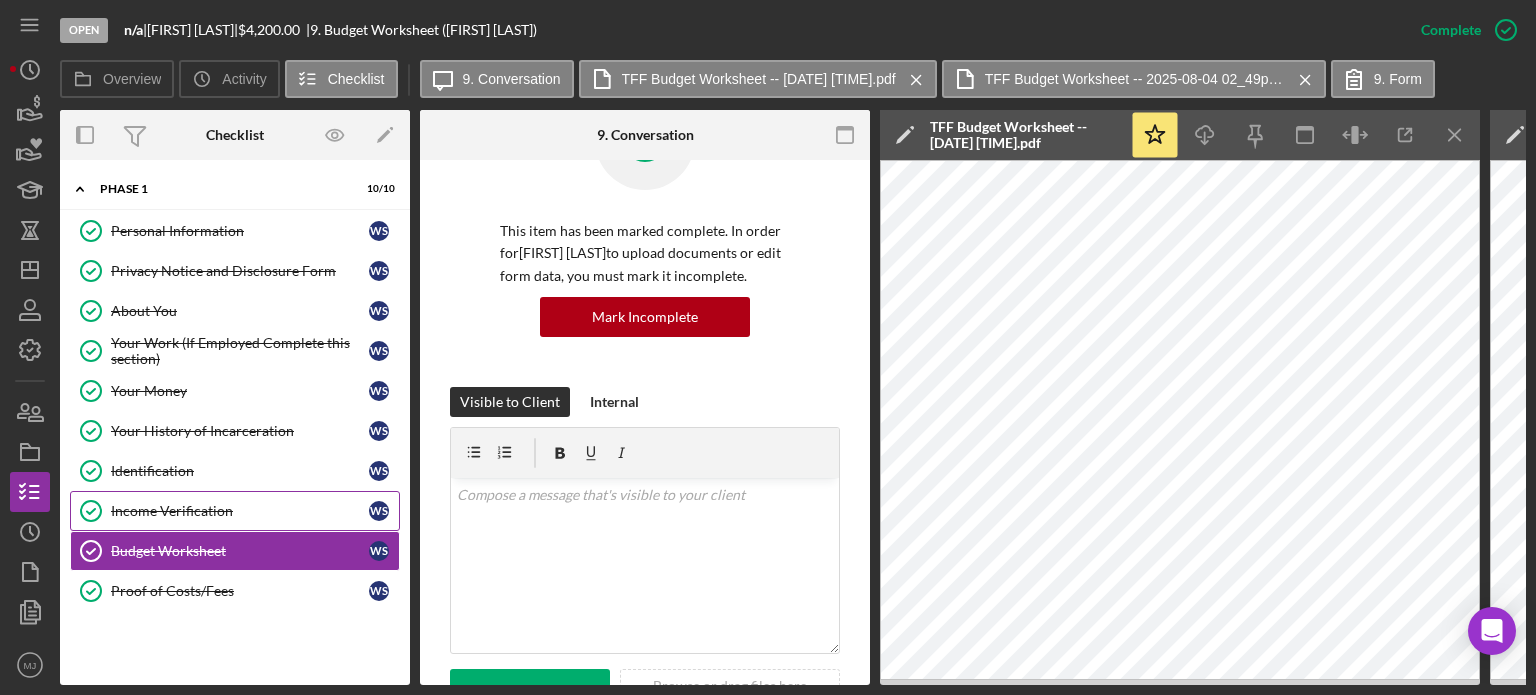 click on "Income Verification" at bounding box center (240, 511) 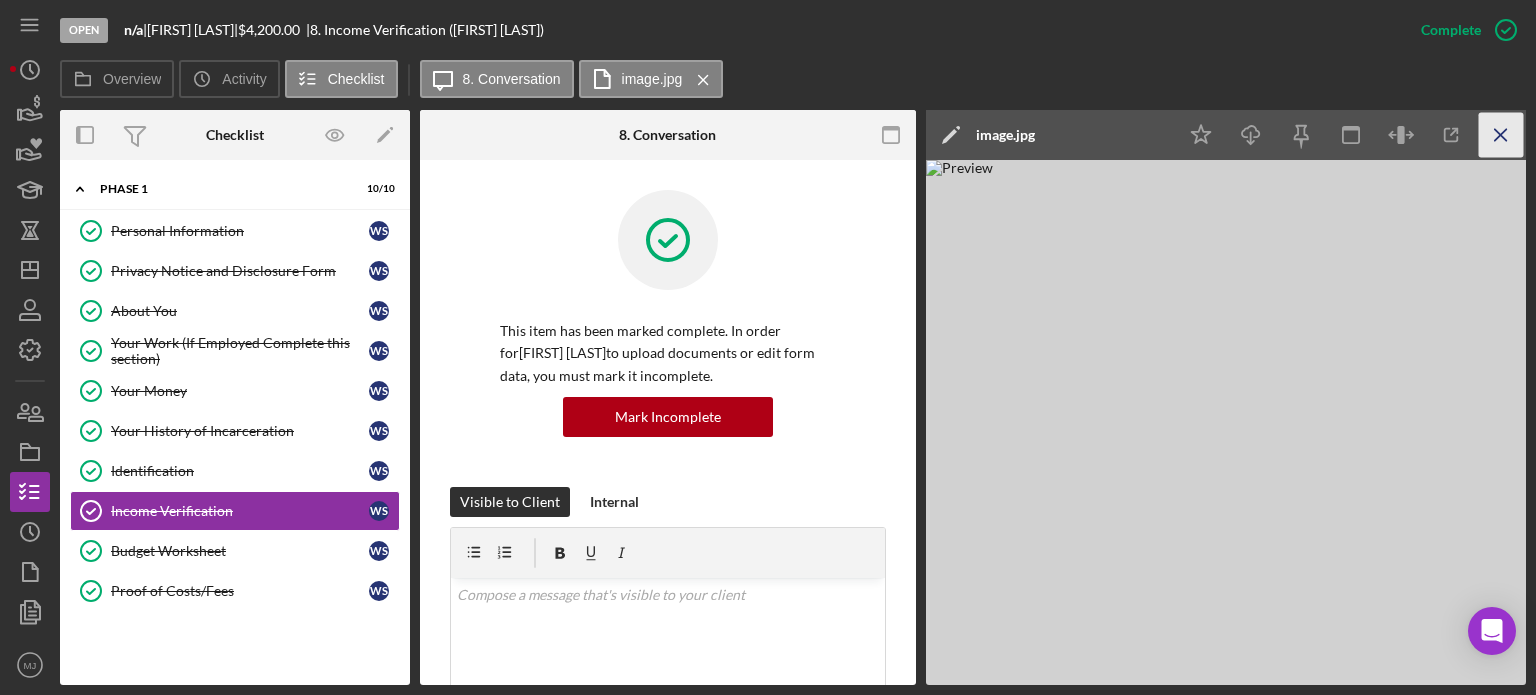click on "Icon/Menu Close" 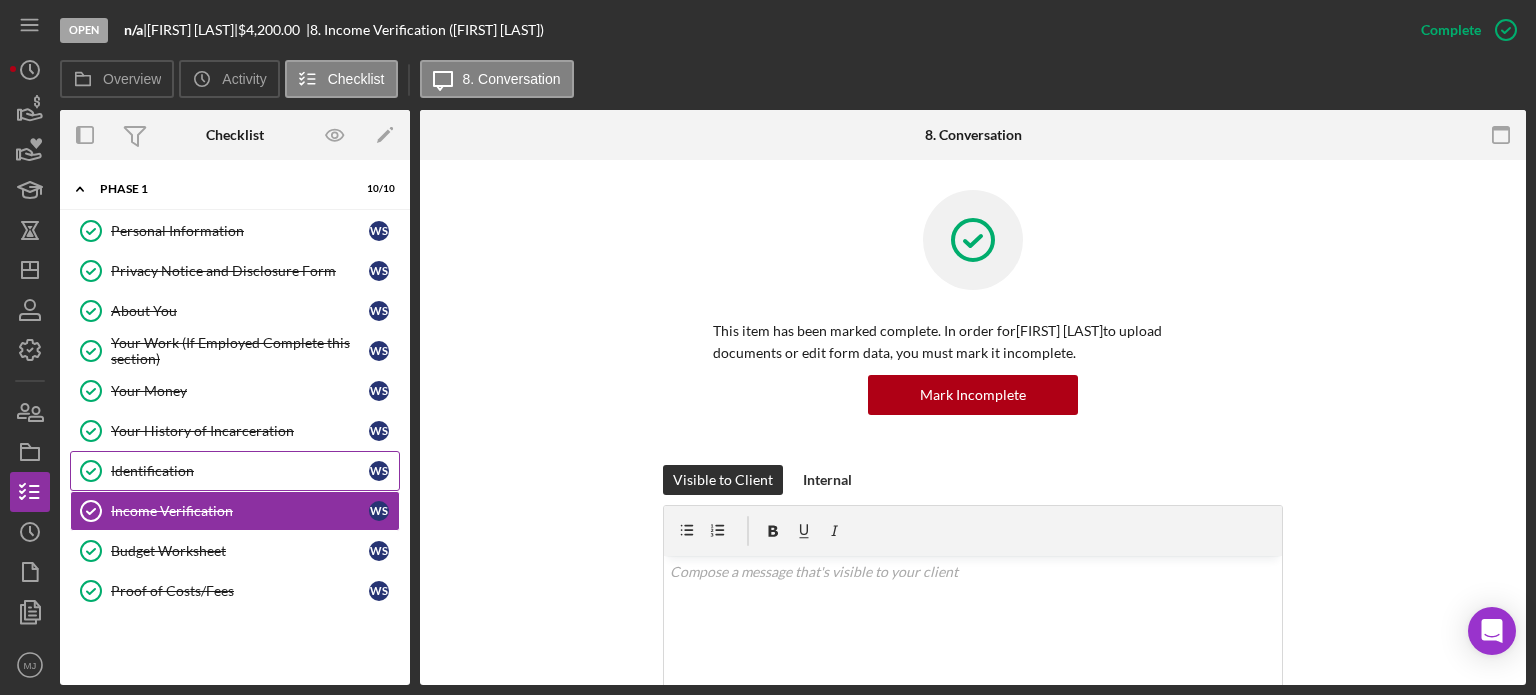 click on "Identification" at bounding box center [240, 471] 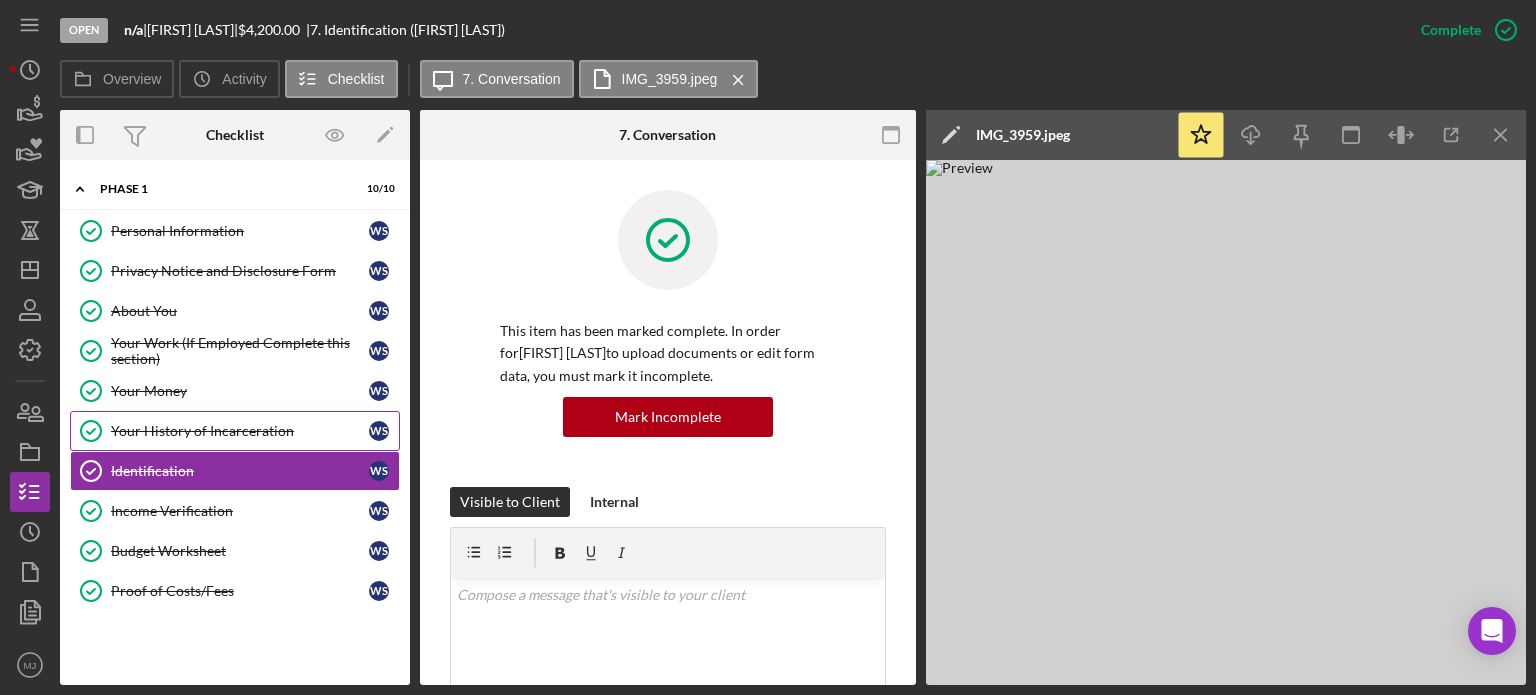 click on "Your History of Incarceration" at bounding box center (240, 431) 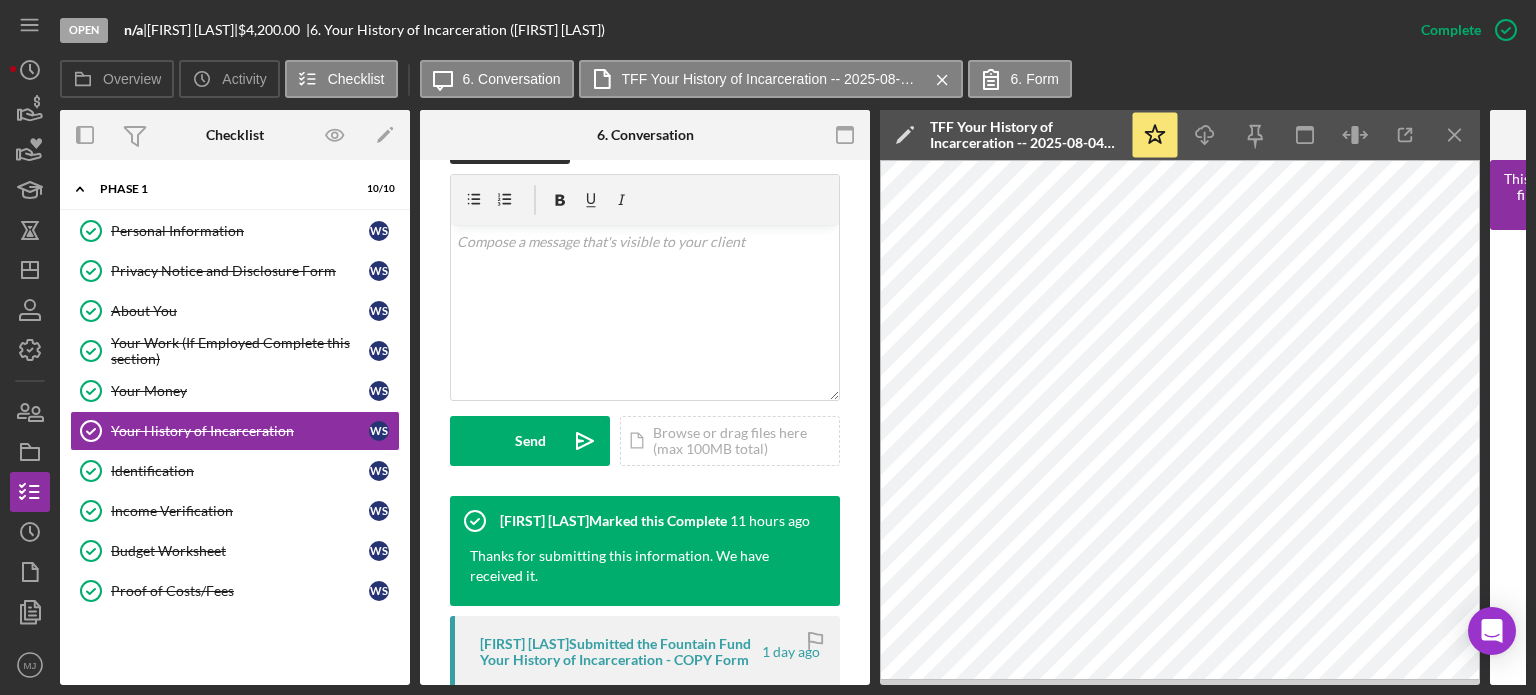 scroll, scrollTop: 400, scrollLeft: 0, axis: vertical 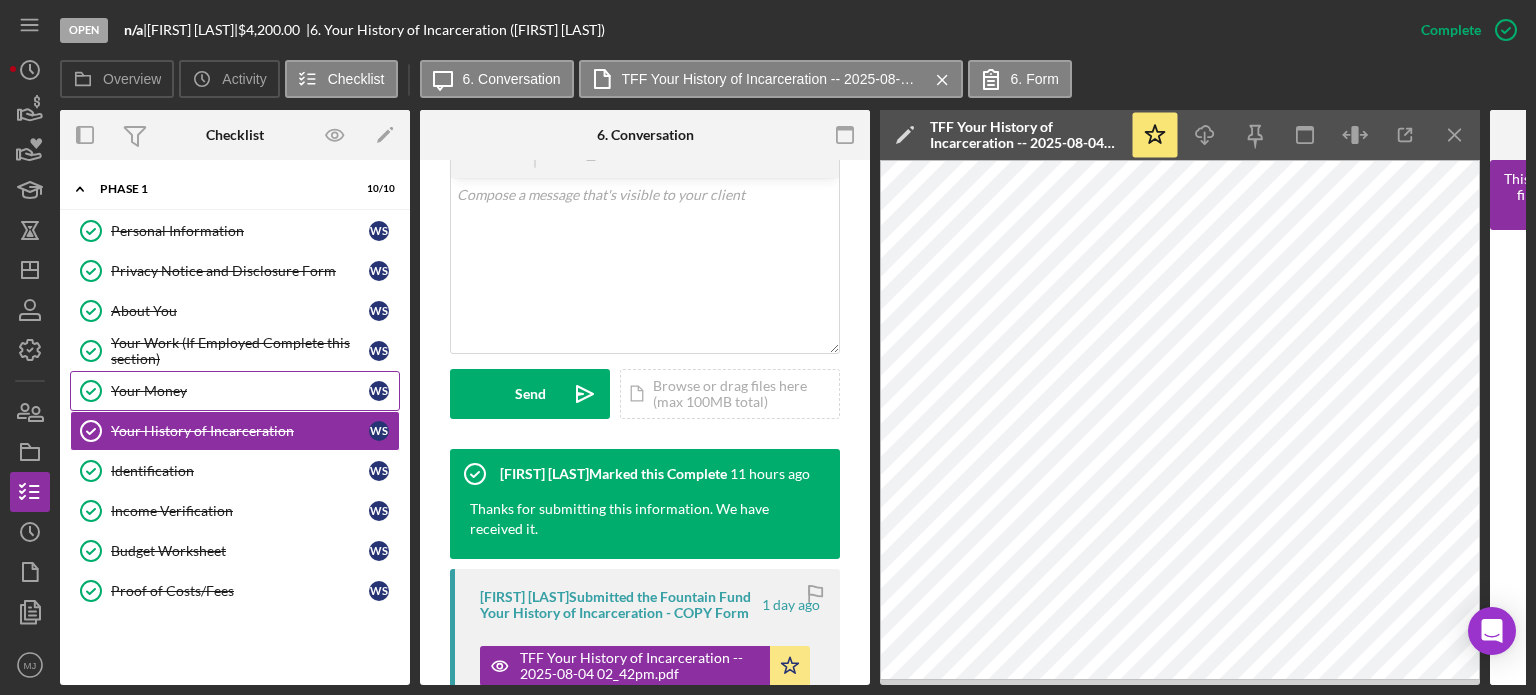 click on "Your Money" at bounding box center (240, 391) 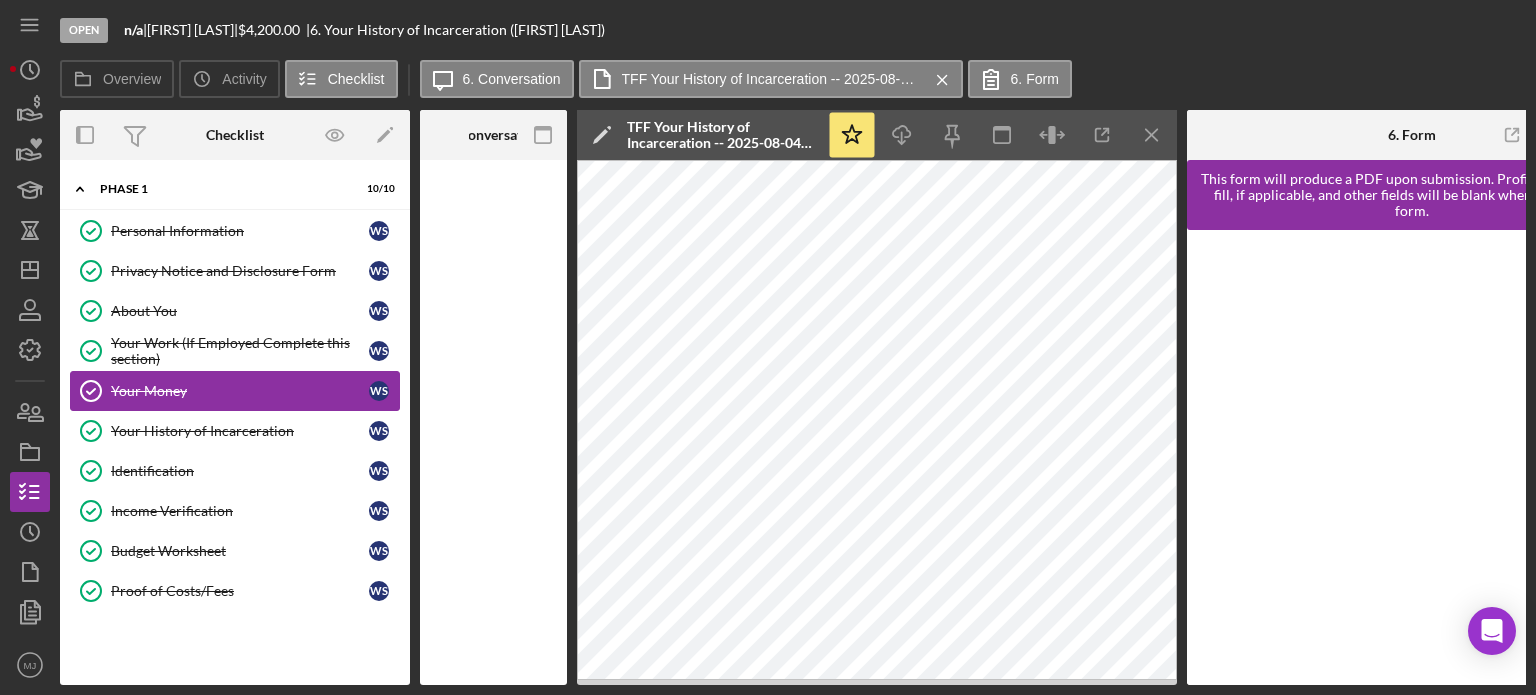 scroll, scrollTop: 0, scrollLeft: 0, axis: both 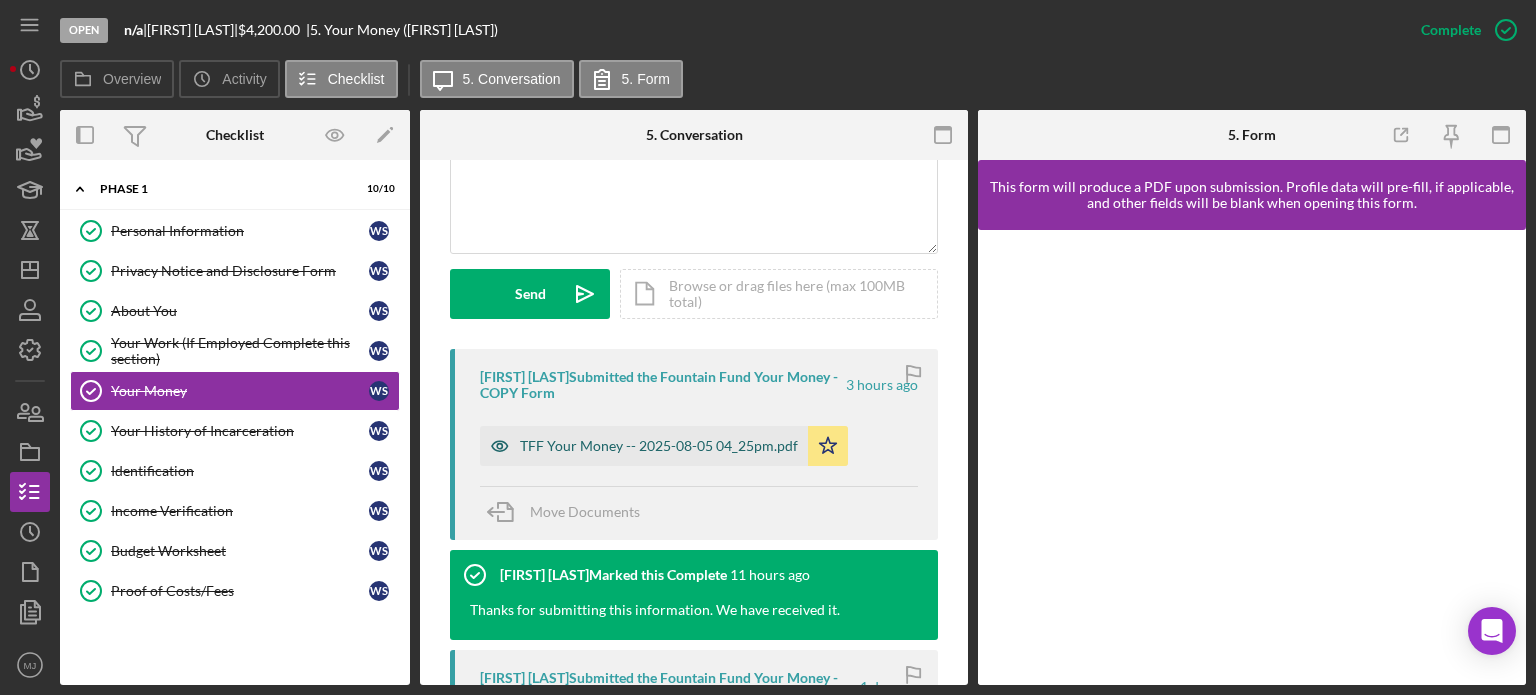 click on "TFF Your Money -- 2025-08-05 04_25pm.pdf" at bounding box center (659, 446) 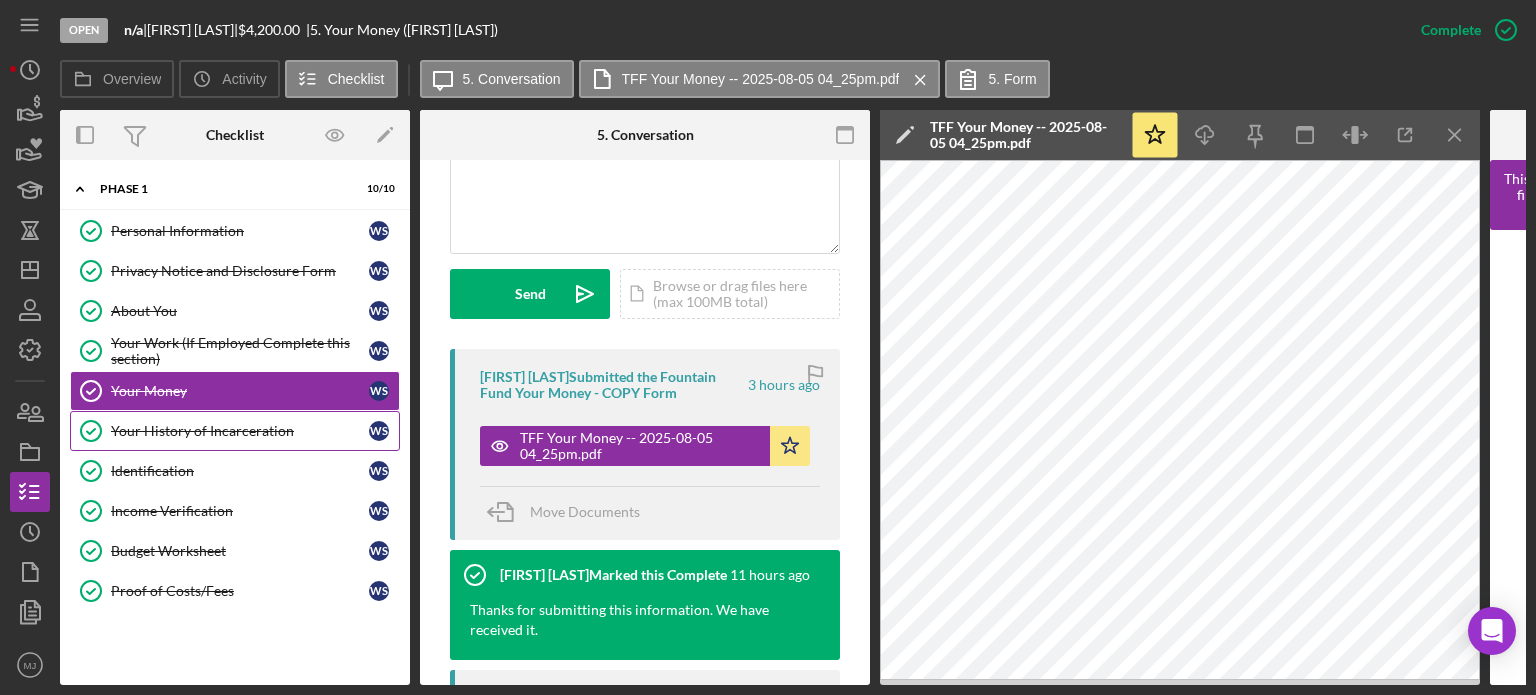 click on "Your History of Incarceration" at bounding box center (240, 431) 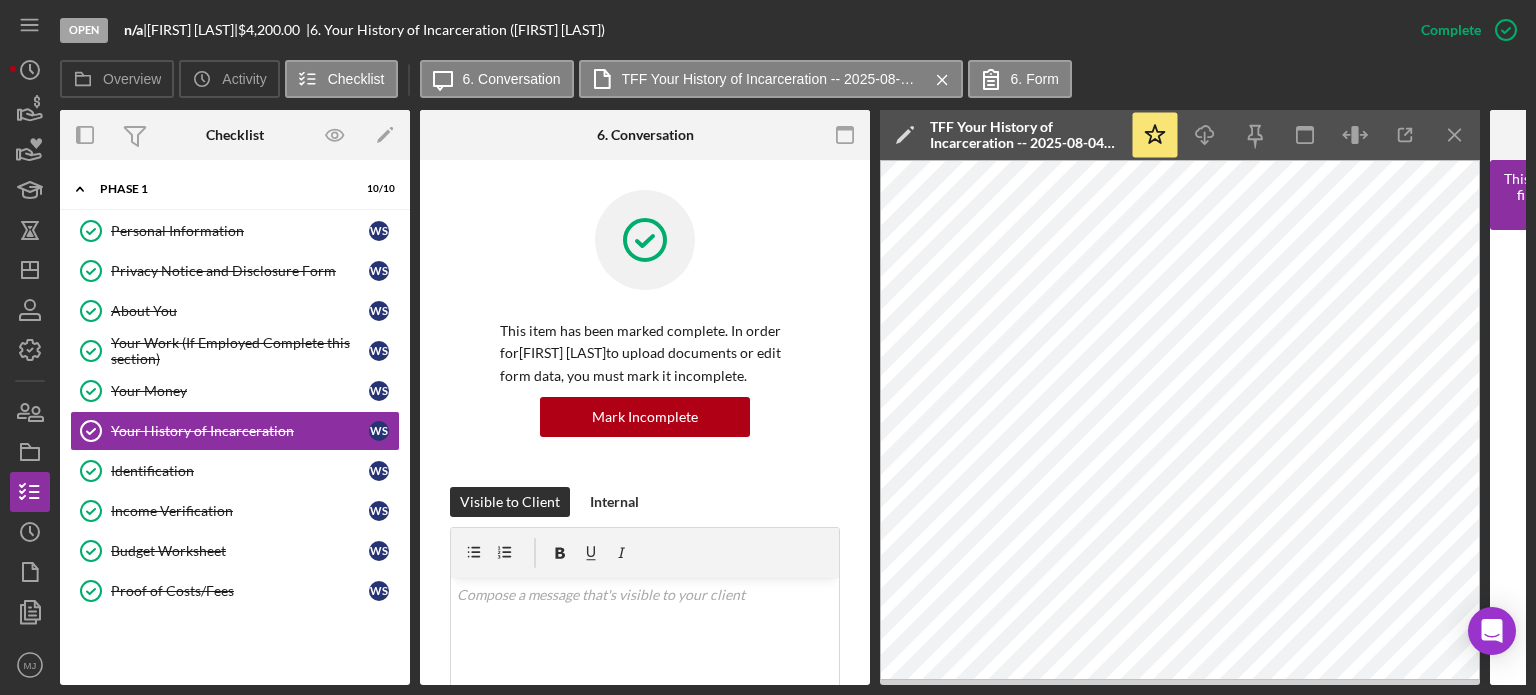 drag, startPoint x: 159, startPoint y: 31, endPoint x: 260, endPoint y: 38, distance: 101.24229 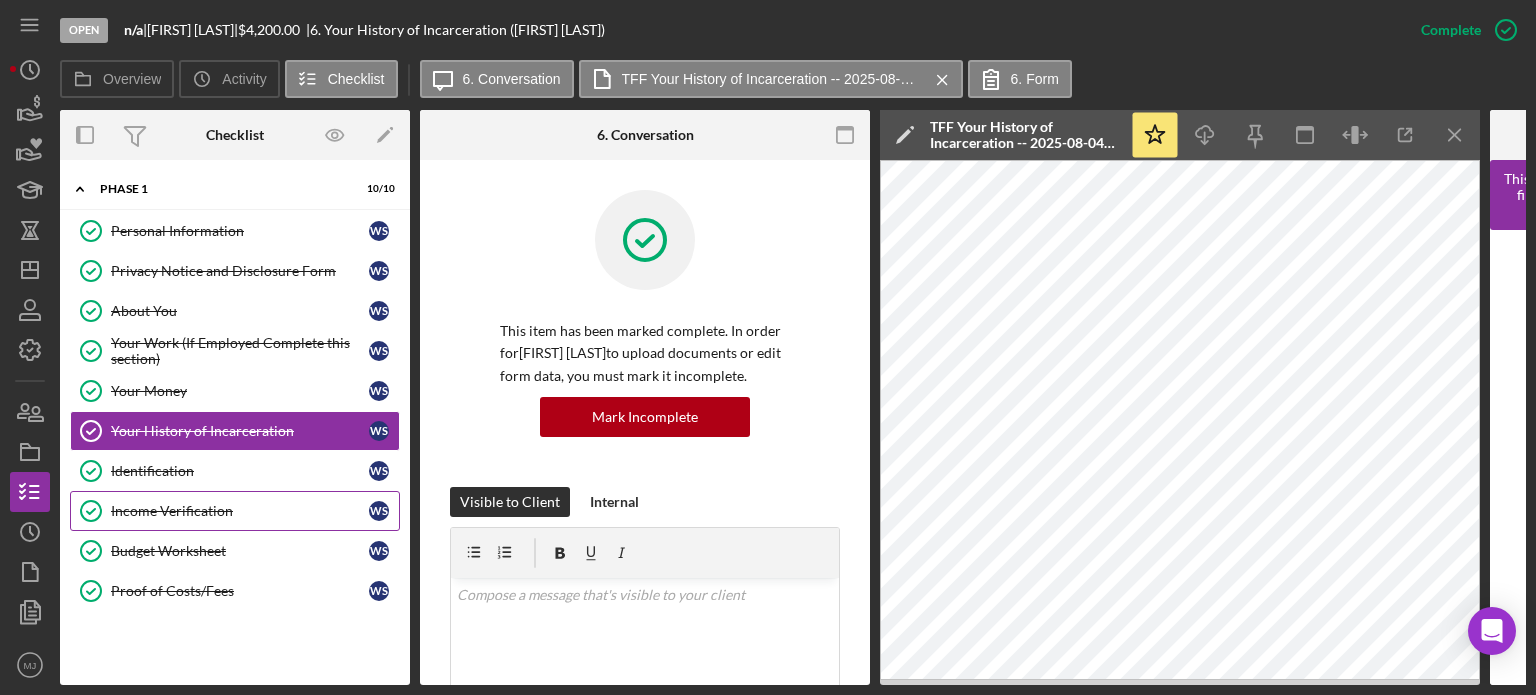 click on "Income Verification" at bounding box center (240, 511) 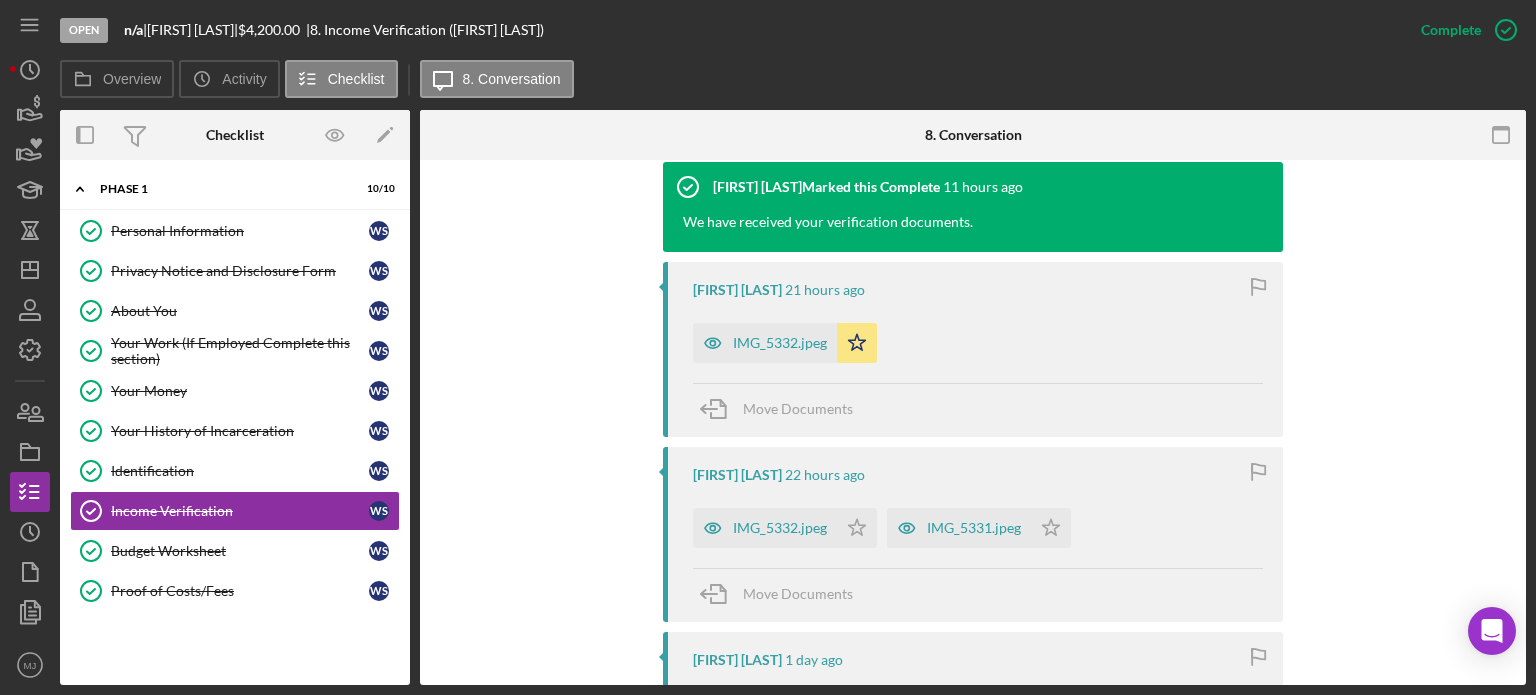 scroll, scrollTop: 700, scrollLeft: 0, axis: vertical 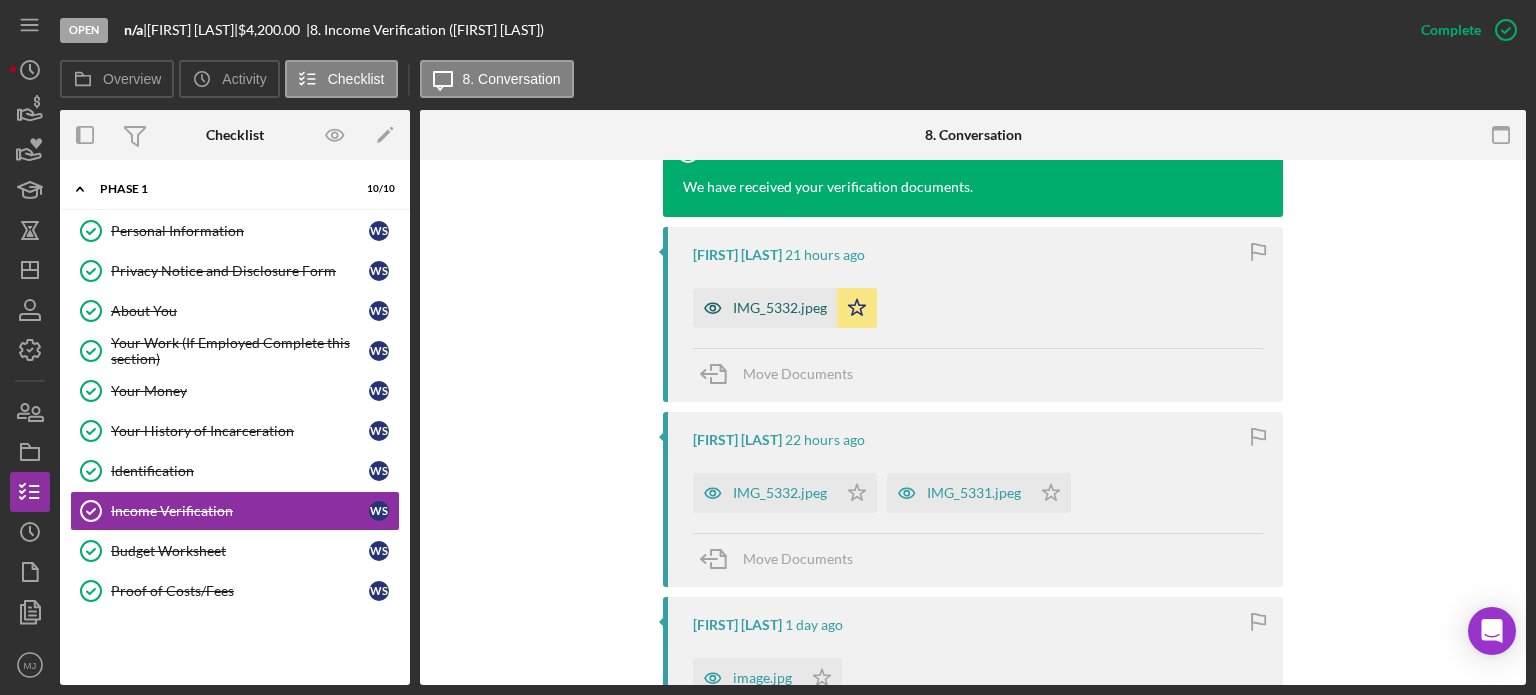 click on "IMG_5332.jpeg" at bounding box center [765, 308] 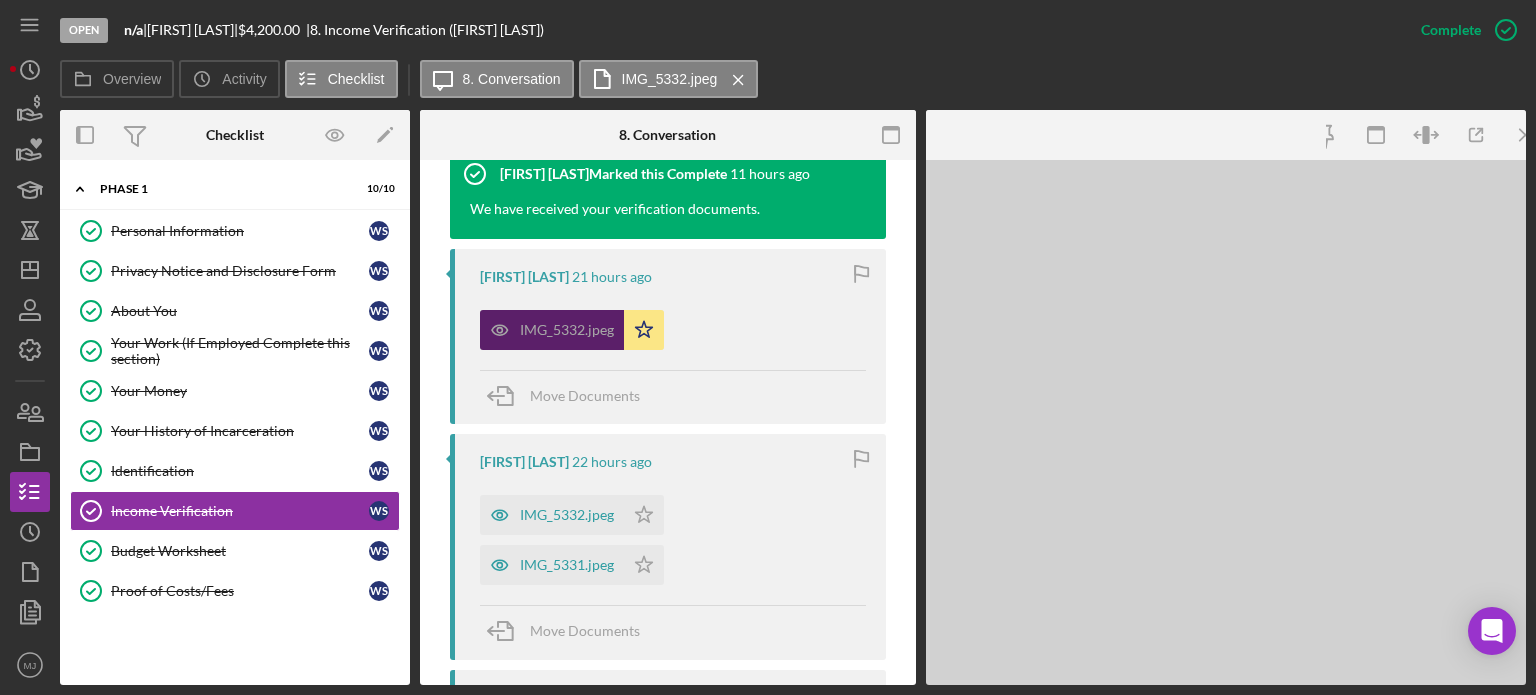 scroll, scrollTop: 722, scrollLeft: 0, axis: vertical 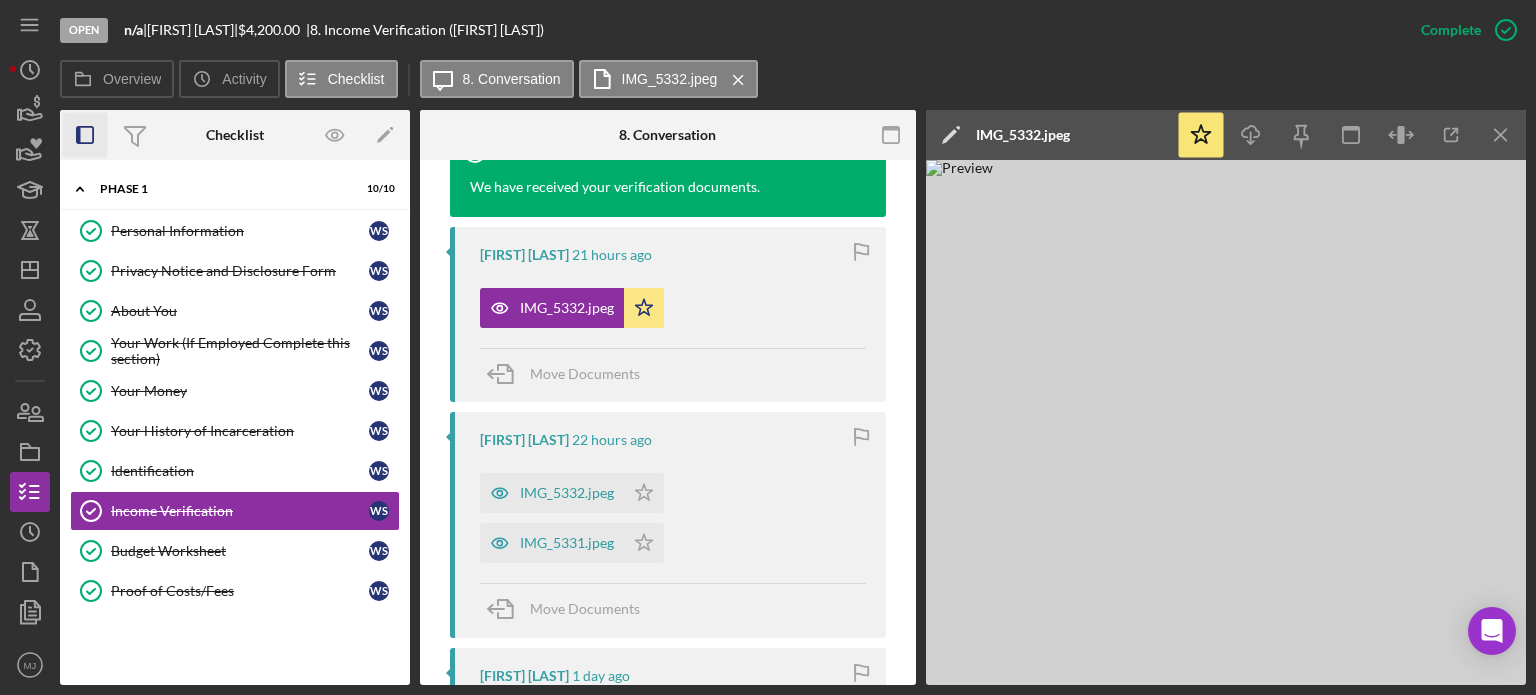 click 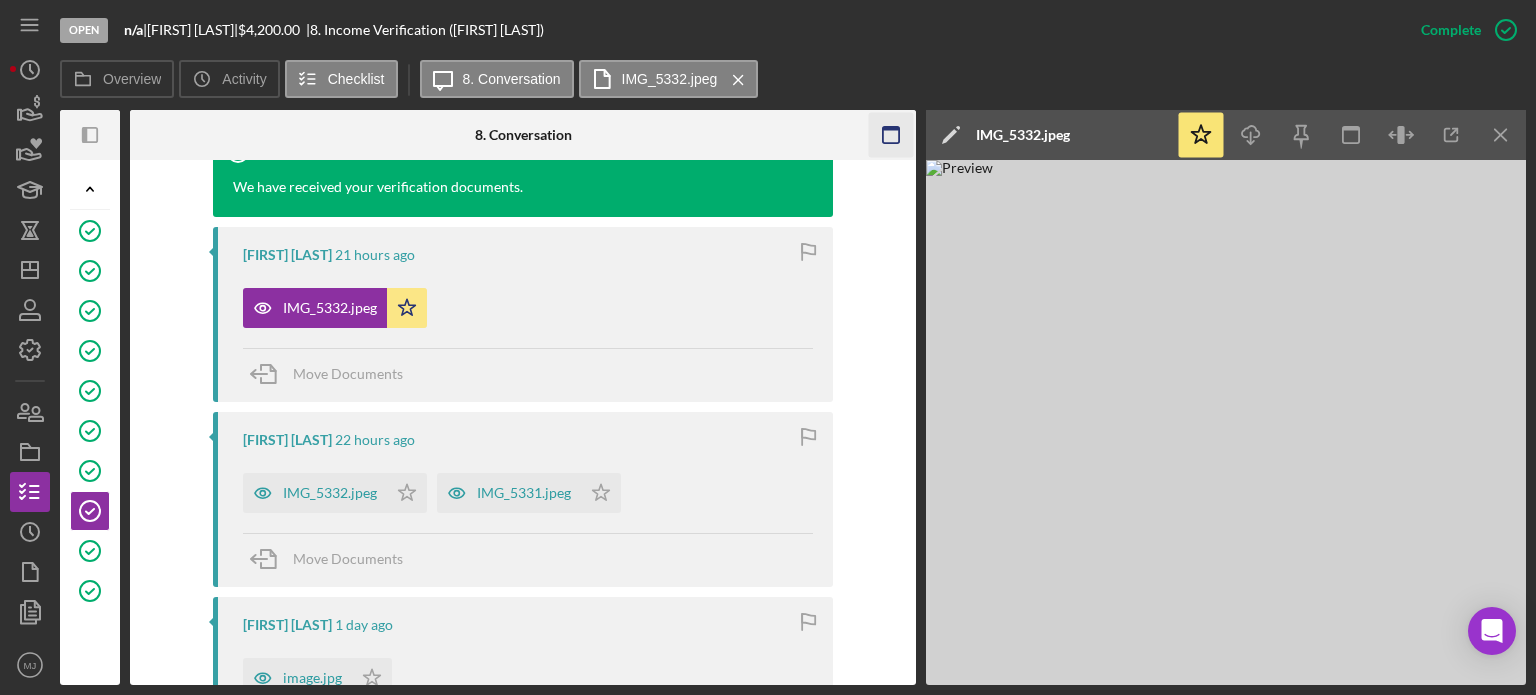 click 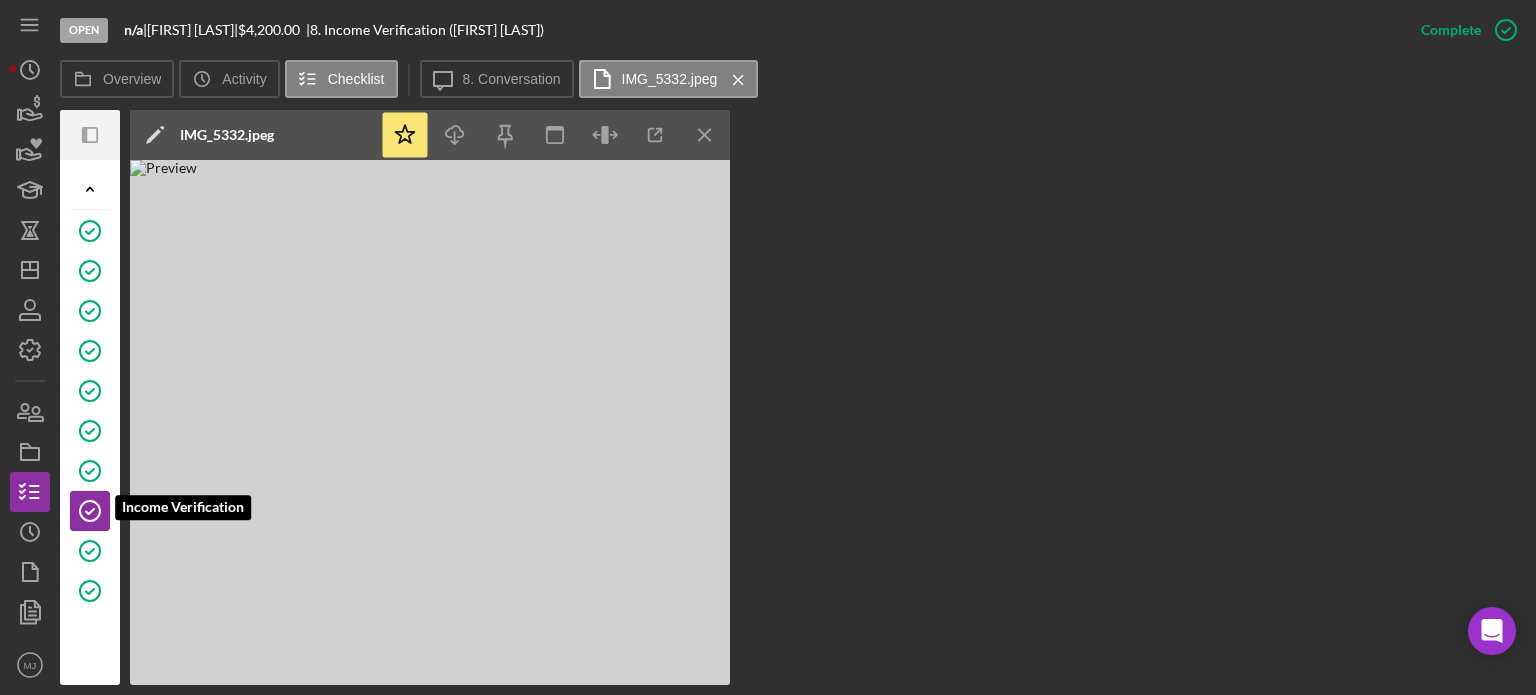 click 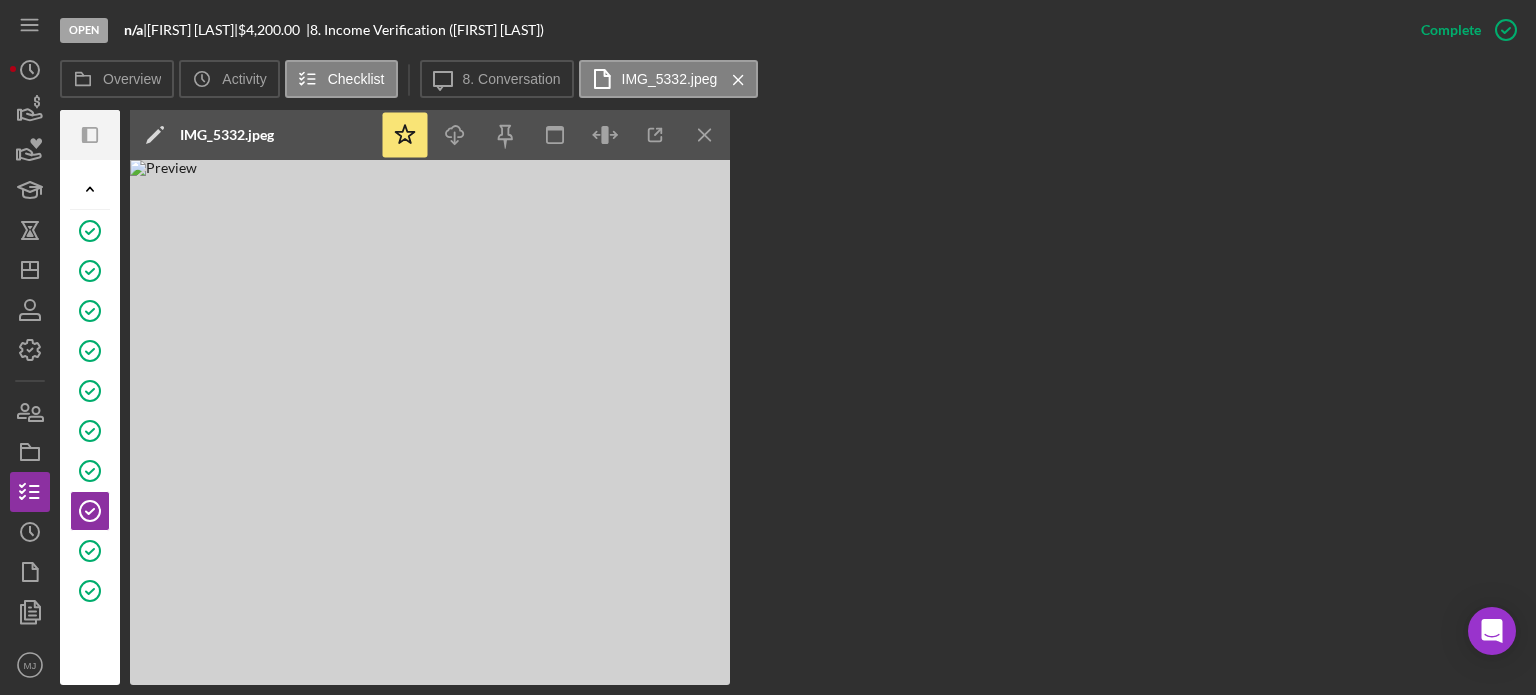 click on "Overview Overview Edit Icon/Edit Status Ongoing Risk Rating Sentiment Rating 5 Product Fountain Fund Loan Revised Created Date [DATE] Started Date [DATE] Closing Goal Amount $4,200.00 Rate Term Contact Icon/User Photo JV [FIRST] [LAST] Account Executive Stage Open Weekly Status Update No Inactivity Alerts No Key Ratios Edit Icon/Edit DSCR Collateral Coverage DTI LTV Global DSCR Global Collateral Coverage Global DTI NOI Recommendation Edit Icon/Edit Payment Type Rate Term Amount Down Payment Closing Fee Include closing fee in amount financed? No Origination Fee Include origination fee in amount financed? No Amount Financed Closing Date First Payment Date Maturity Date Resolution Edit Icon/Edit Resolved On Resolution New Activity No new activity. Icon/Panel Side Expand Icon/Expander Personal Information Privacy Notice and Disclosure Form  About You Your Work (If Employed Complete this section) Your Money Your History of Incarceration Identification Income Verification  Budget Worksheet Proof of Costs/Fees  v" at bounding box center [793, 397] 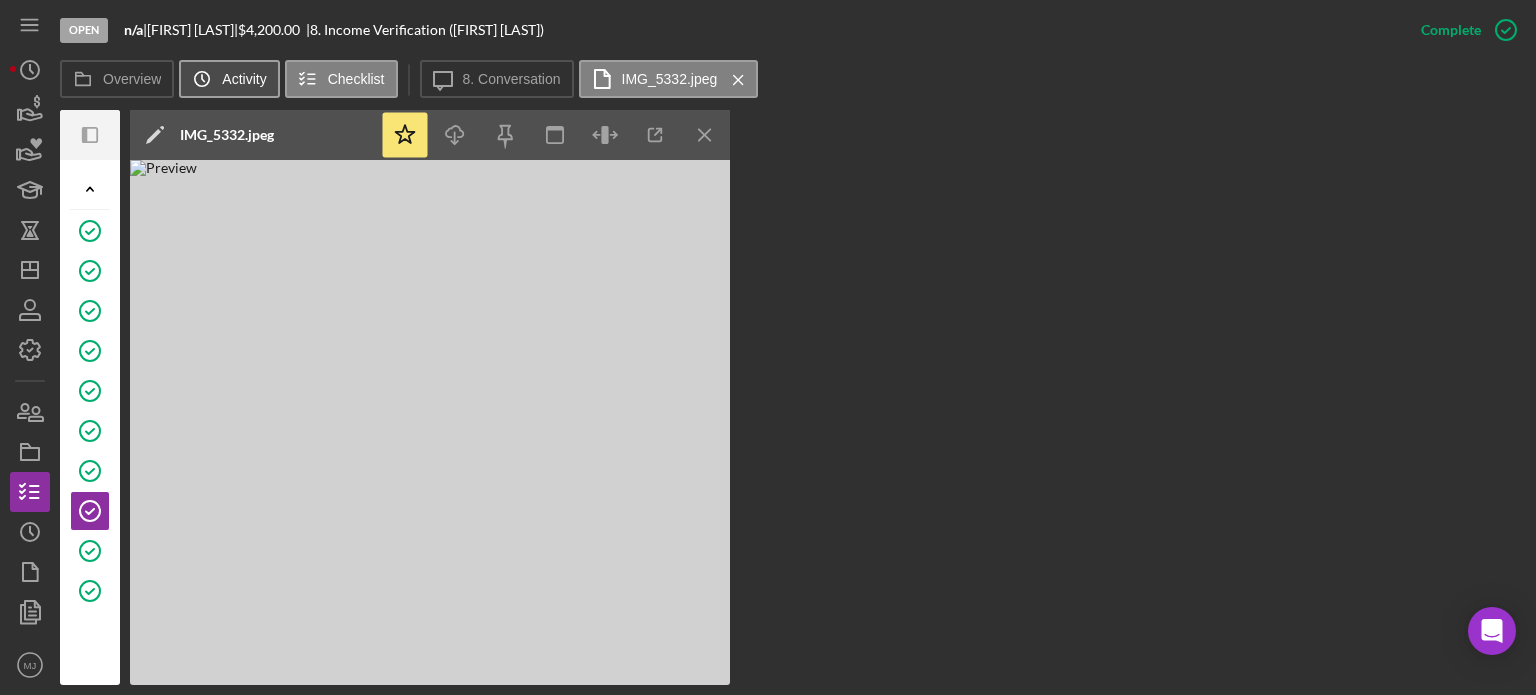click on "Activity" at bounding box center [244, 79] 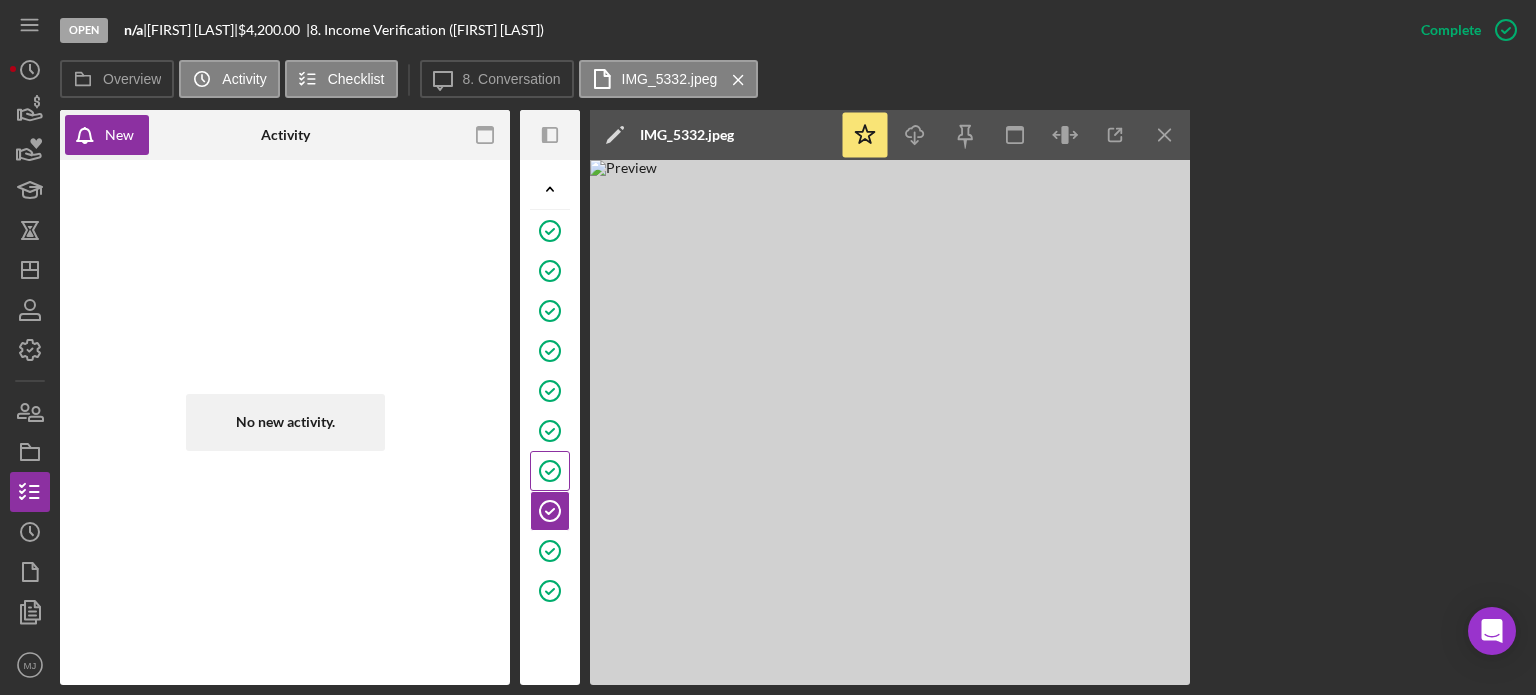 click on "Identification" 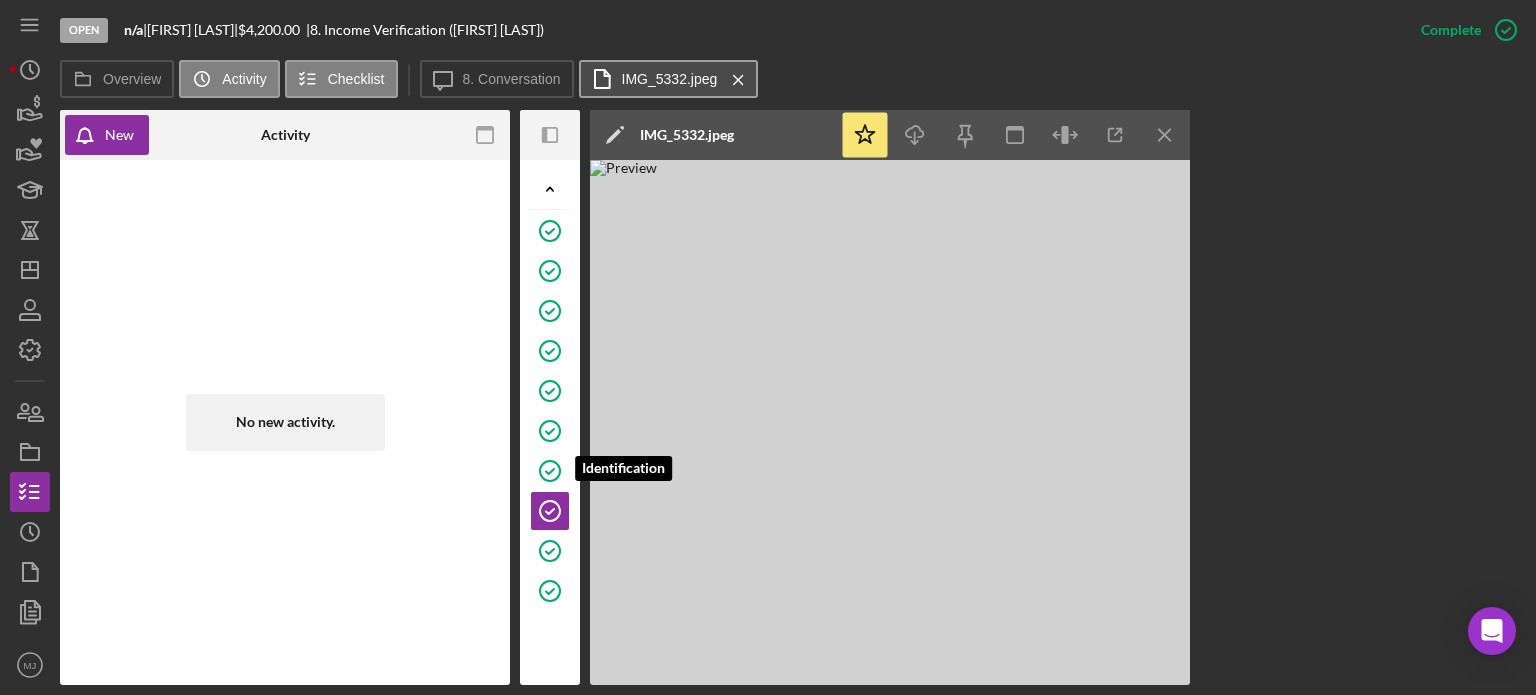 click on "IMG_5332.jpeg" at bounding box center [670, 79] 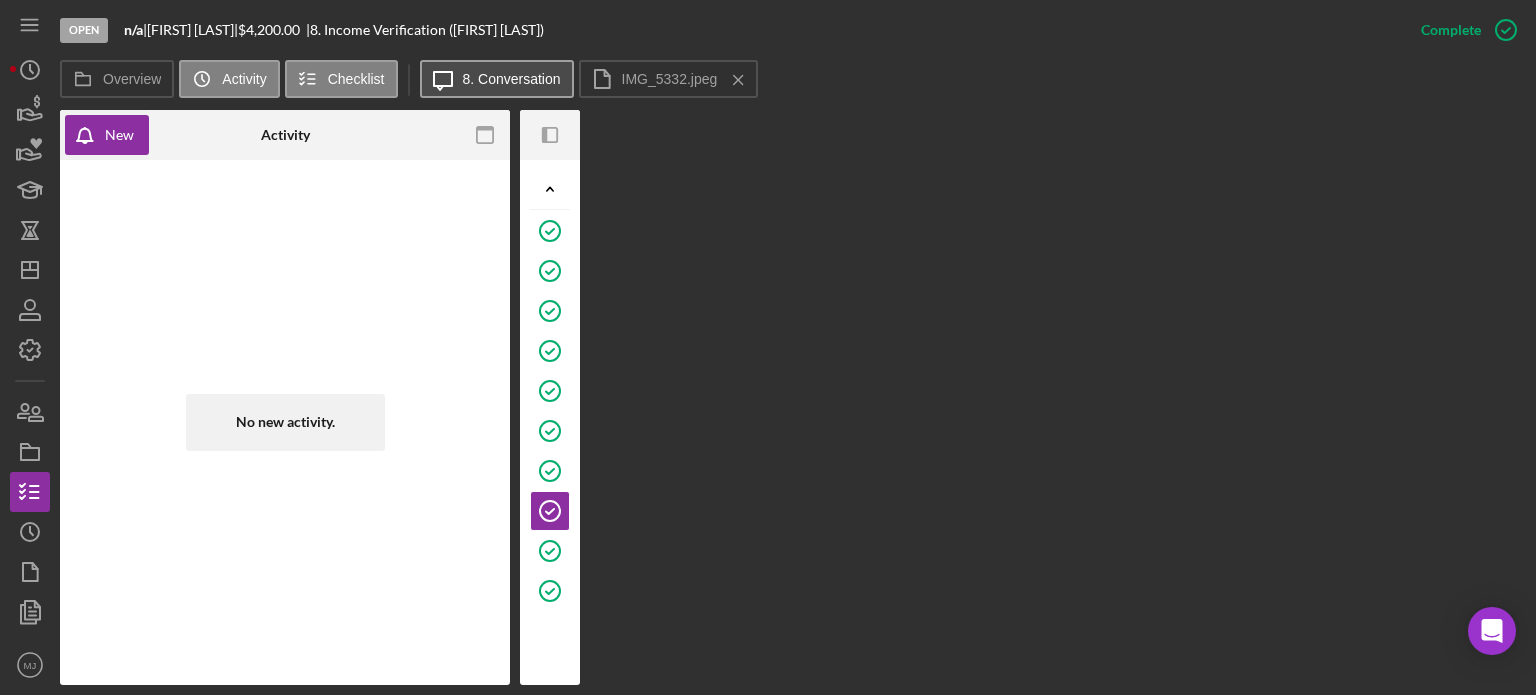 click on "8. Conversation" at bounding box center [512, 79] 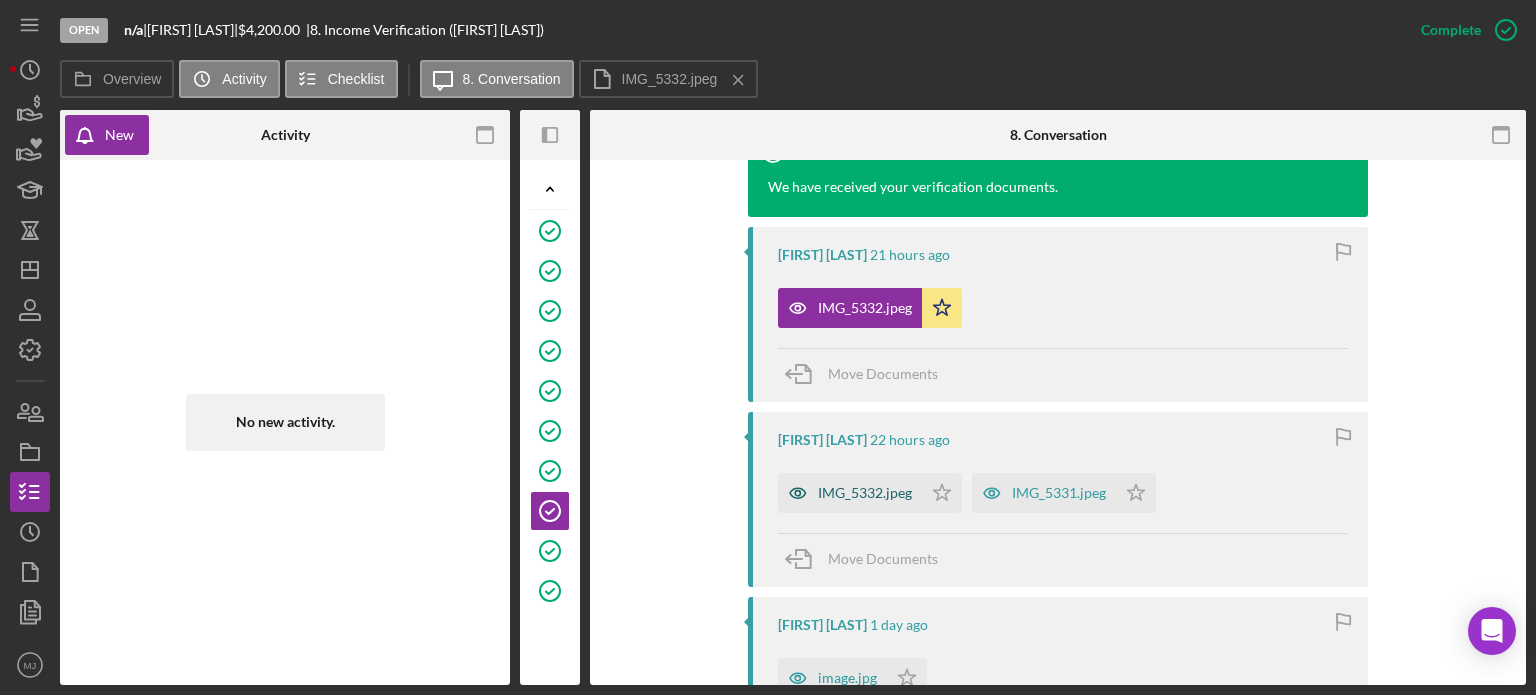 click on "IMG_5332.jpeg" at bounding box center (865, 493) 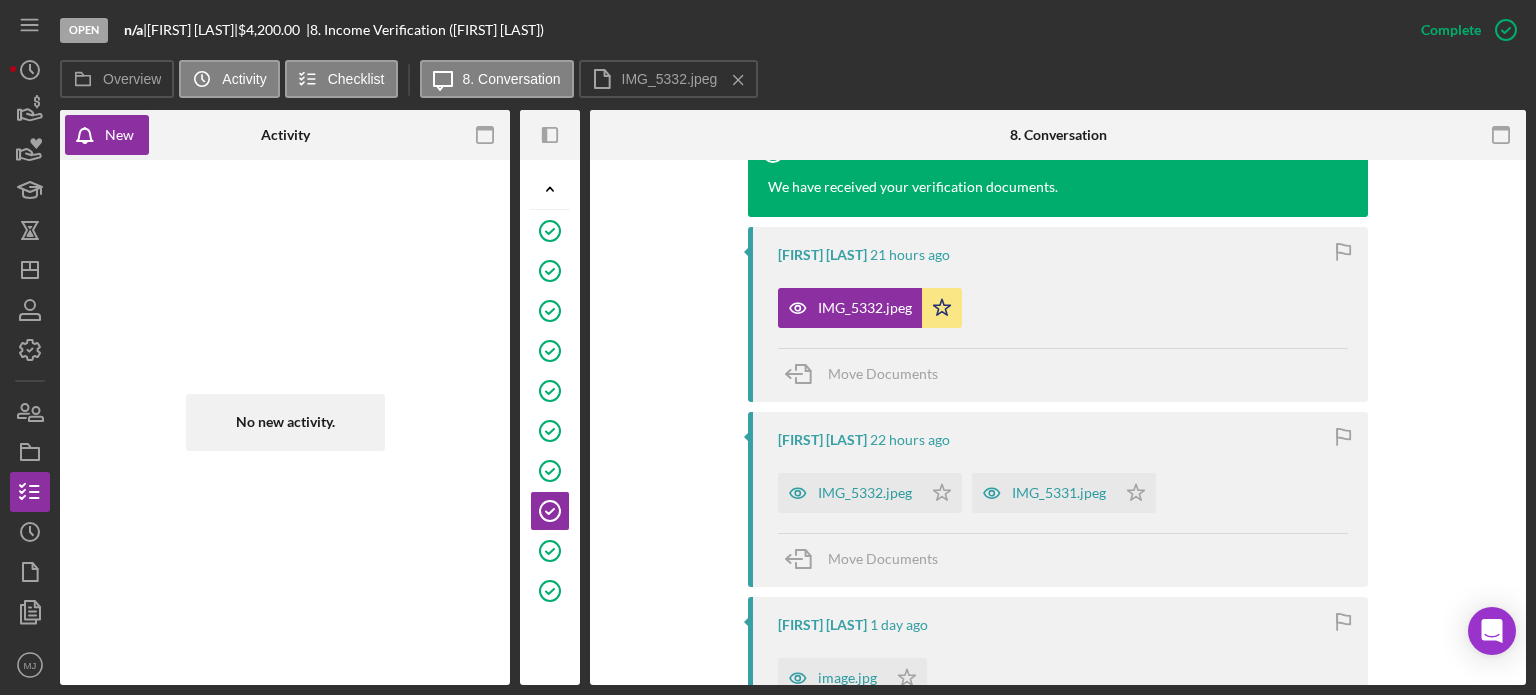 scroll, scrollTop: 722, scrollLeft: 0, axis: vertical 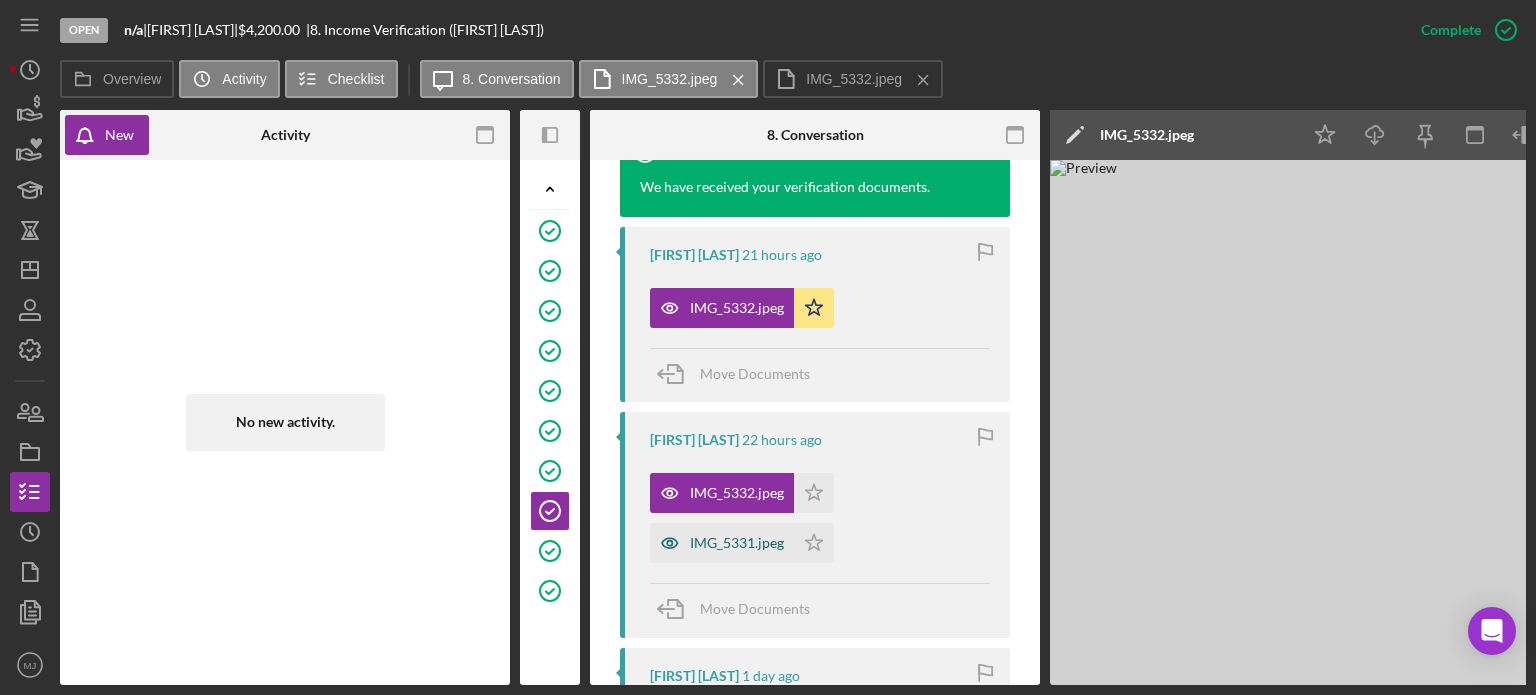 click on "IMG_5331.jpeg" at bounding box center [737, 543] 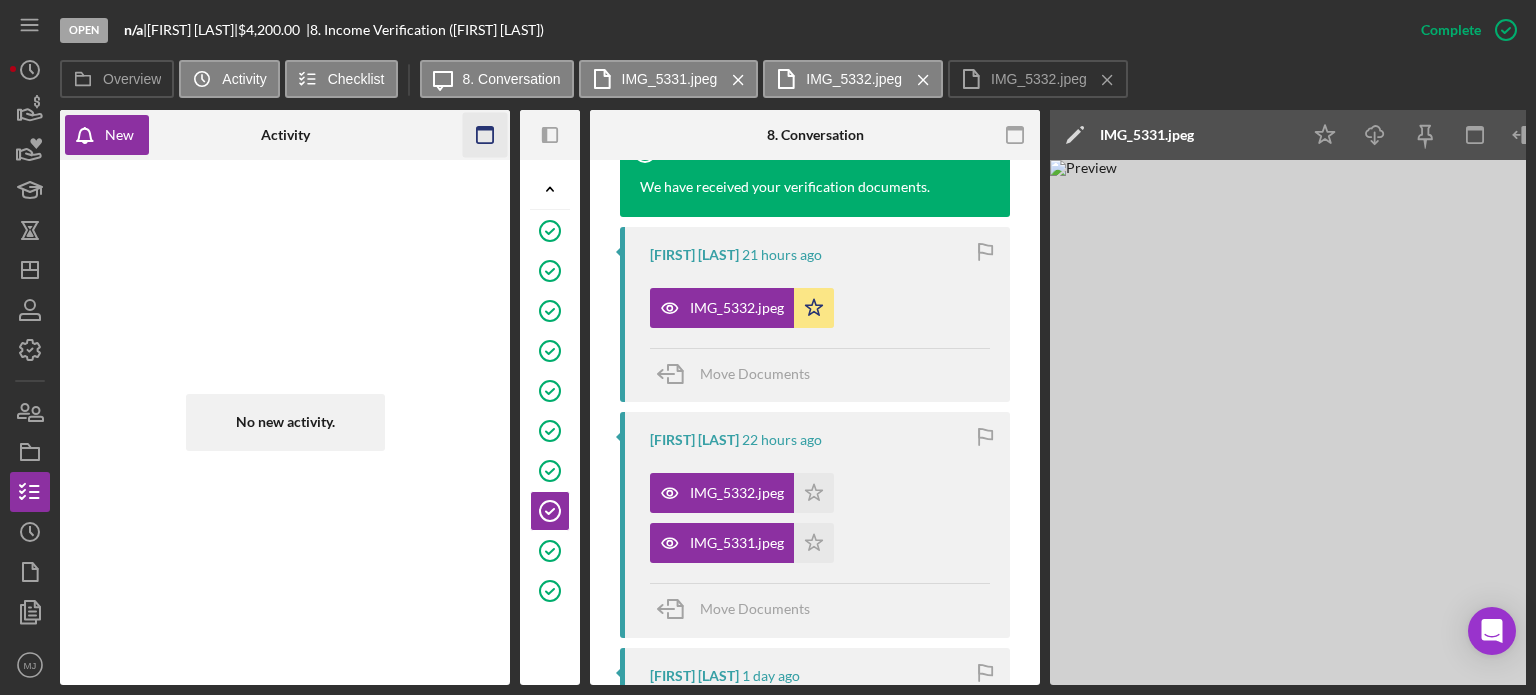 drag, startPoint x: 458, startPoint y: 124, endPoint x: 481, endPoint y: 136, distance: 25.942244 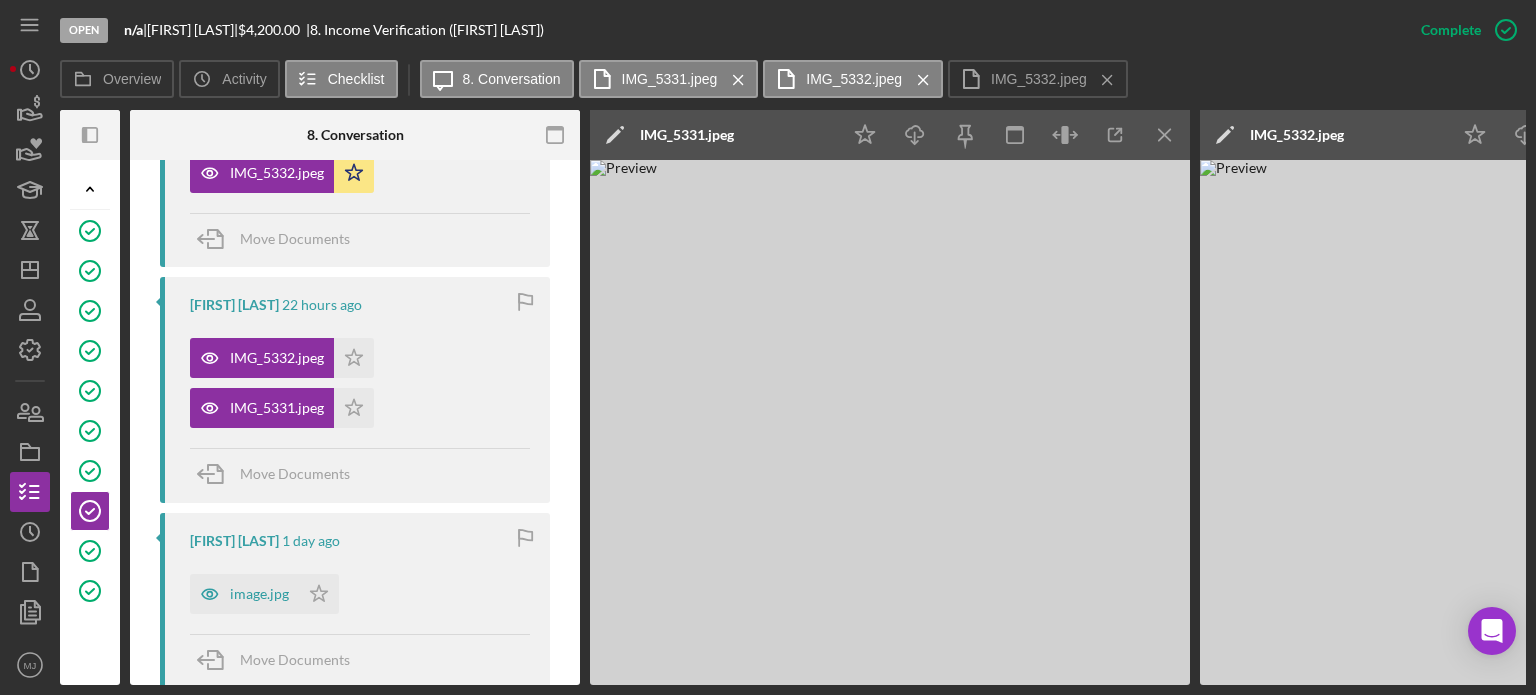 scroll, scrollTop: 922, scrollLeft: 0, axis: vertical 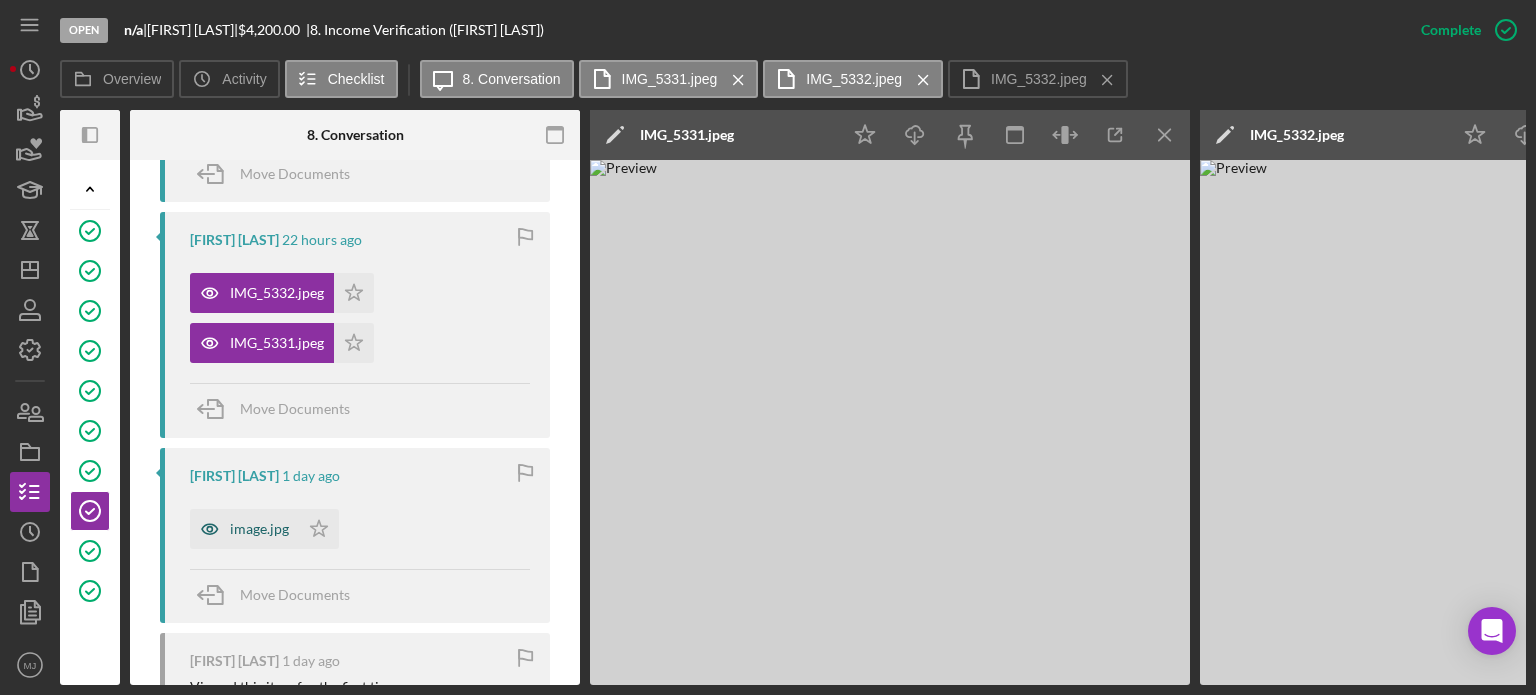 click on "image.jpg" at bounding box center (259, 529) 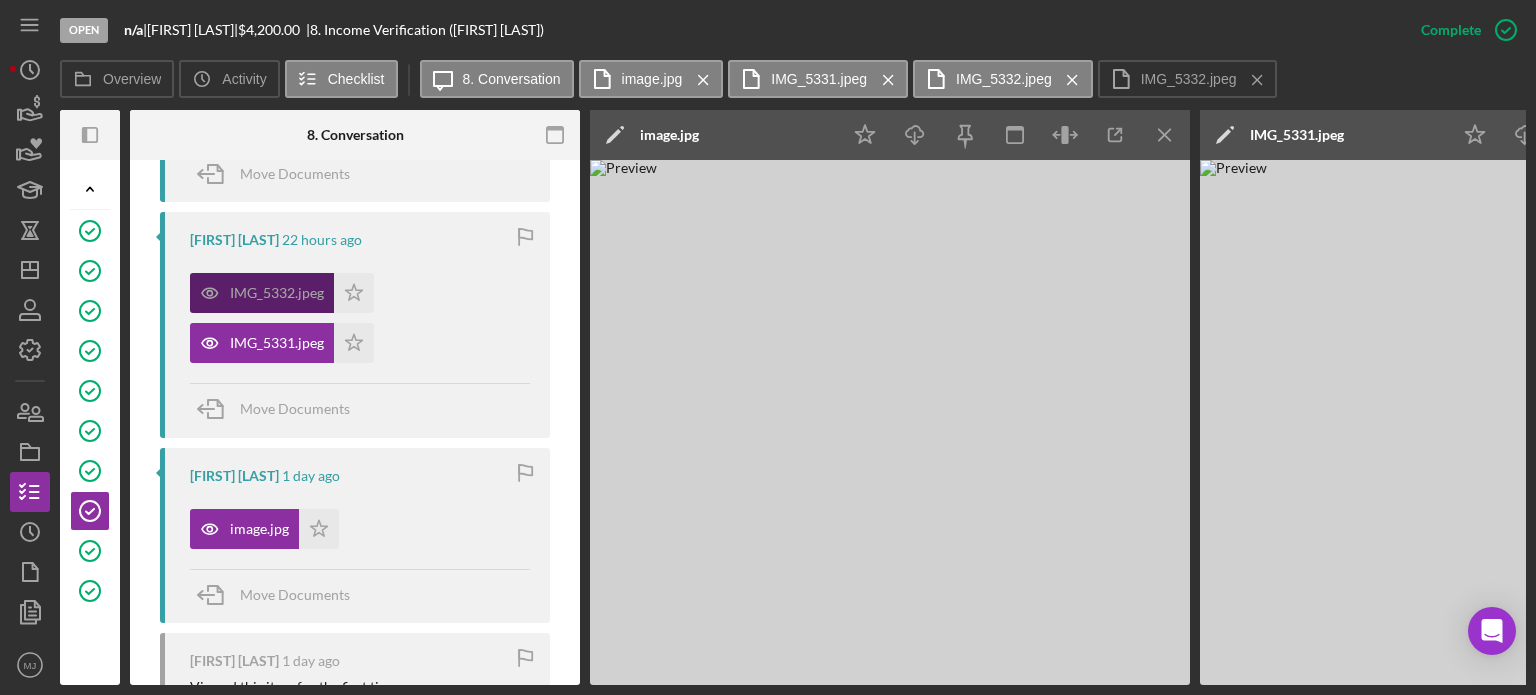 click on "IMG_5332.jpeg" at bounding box center (277, 293) 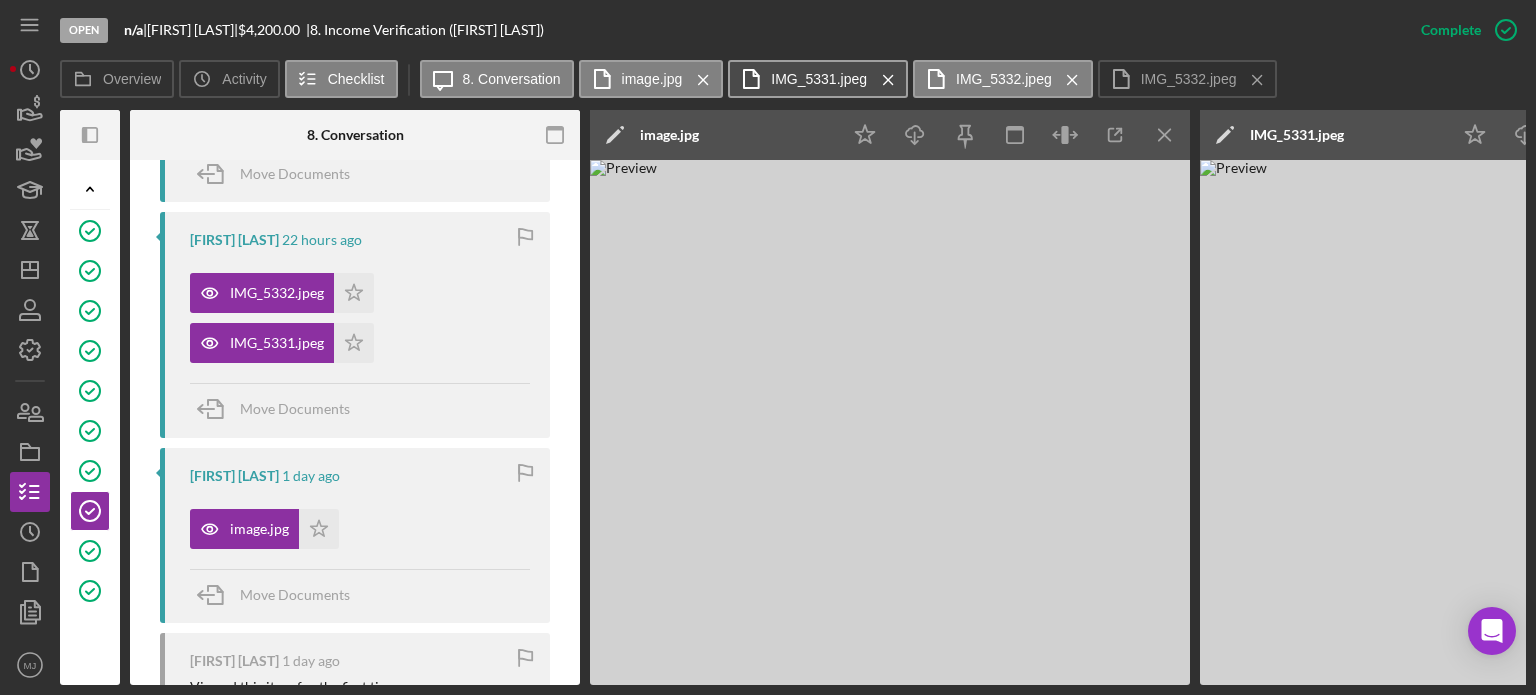 click on "IMG_5331.jpeg" at bounding box center [819, 79] 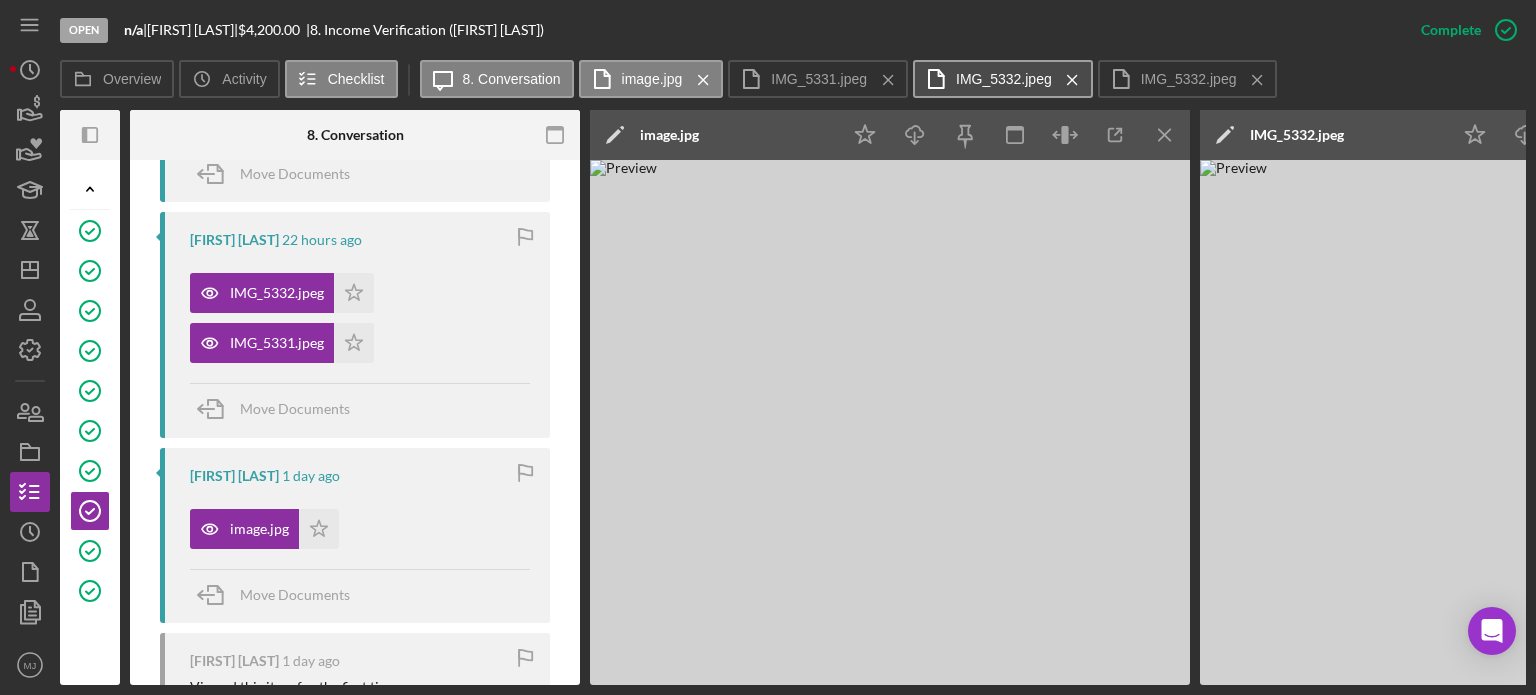 click on "IMG_5332.jpeg Icon/Menu Close" at bounding box center (1003, 79) 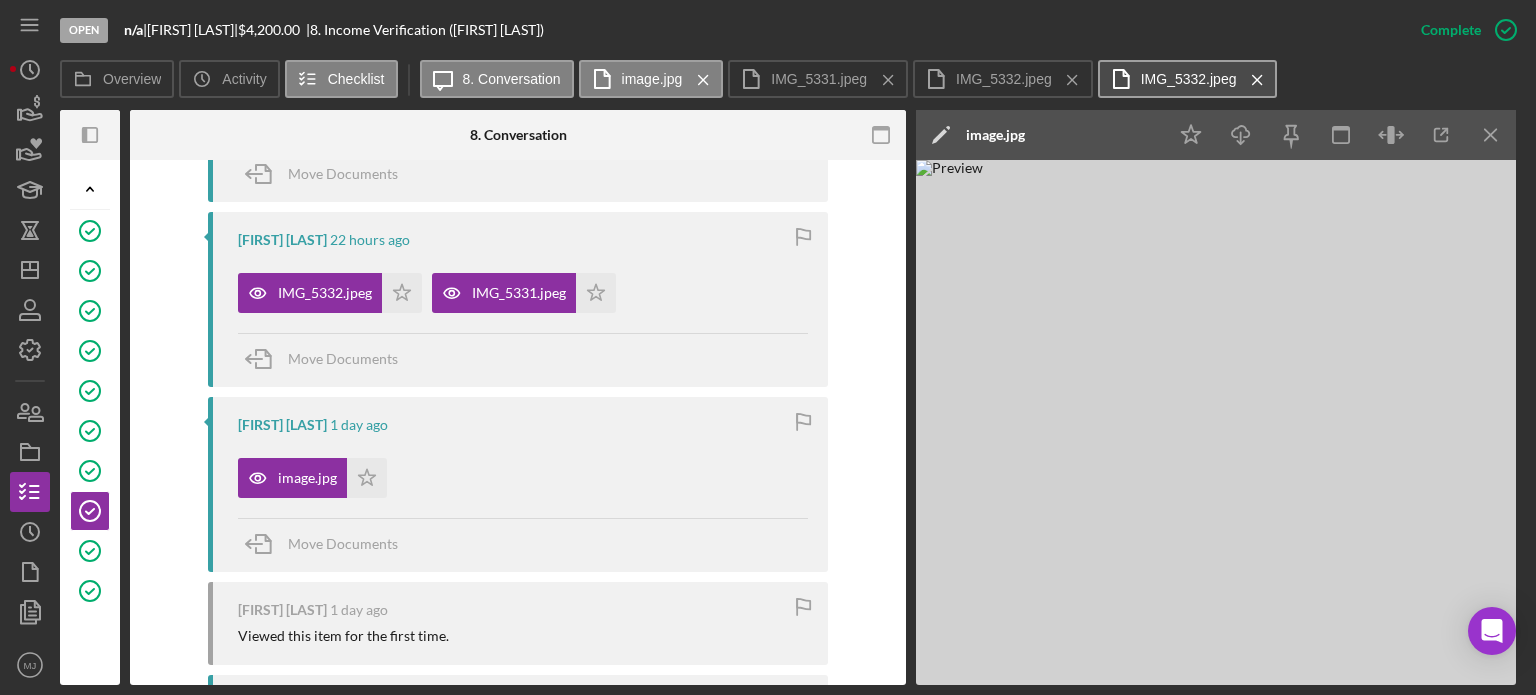 click on "IMG_5332.jpeg" at bounding box center (1189, 79) 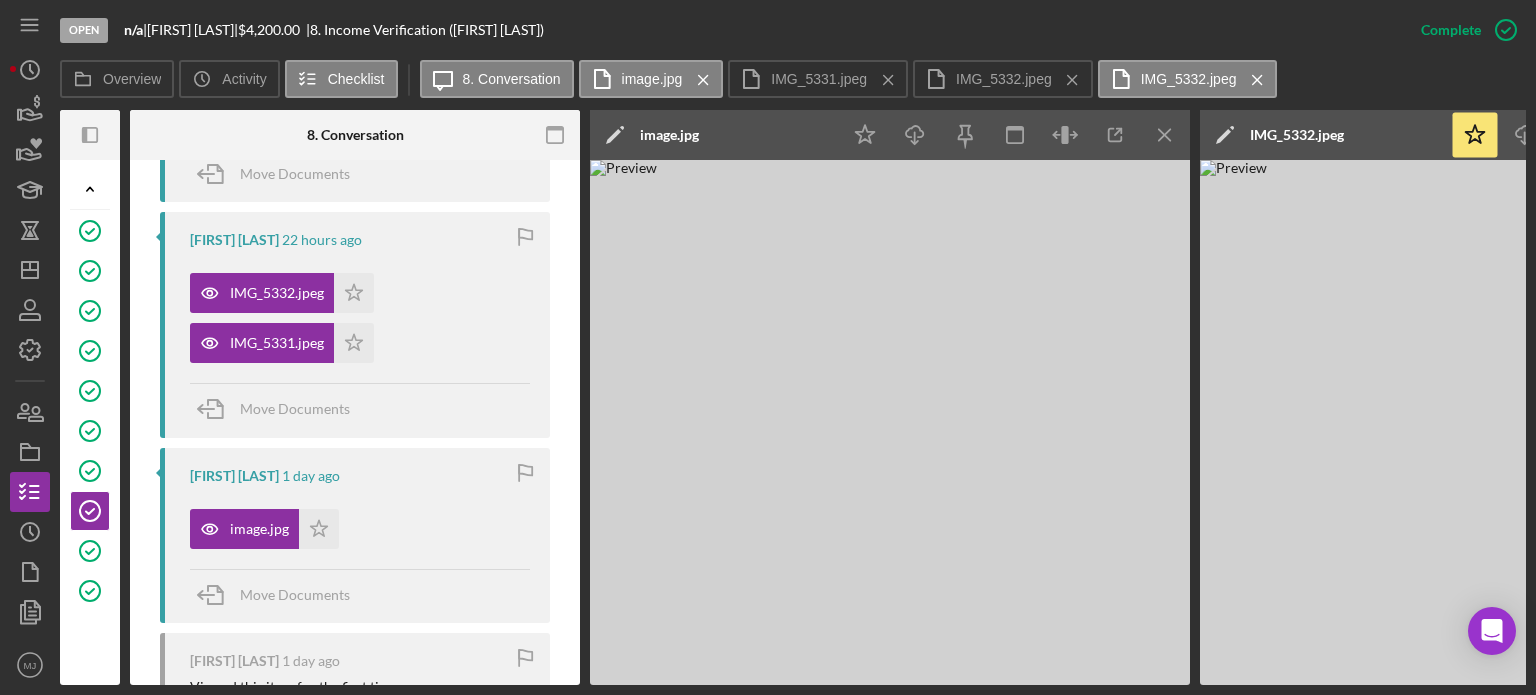 click at bounding box center [1500, 422] 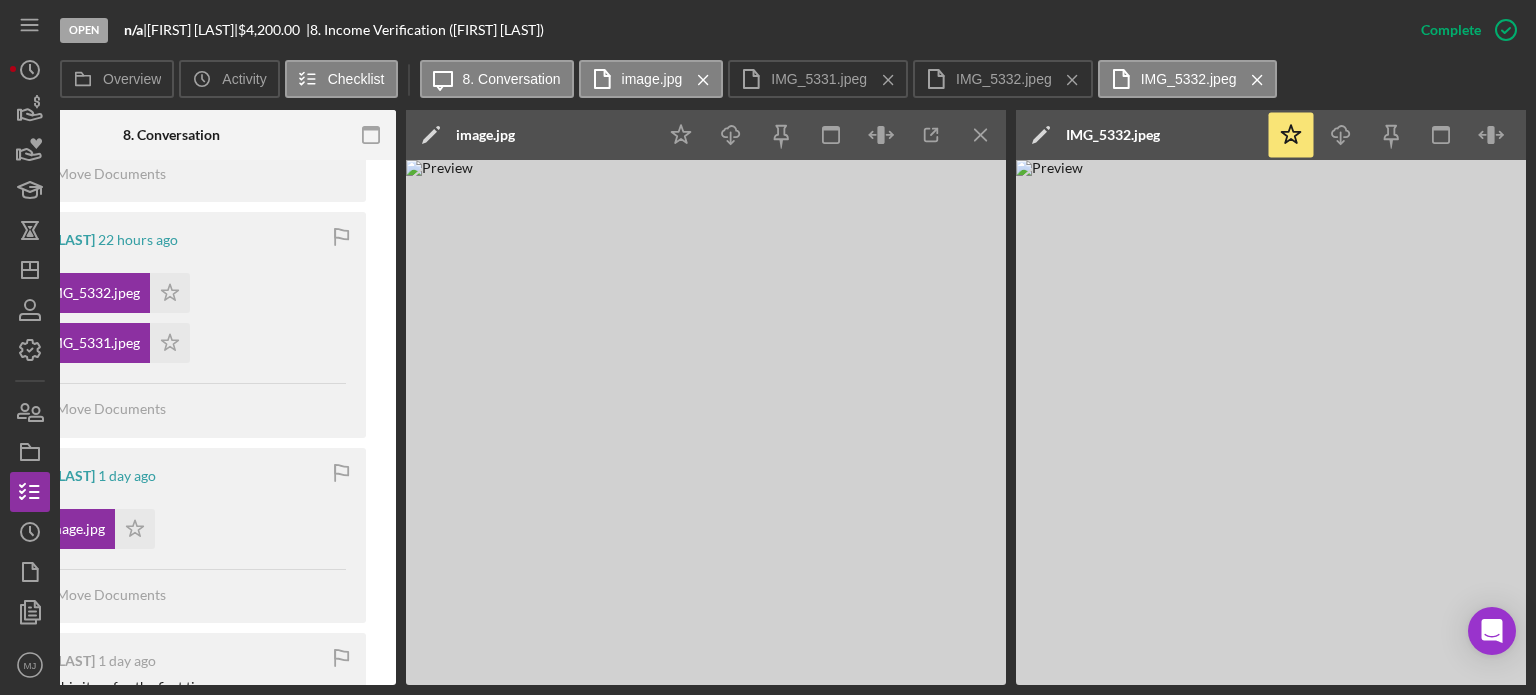 scroll, scrollTop: 0, scrollLeft: 273, axis: horizontal 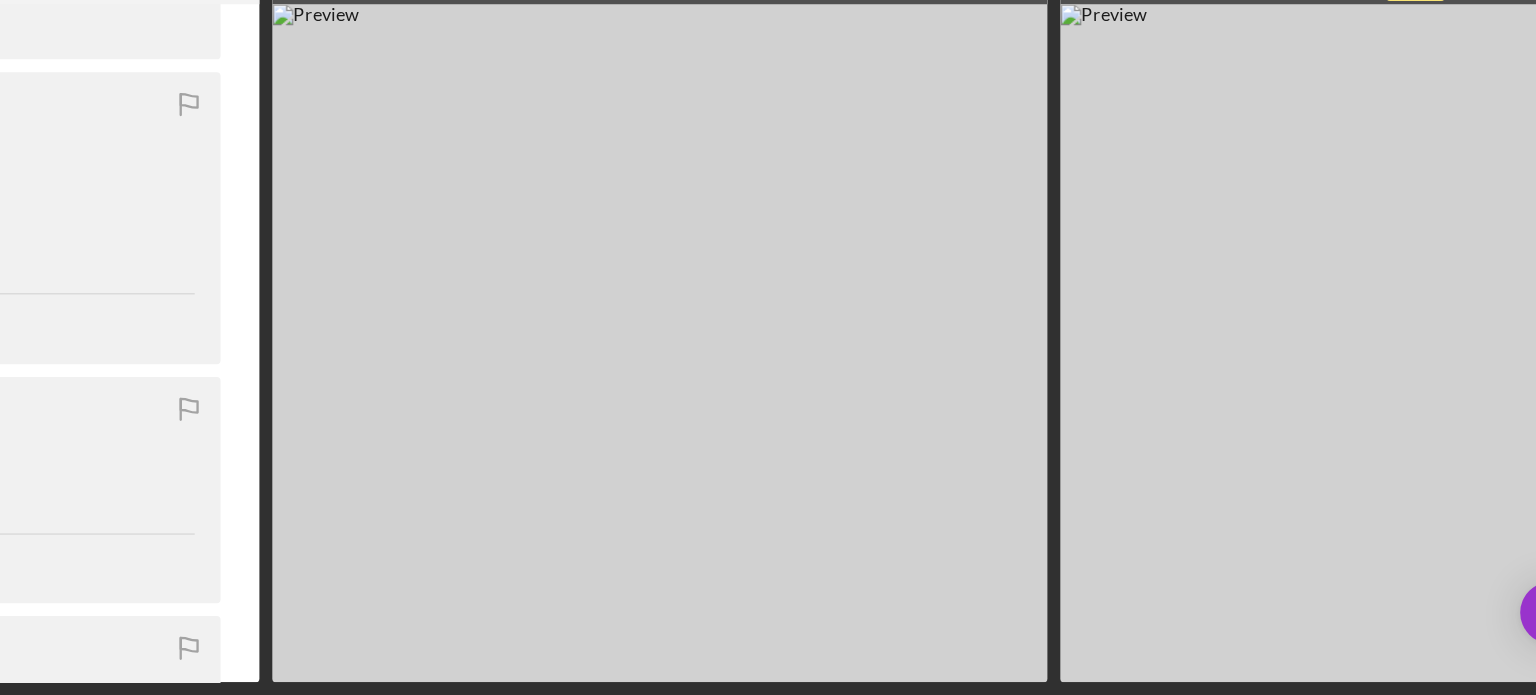 click at bounding box center (802, 422) 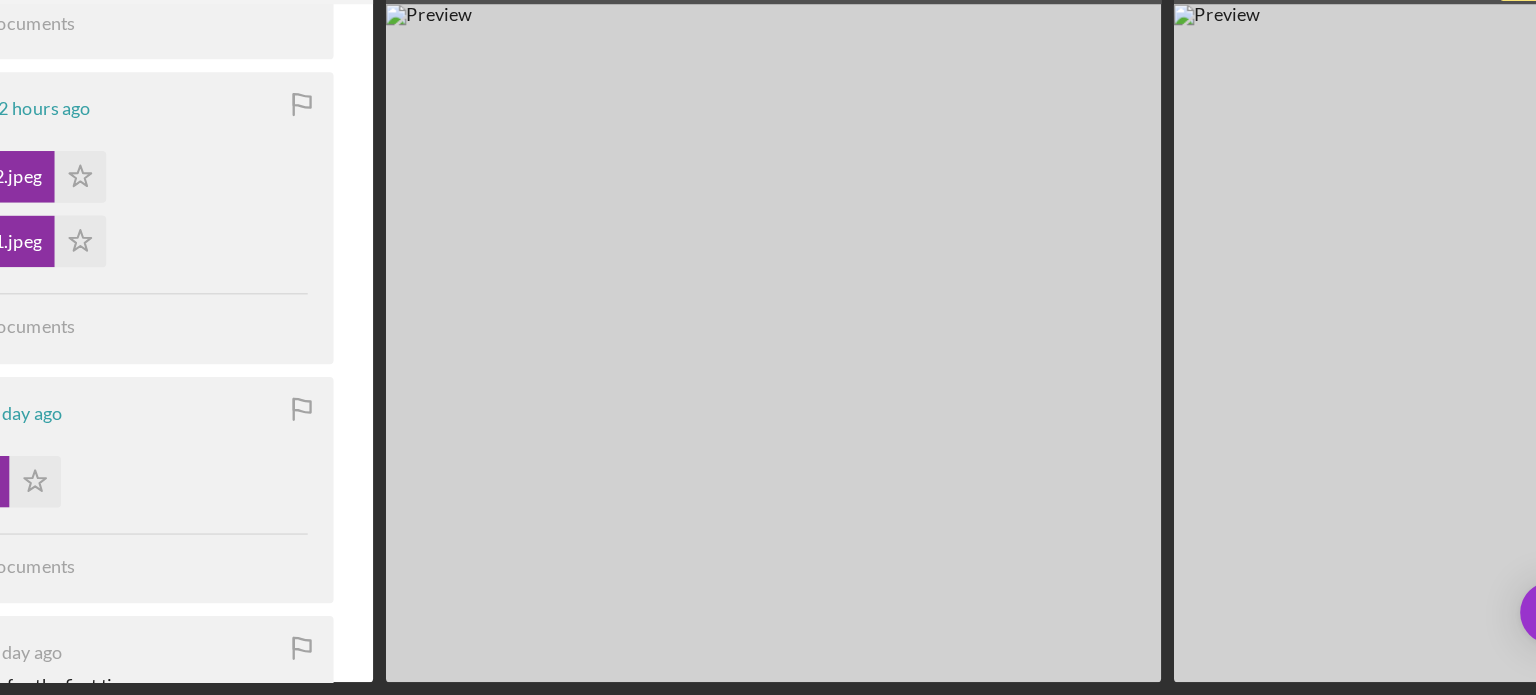 scroll, scrollTop: 0, scrollLeft: 0, axis: both 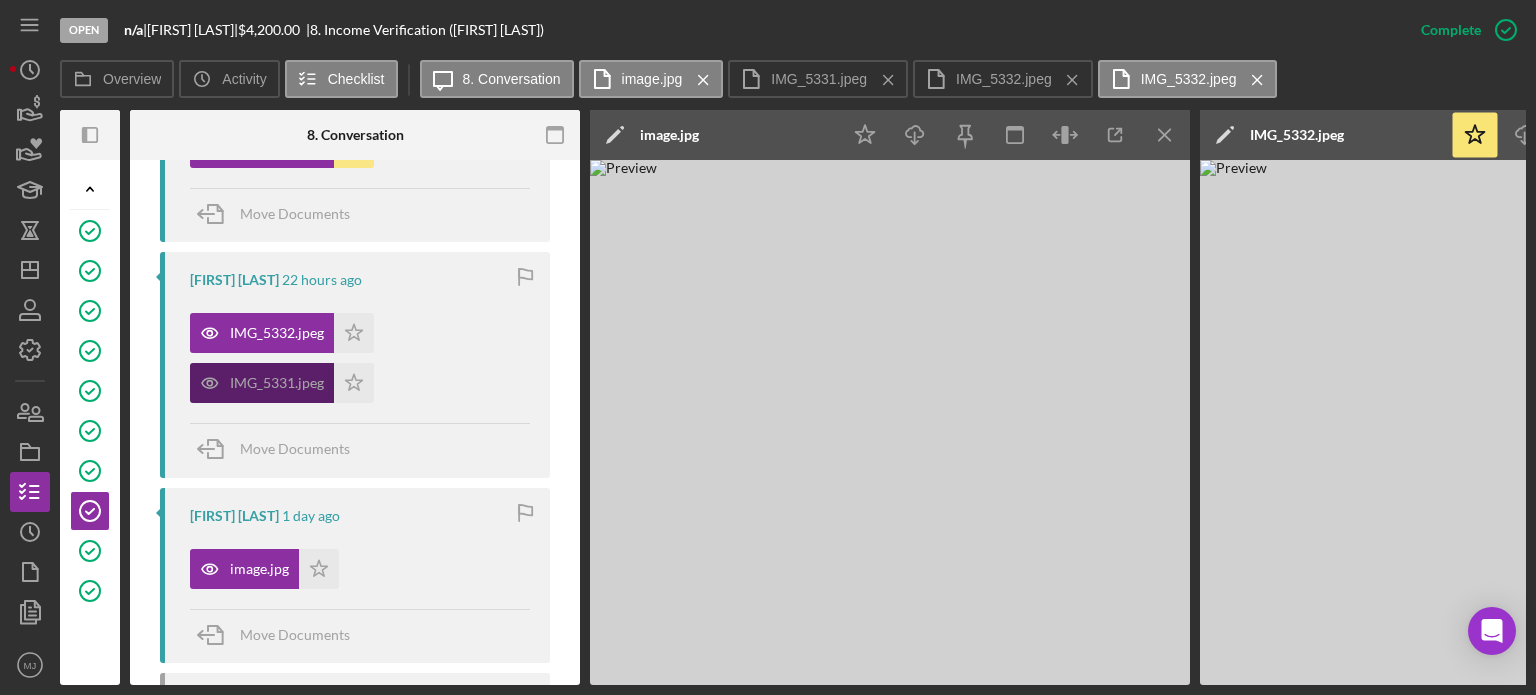 click on "IMG_5331.jpeg" at bounding box center (262, 383) 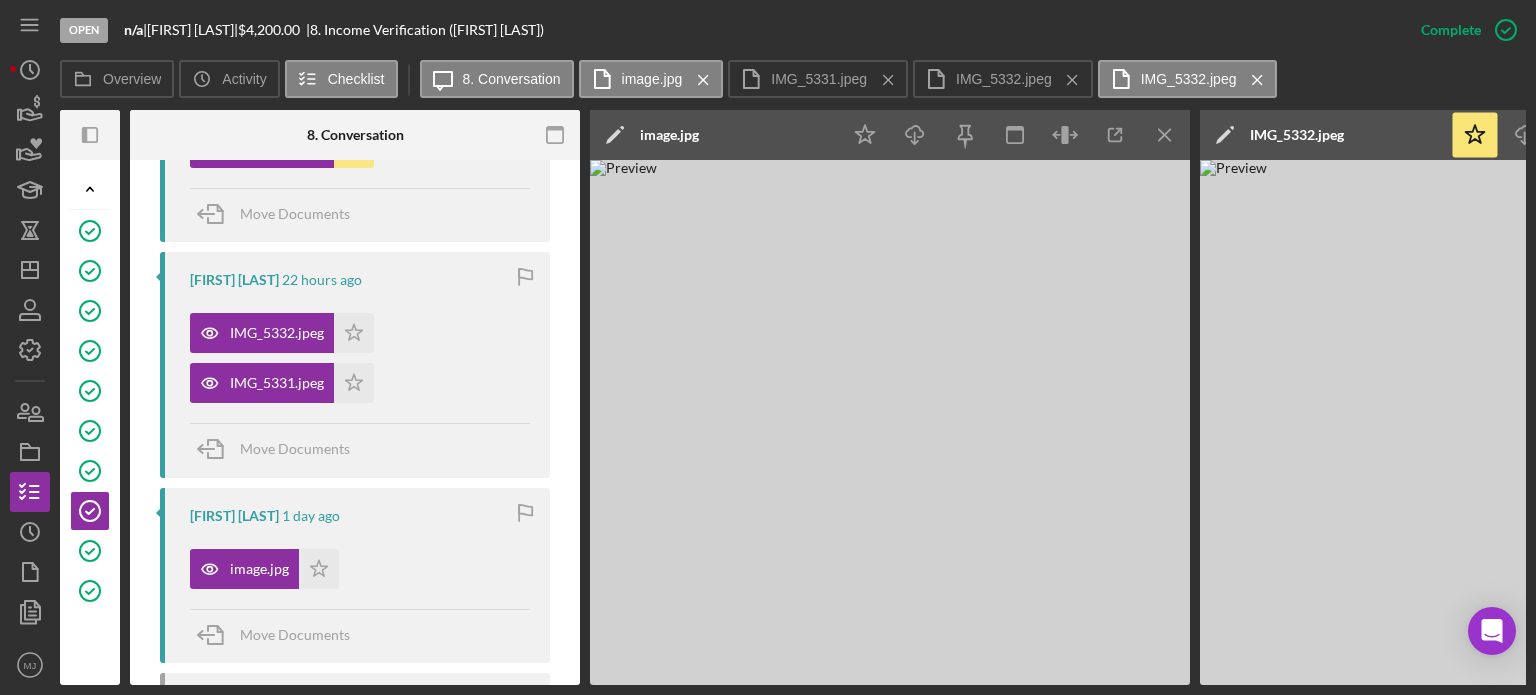drag, startPoint x: 580, startPoint y: 428, endPoint x: 570, endPoint y: 431, distance: 10.440307 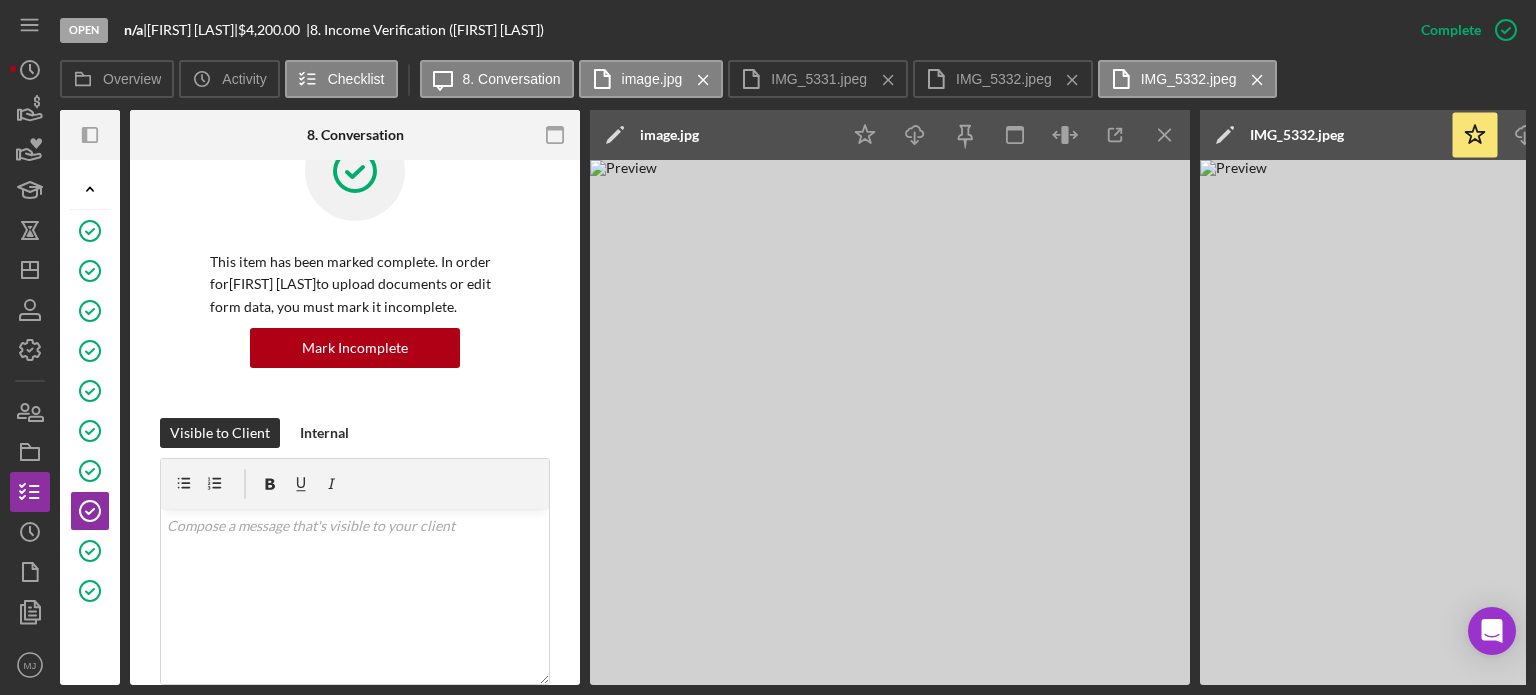 scroll, scrollTop: 0, scrollLeft: 0, axis: both 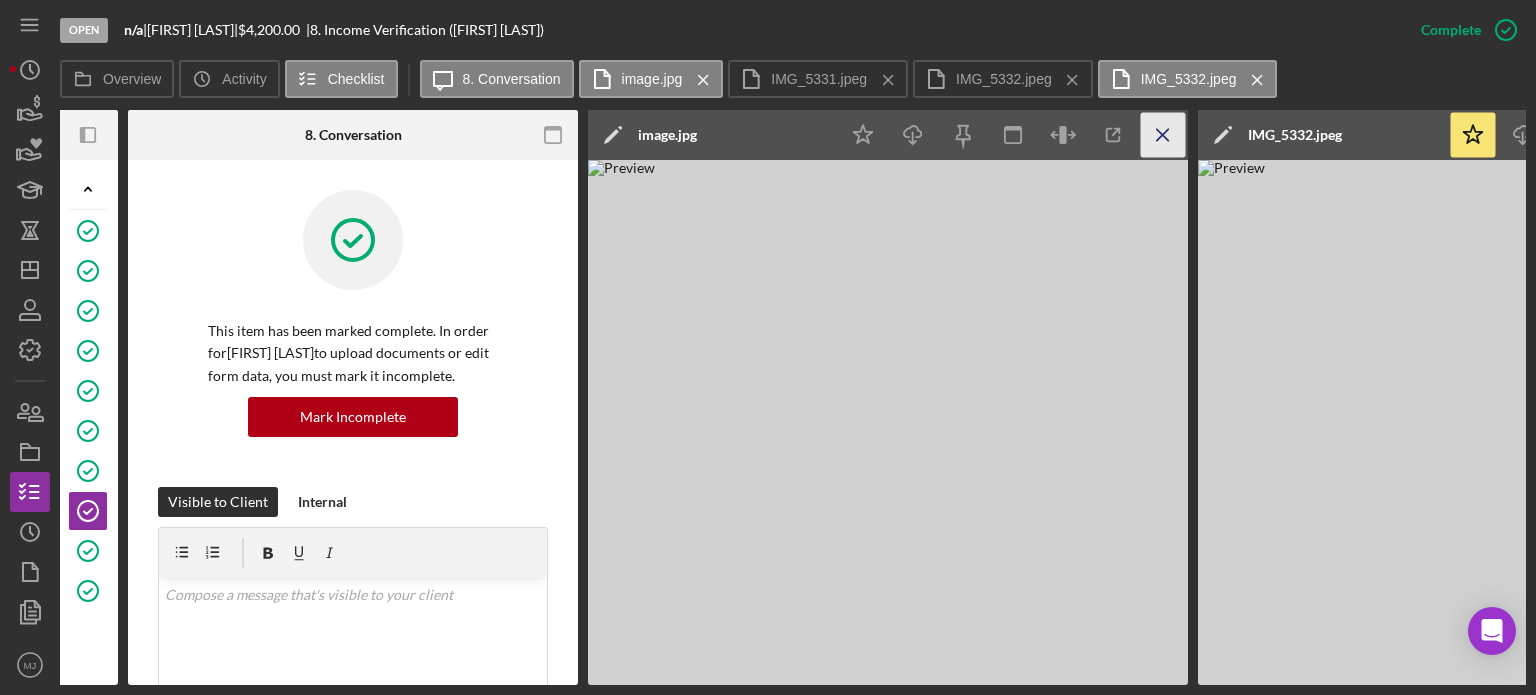 click on "Icon/Menu Close" 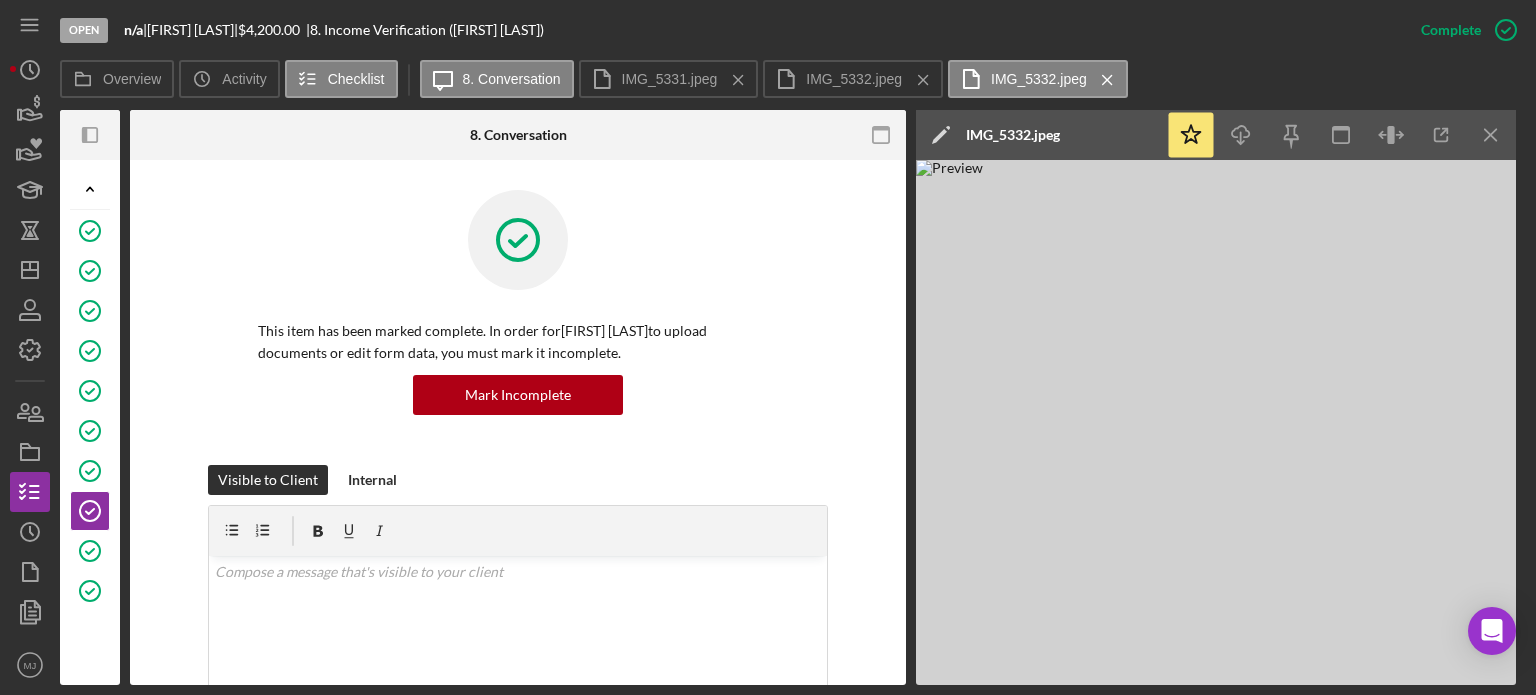scroll, scrollTop: 0, scrollLeft: 0, axis: both 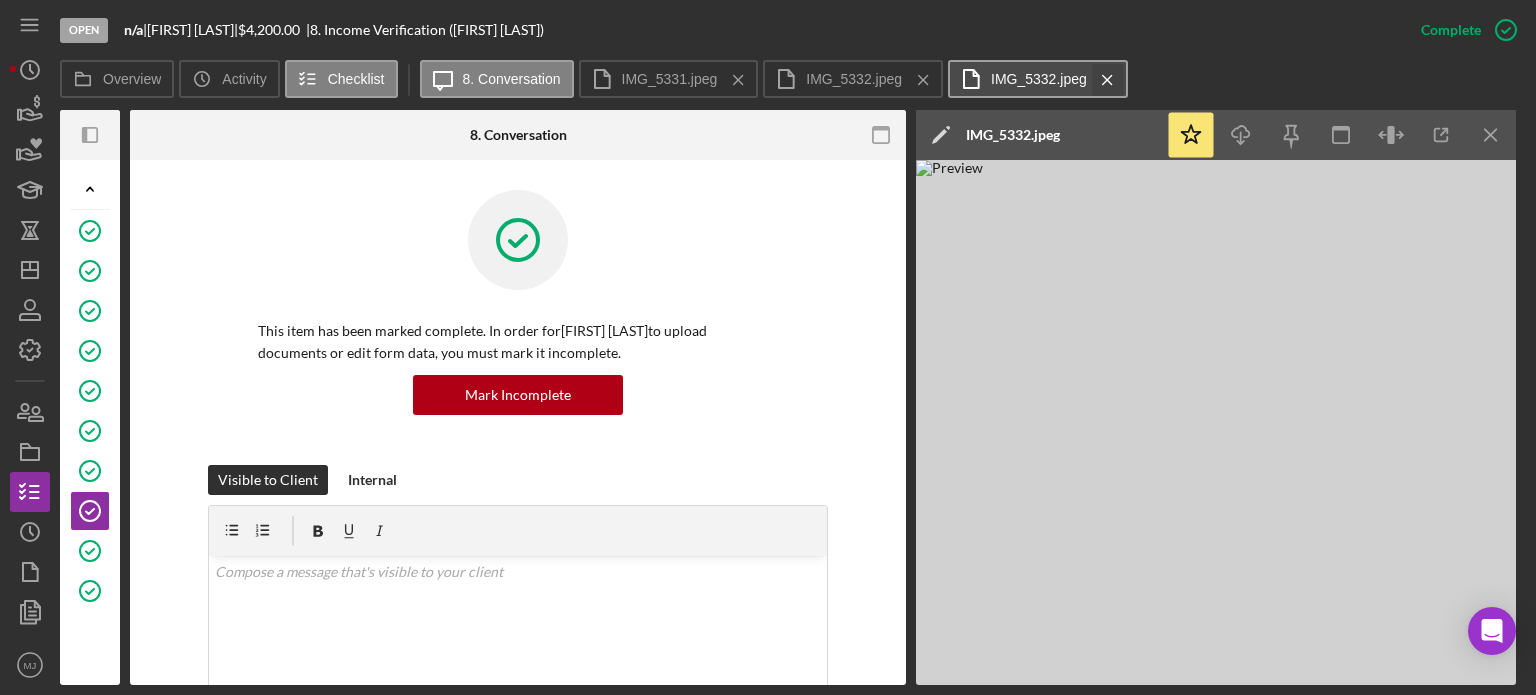 click on "Icon/Menu Close" 